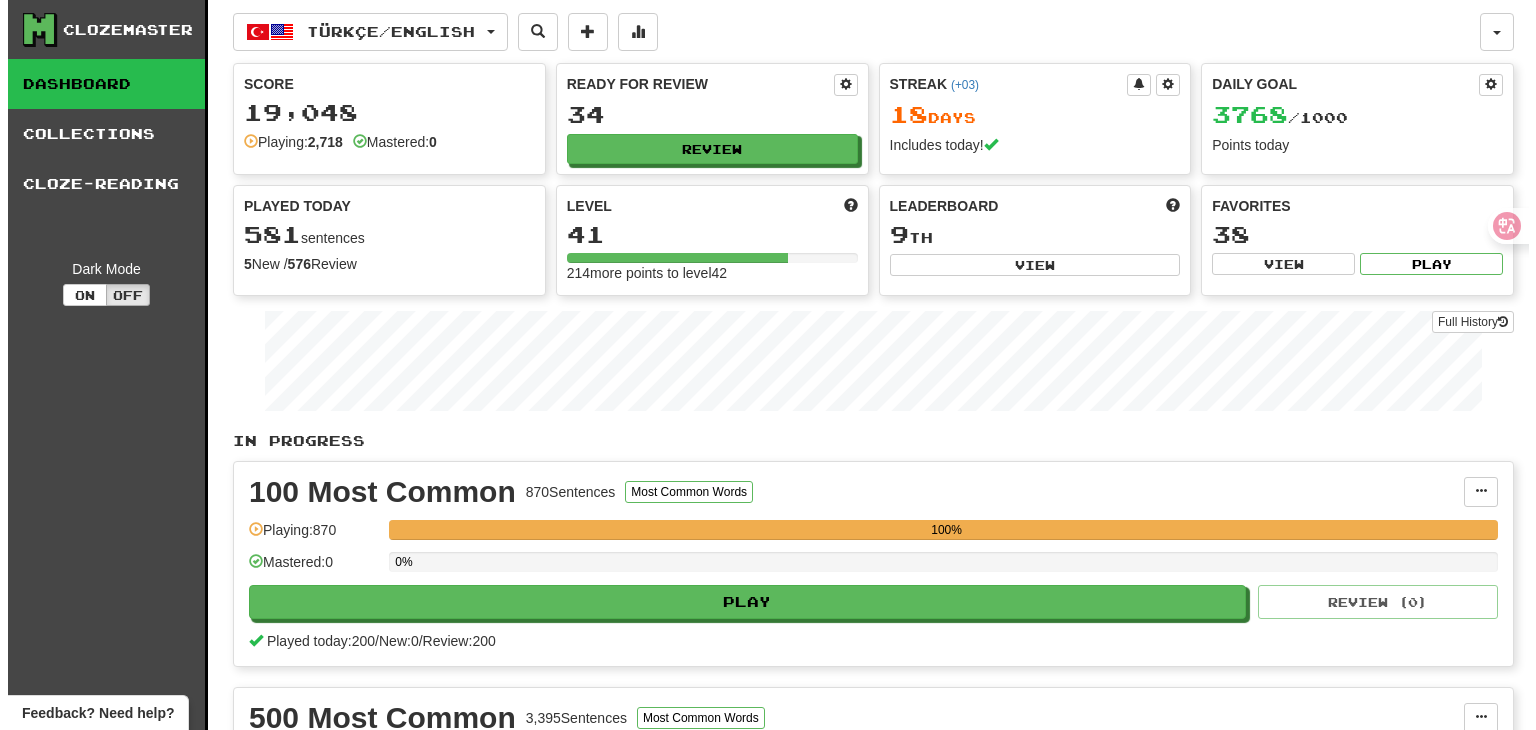 scroll, scrollTop: 0, scrollLeft: 0, axis: both 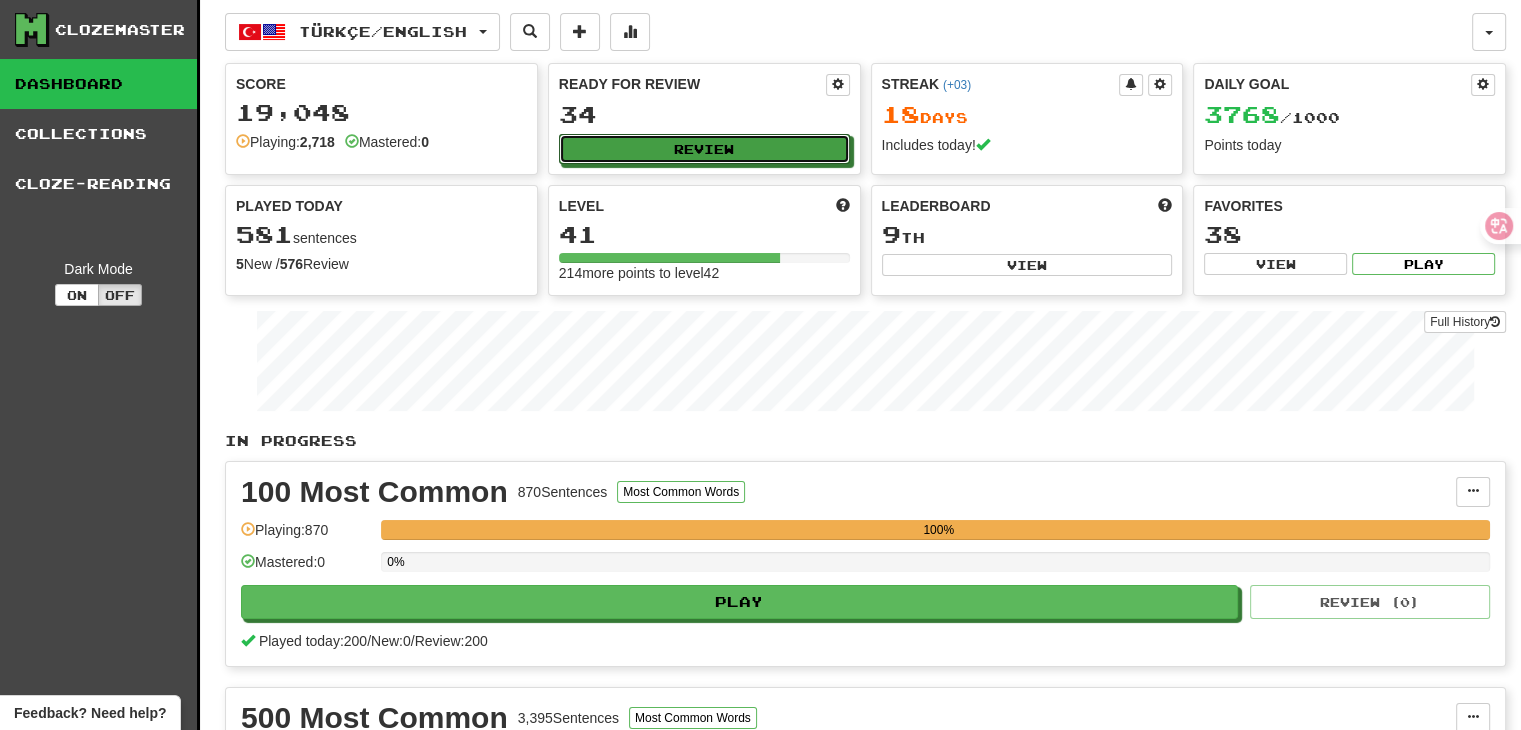 click on "Review" at bounding box center (704, 149) 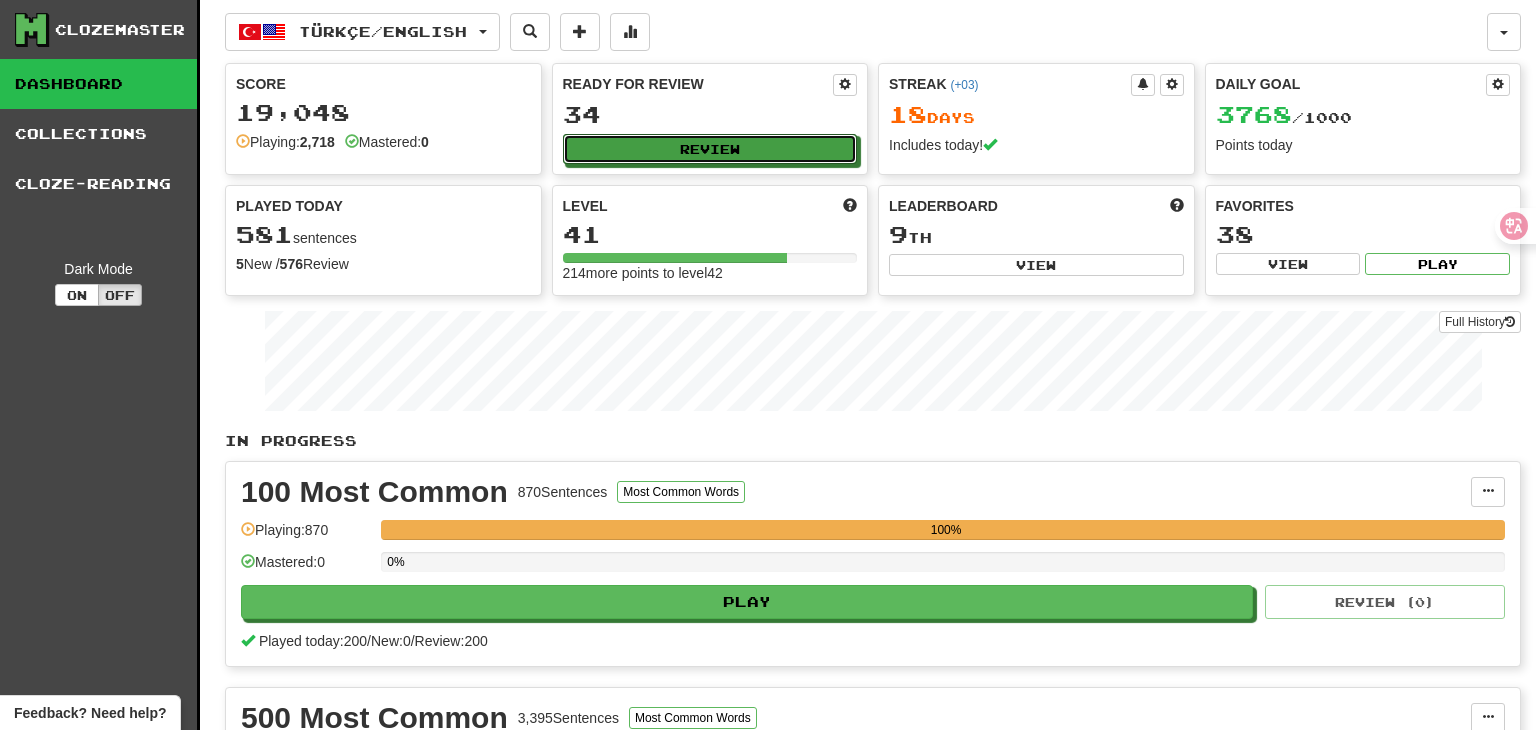 select on "**" 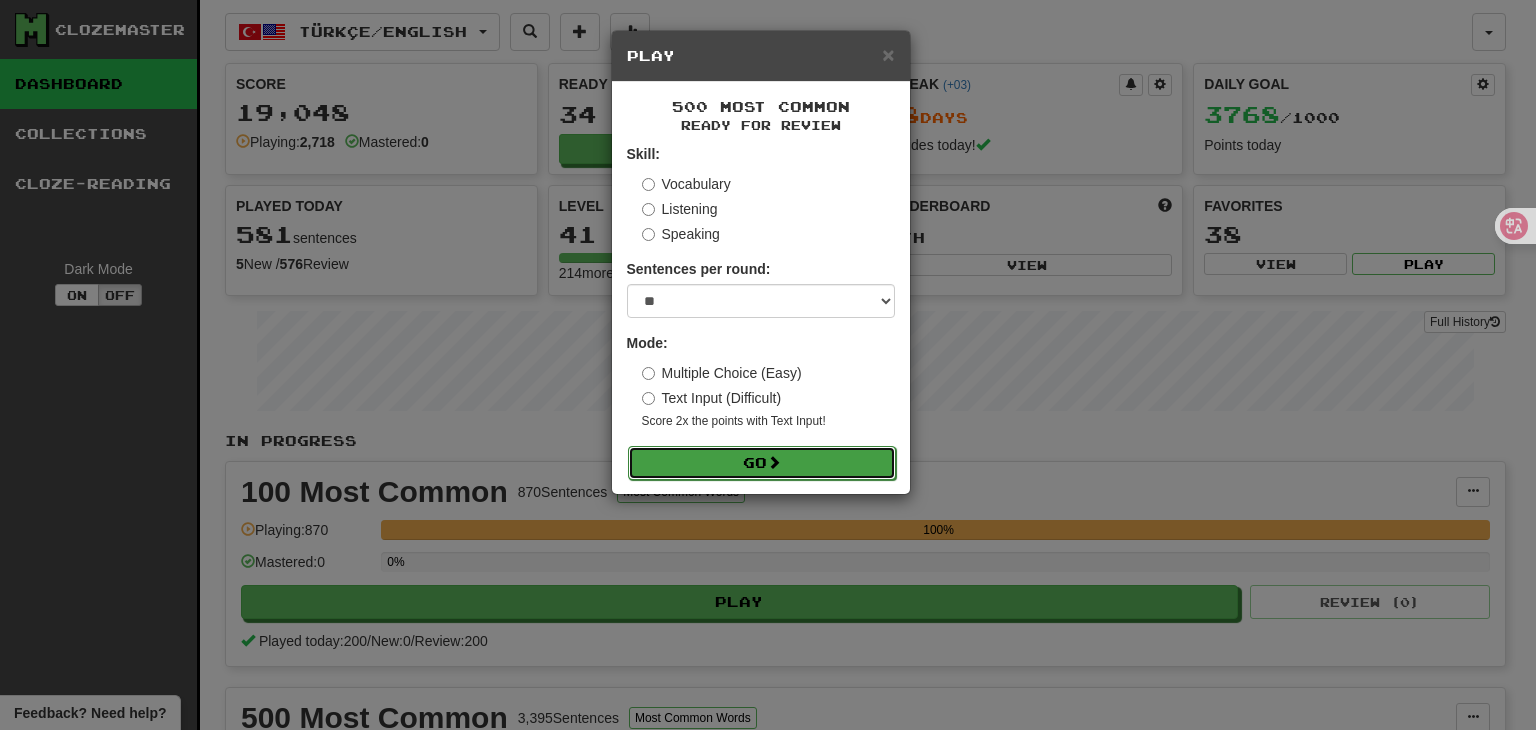 click on "Go" at bounding box center [762, 463] 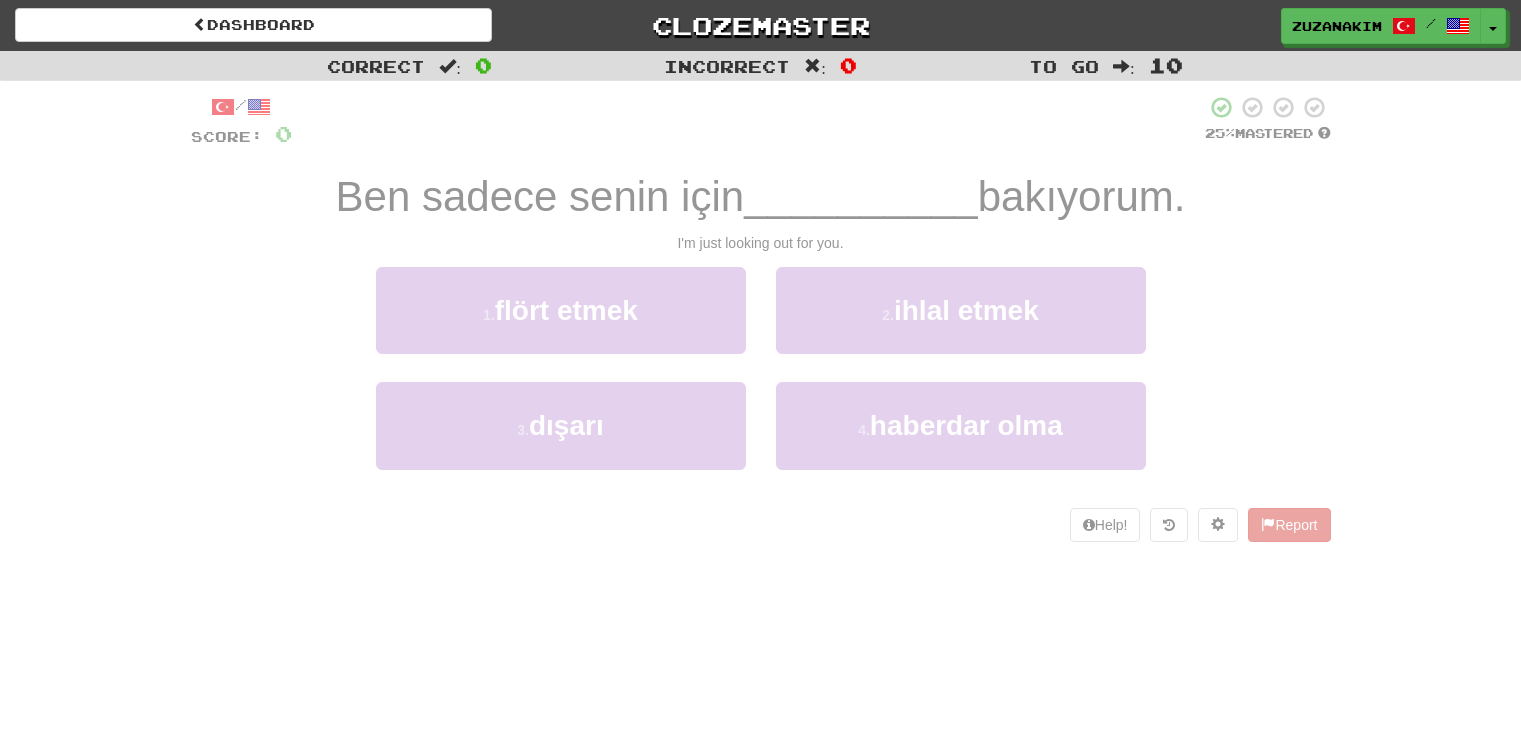 scroll, scrollTop: 0, scrollLeft: 0, axis: both 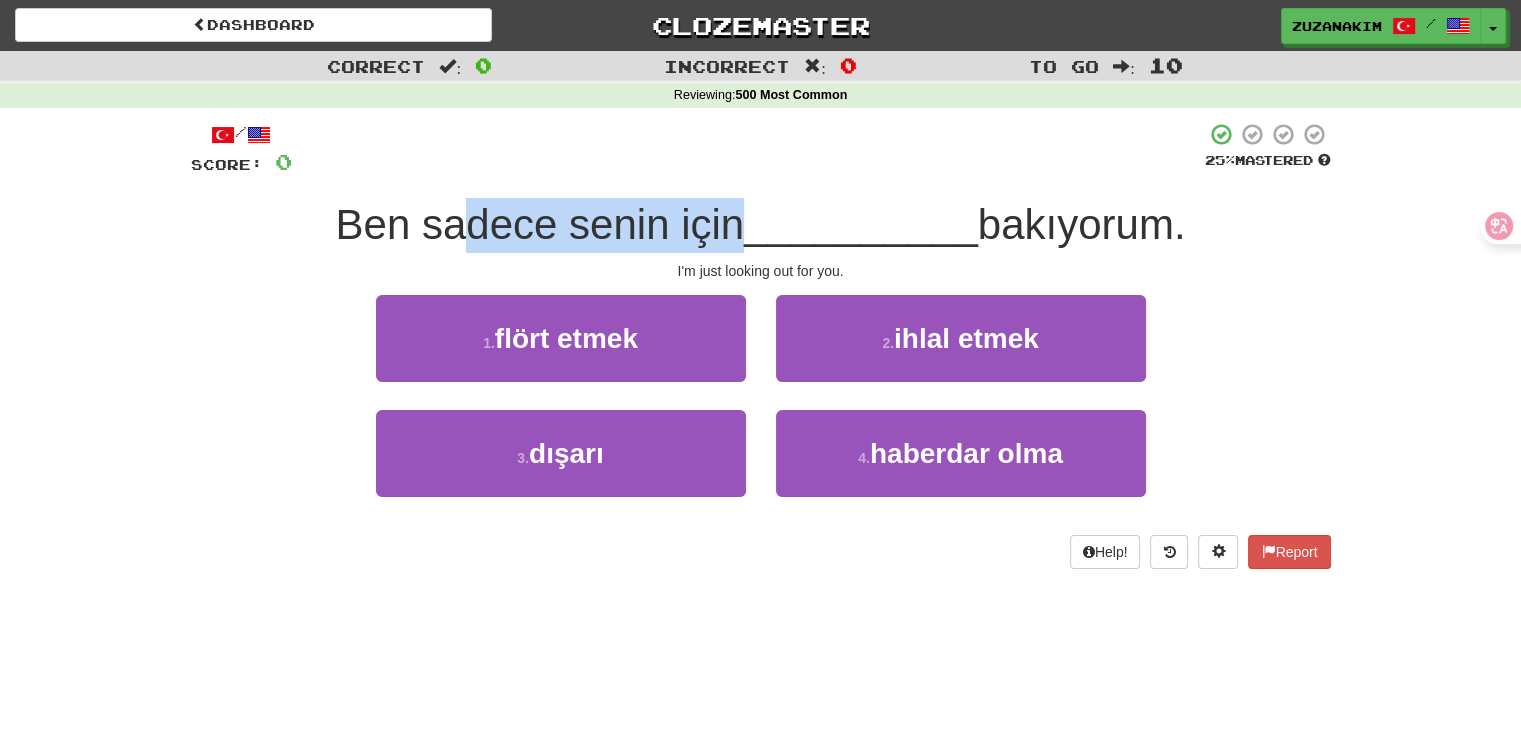 drag, startPoint x: 451, startPoint y: 241, endPoint x: 678, endPoint y: 246, distance: 227.05505 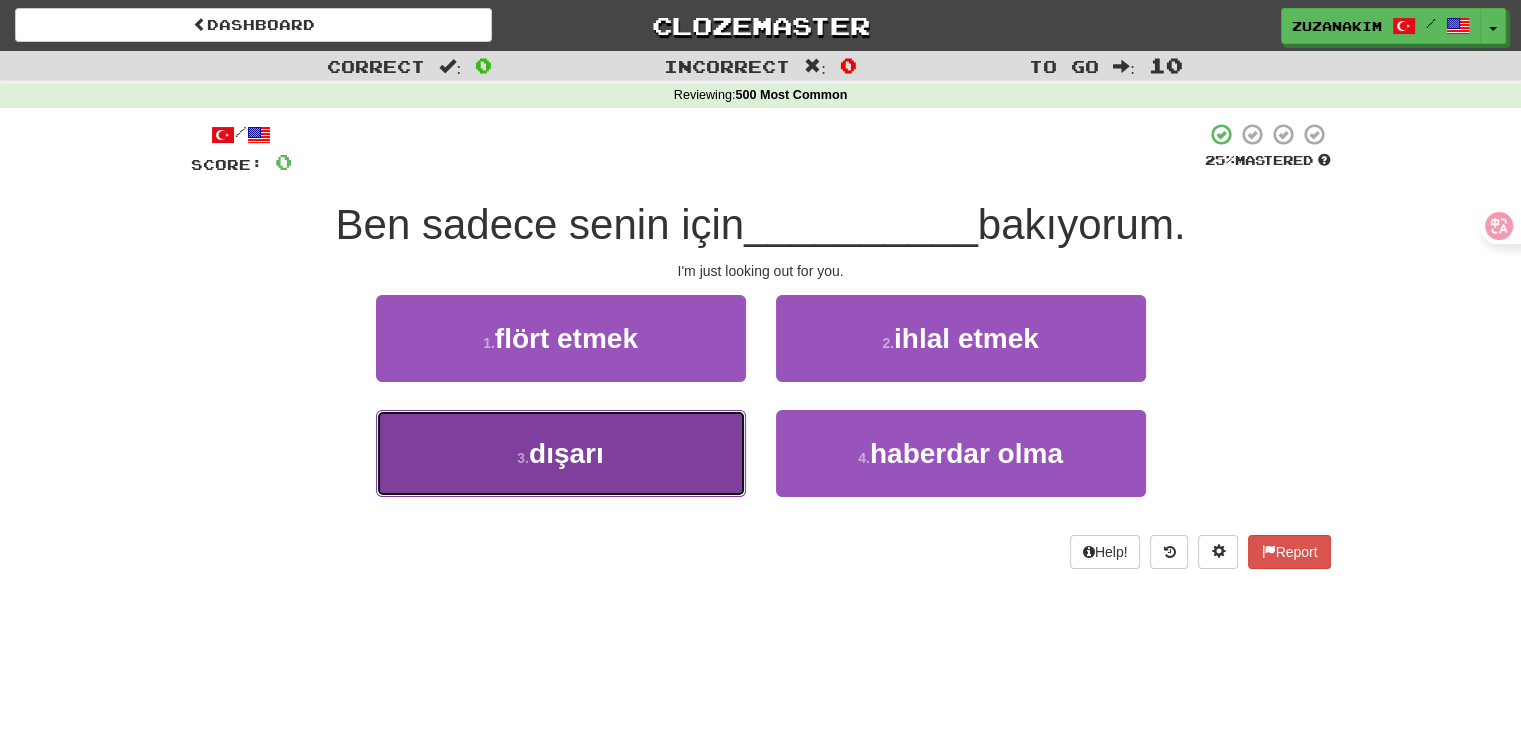 click on "3 .  dışarı" at bounding box center (561, 453) 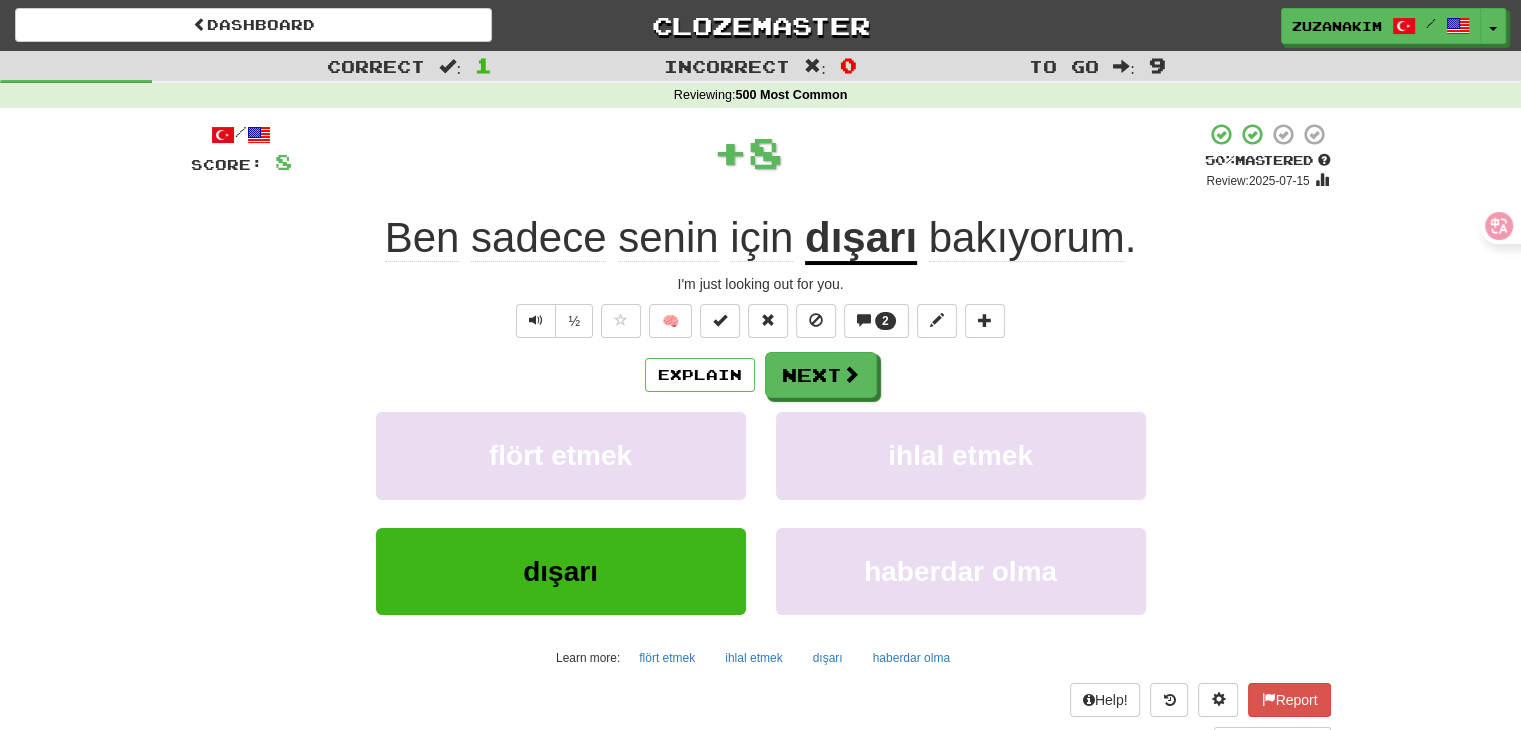 click on "dışarı" at bounding box center (861, 239) 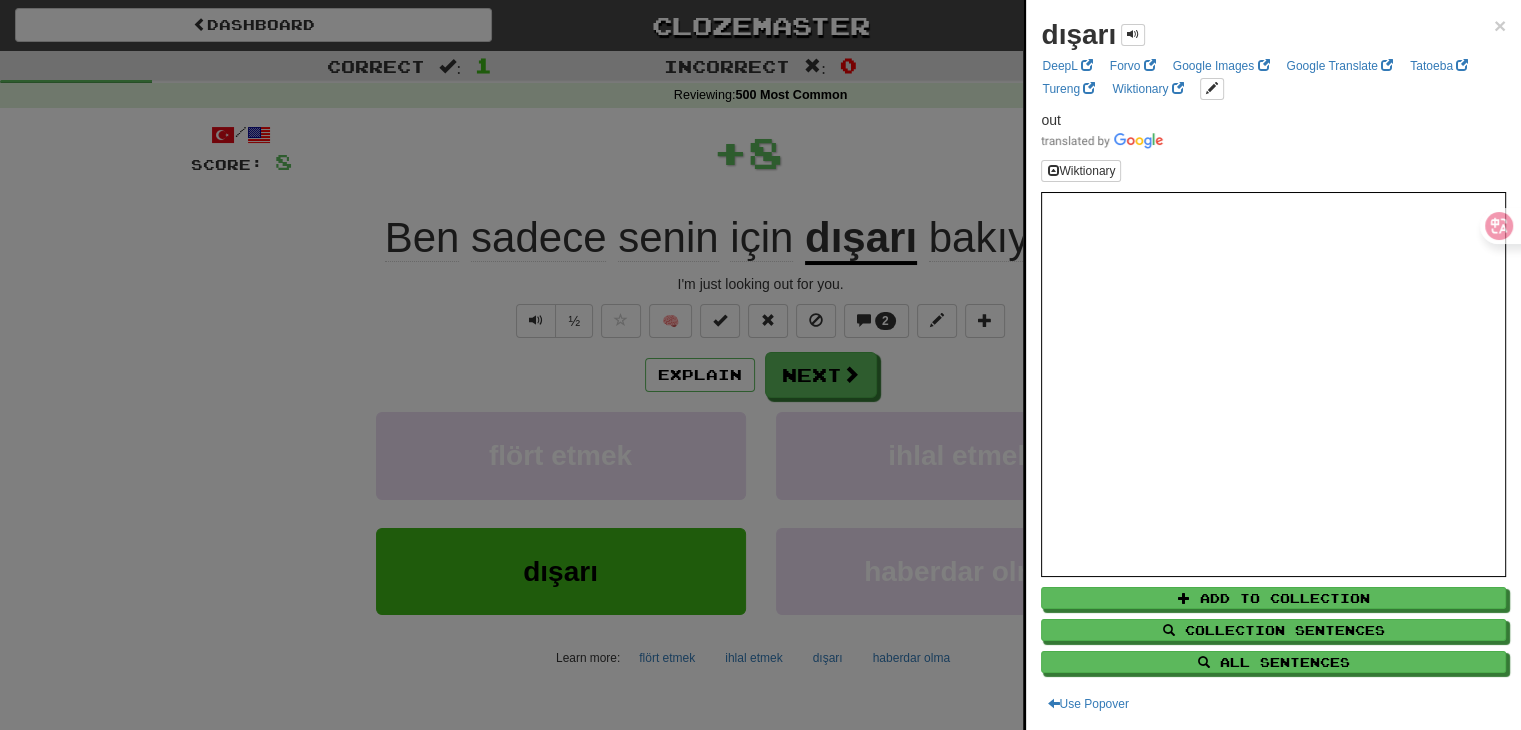 click at bounding box center (760, 365) 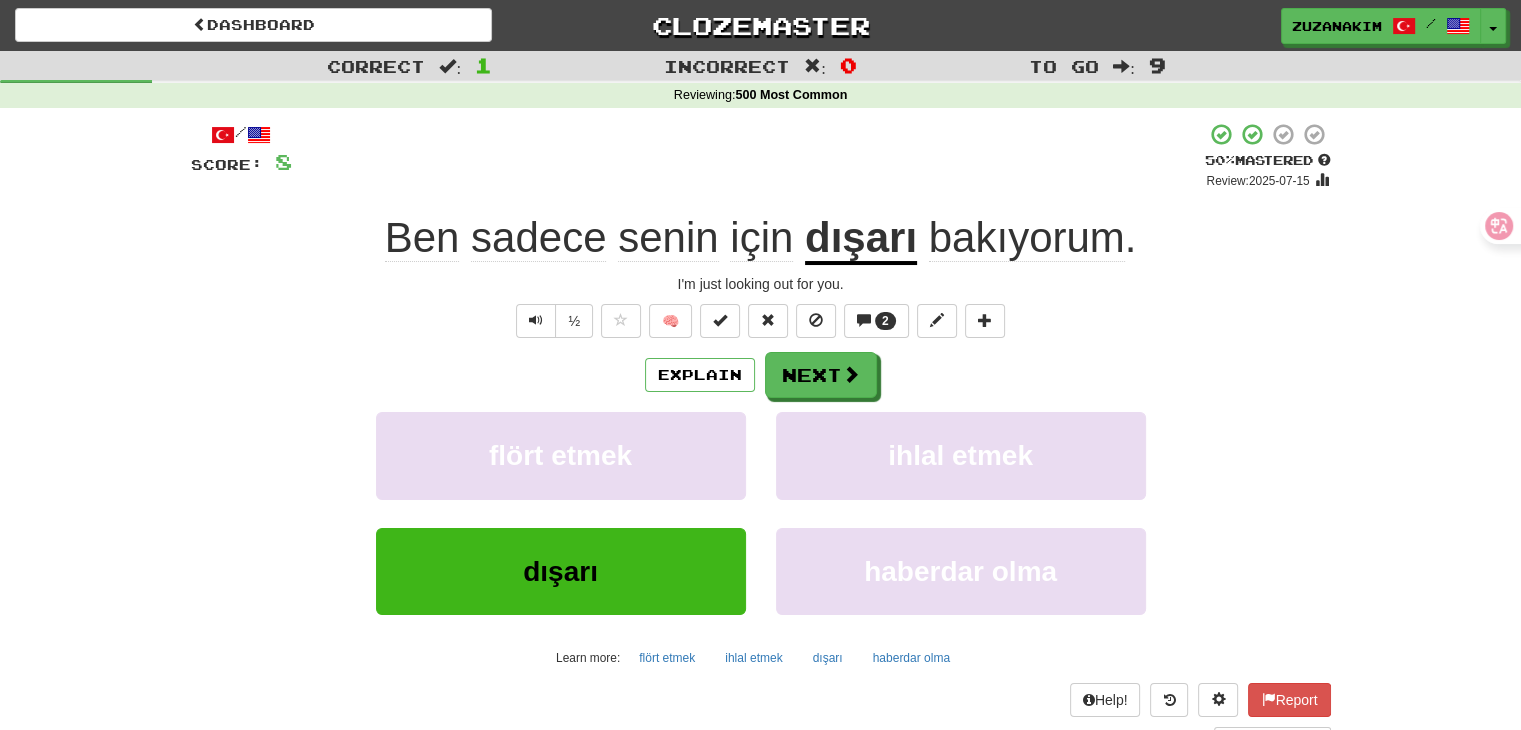 drag, startPoint x: 1152, startPoint y: 321, endPoint x: 1037, endPoint y: 355, distance: 119.92081 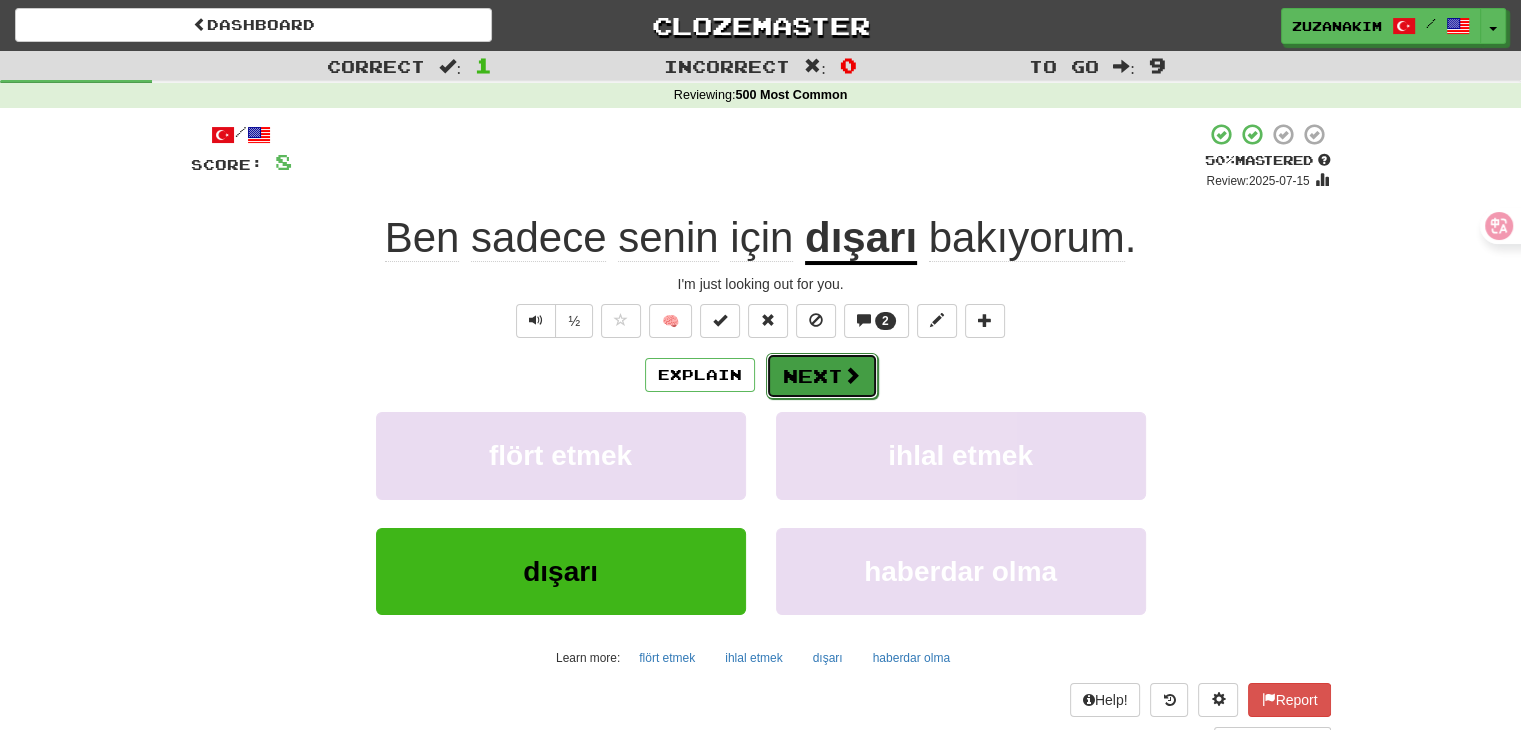 click on "Next" at bounding box center [822, 376] 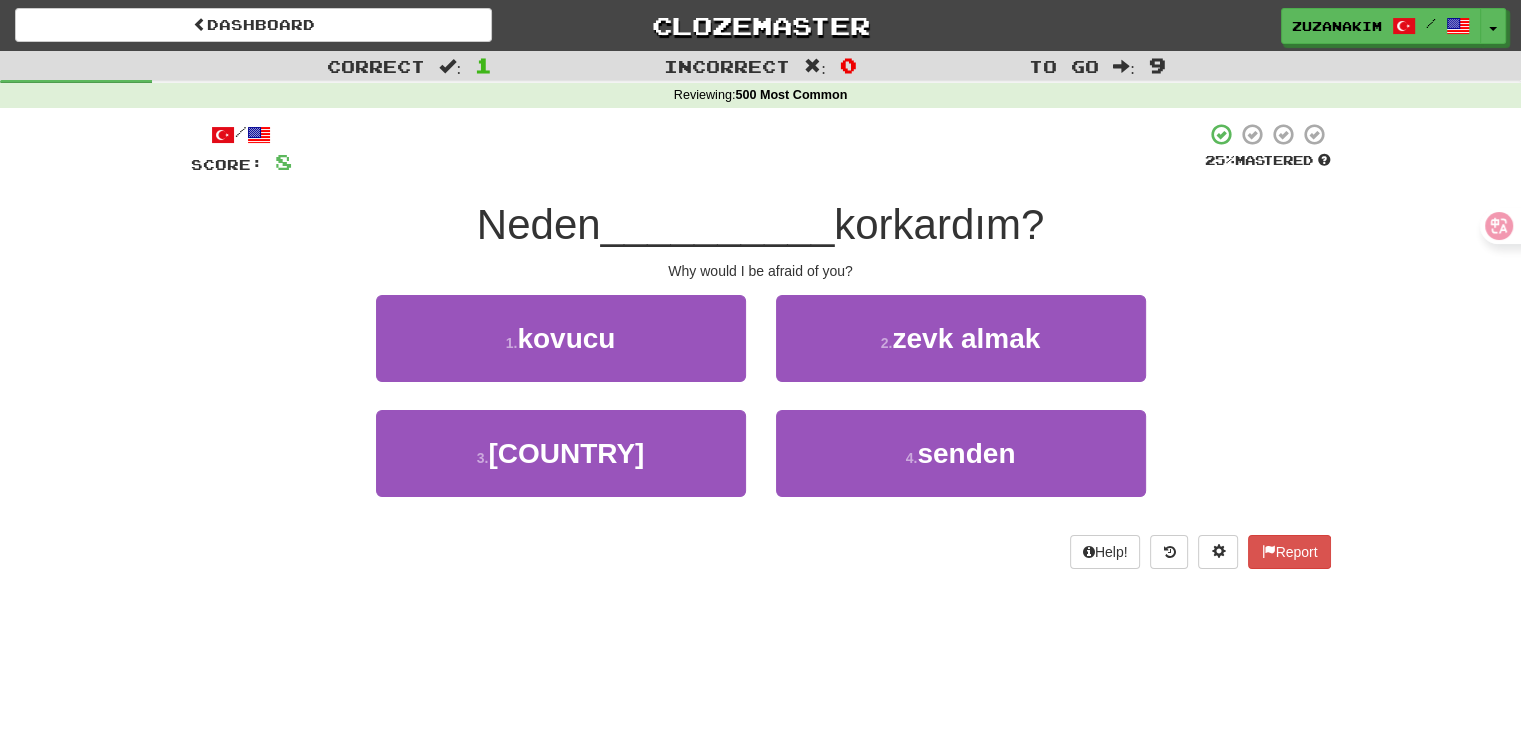 drag, startPoint x: 487, startPoint y: 237, endPoint x: 596, endPoint y: 236, distance: 109.004585 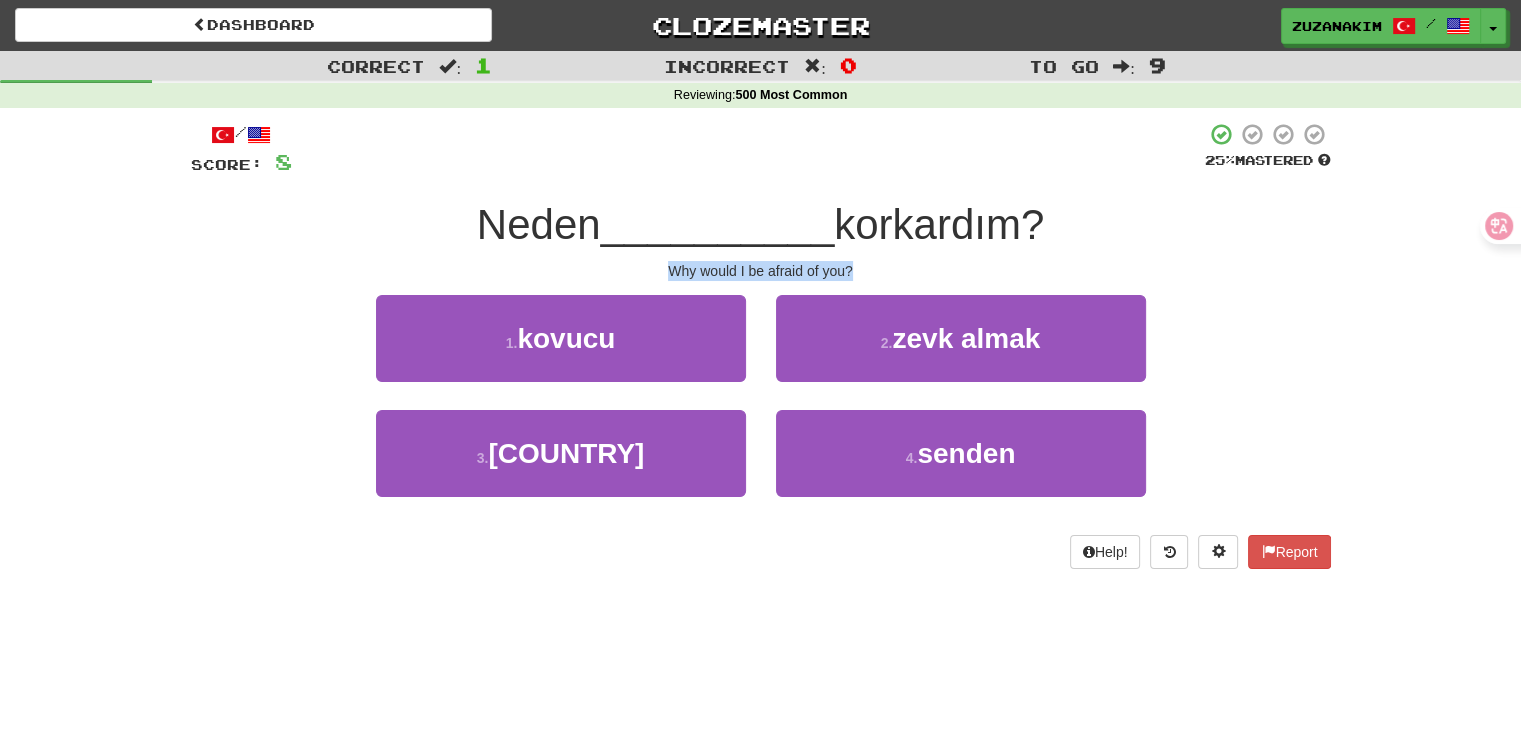 drag, startPoint x: 633, startPoint y: 275, endPoint x: 879, endPoint y: 255, distance: 246.81168 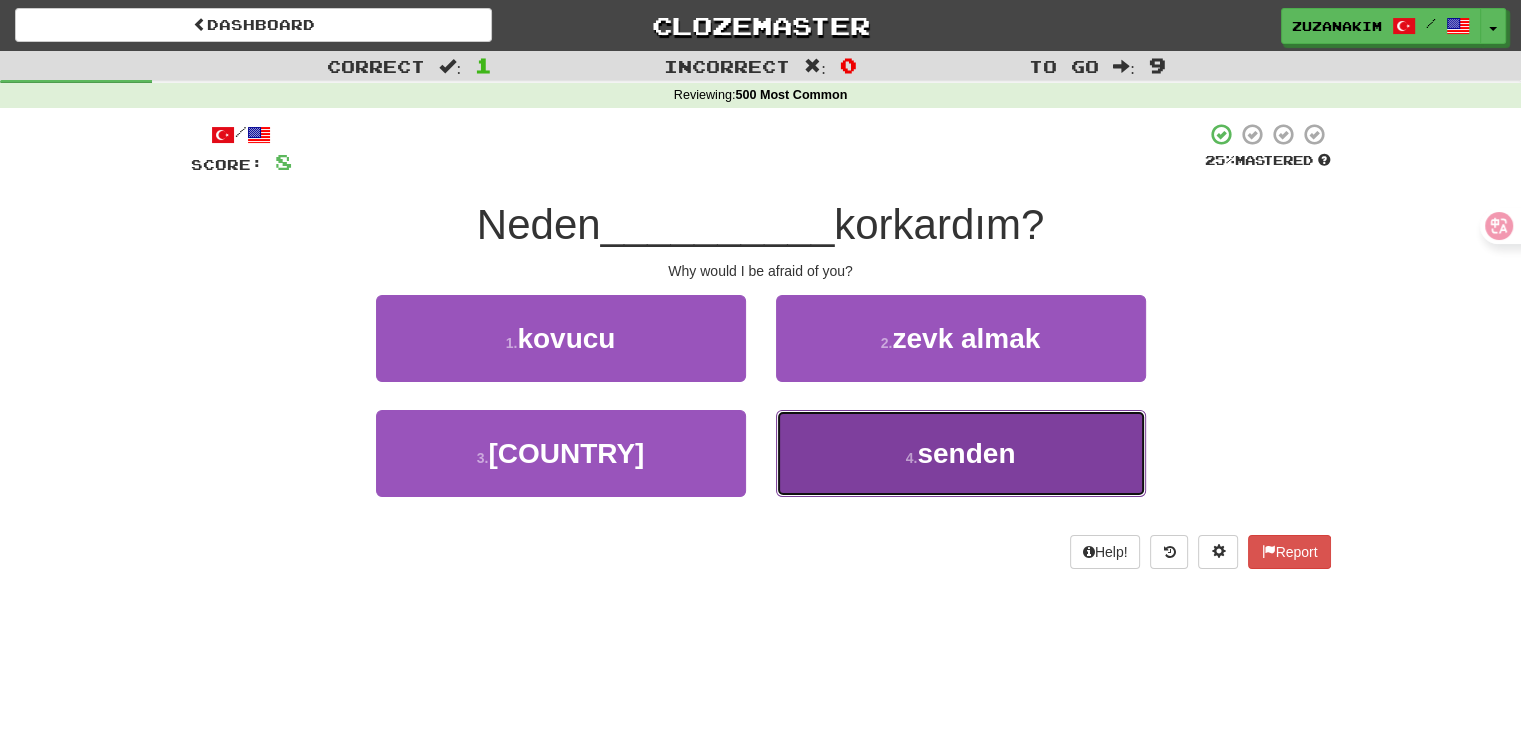click on "senden" at bounding box center (966, 453) 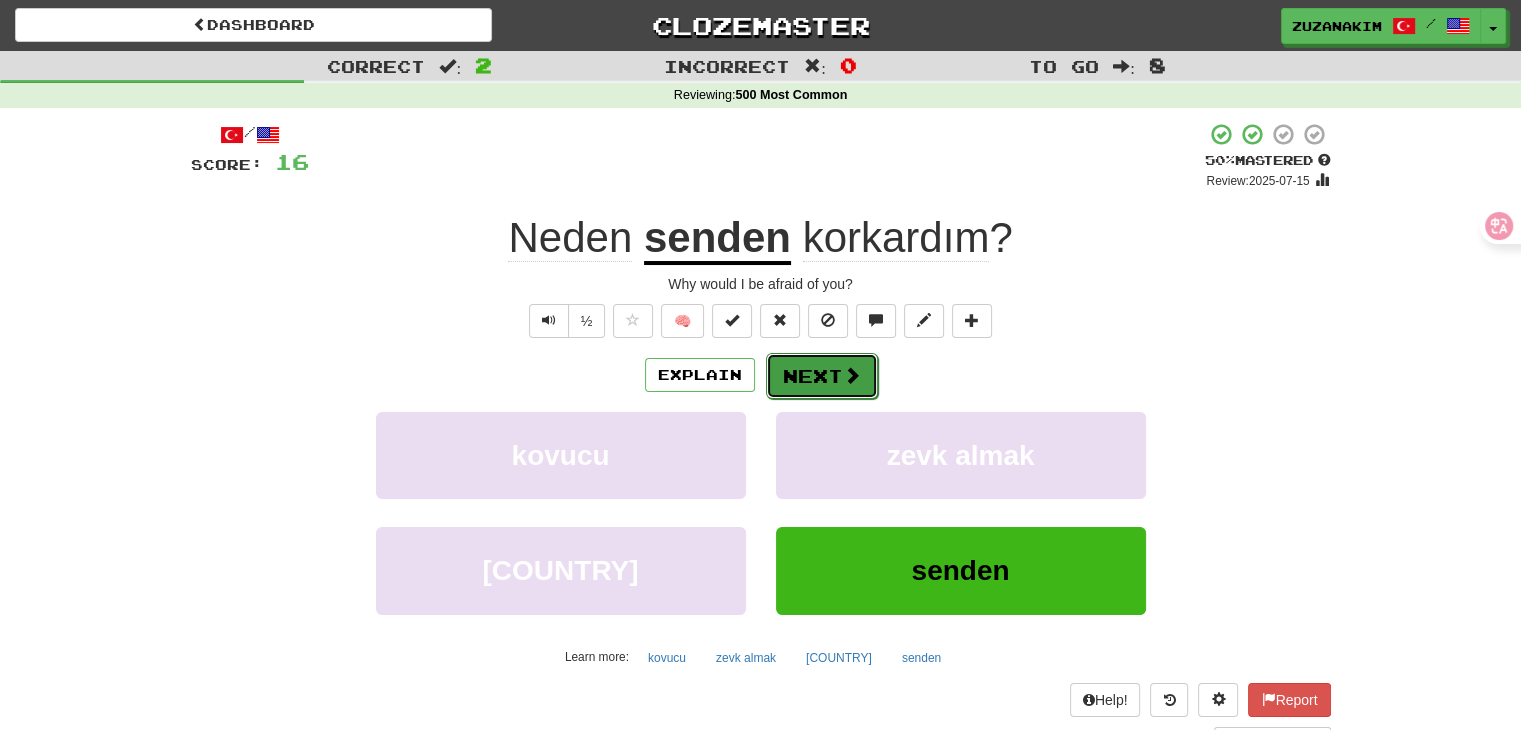 click on "Next" at bounding box center (822, 376) 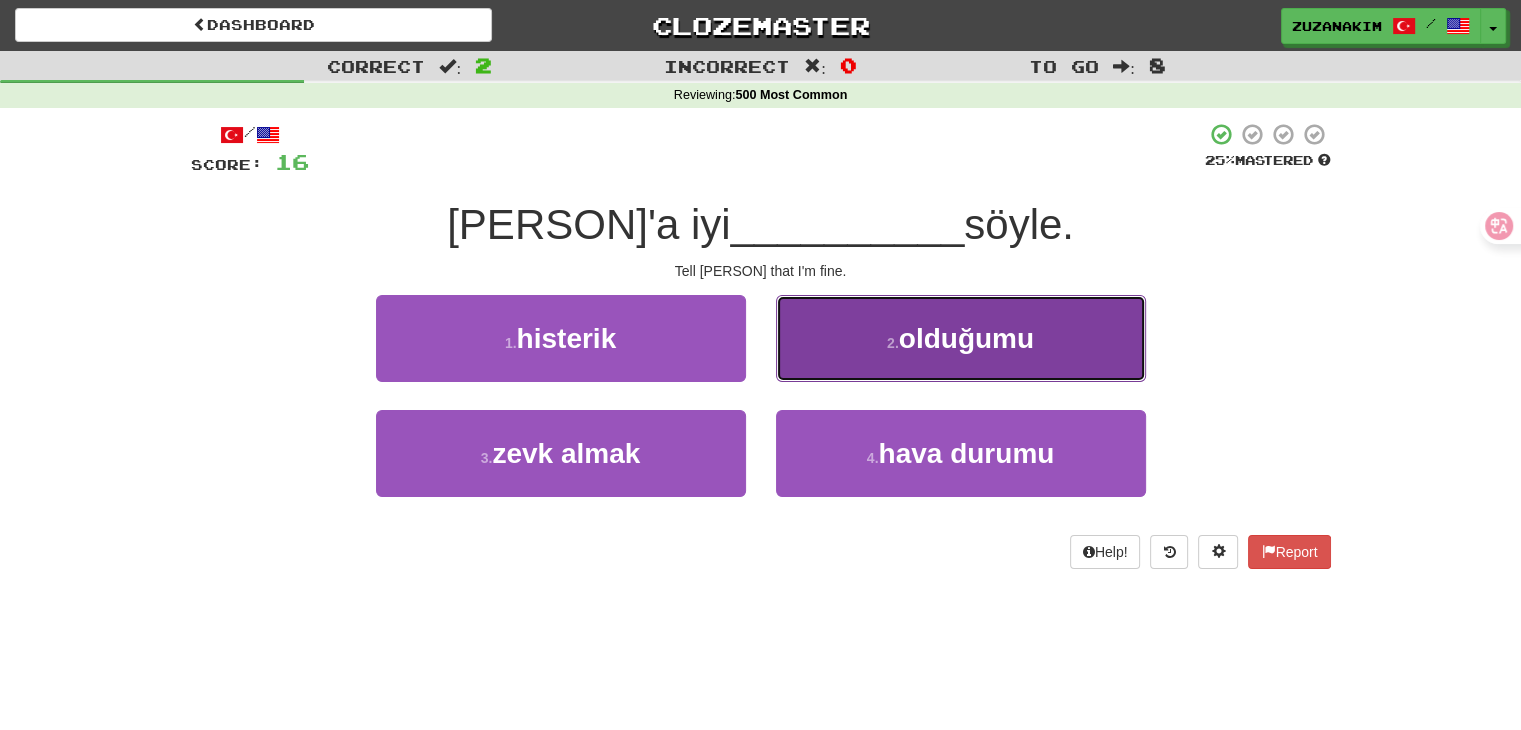 click on "2 .  olduğumu" at bounding box center [961, 338] 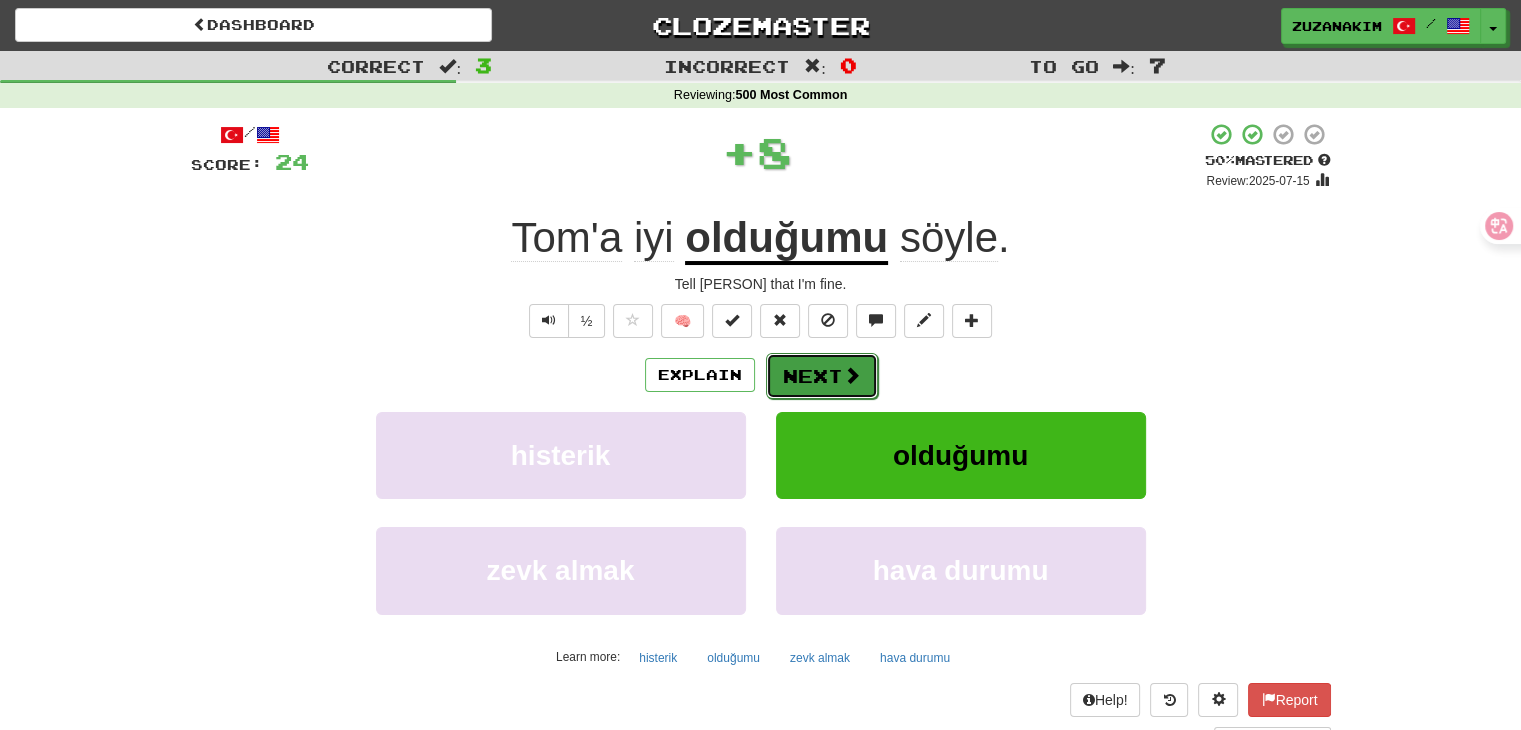 click on "Next" at bounding box center [822, 376] 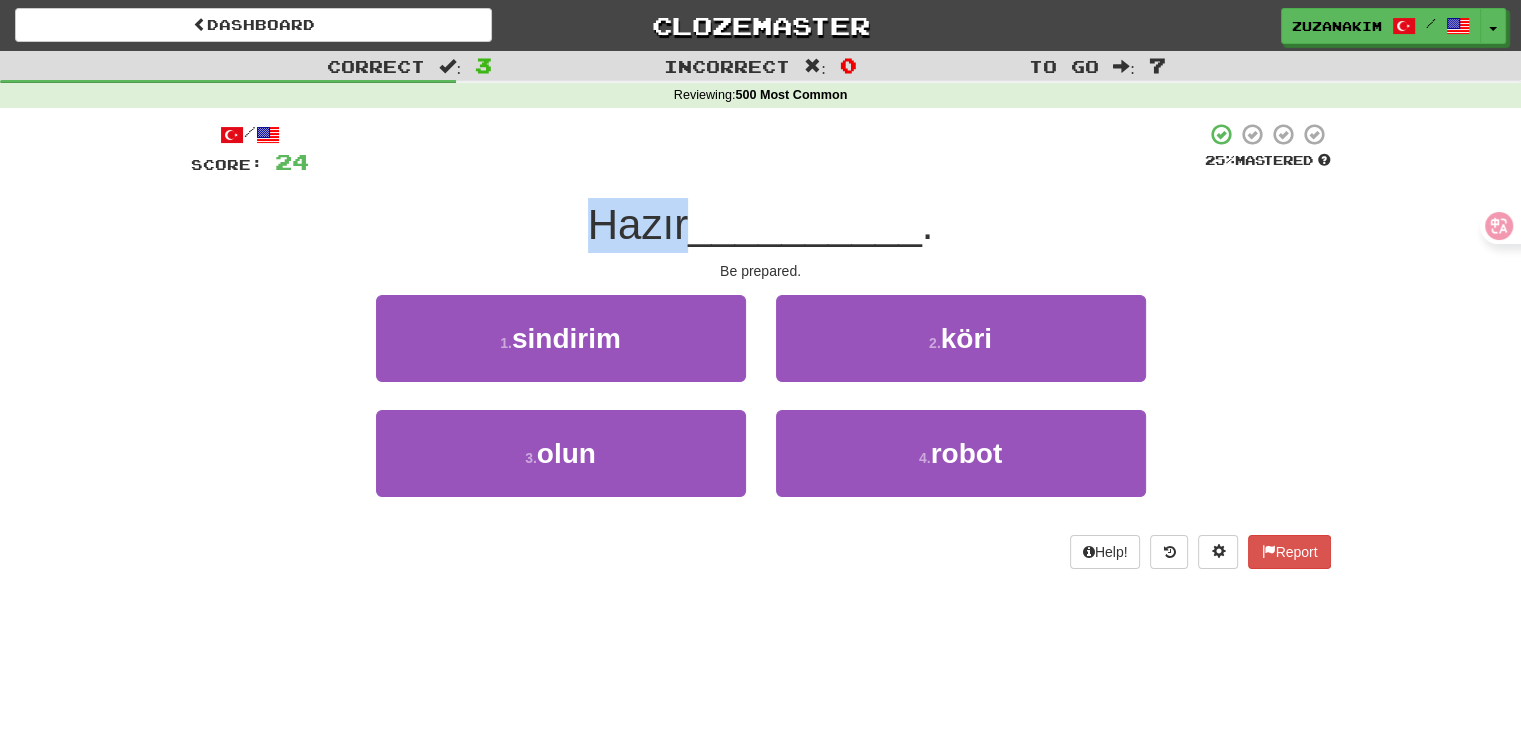 drag, startPoint x: 579, startPoint y: 214, endPoint x: 685, endPoint y: 214, distance: 106 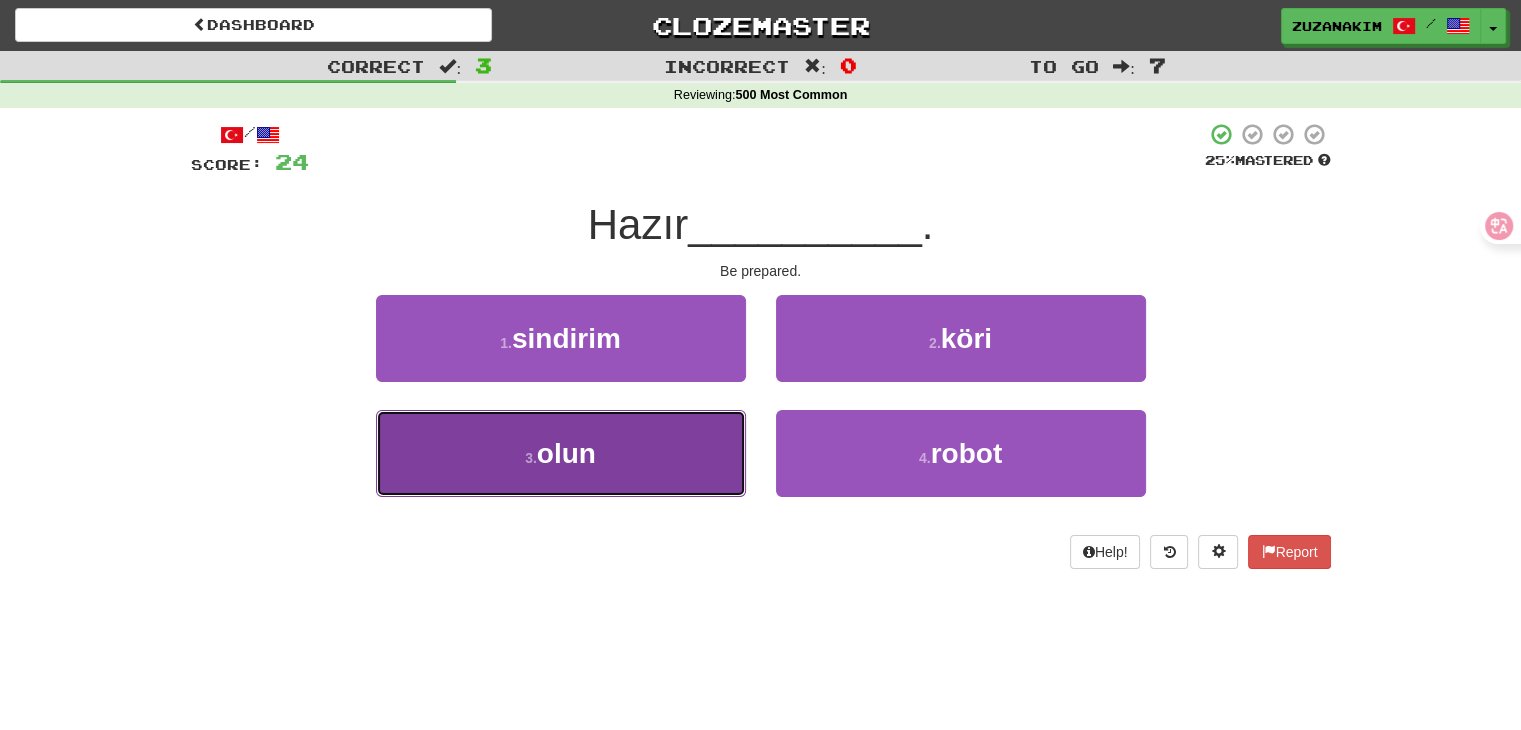 click on "3 .  olun" at bounding box center [561, 453] 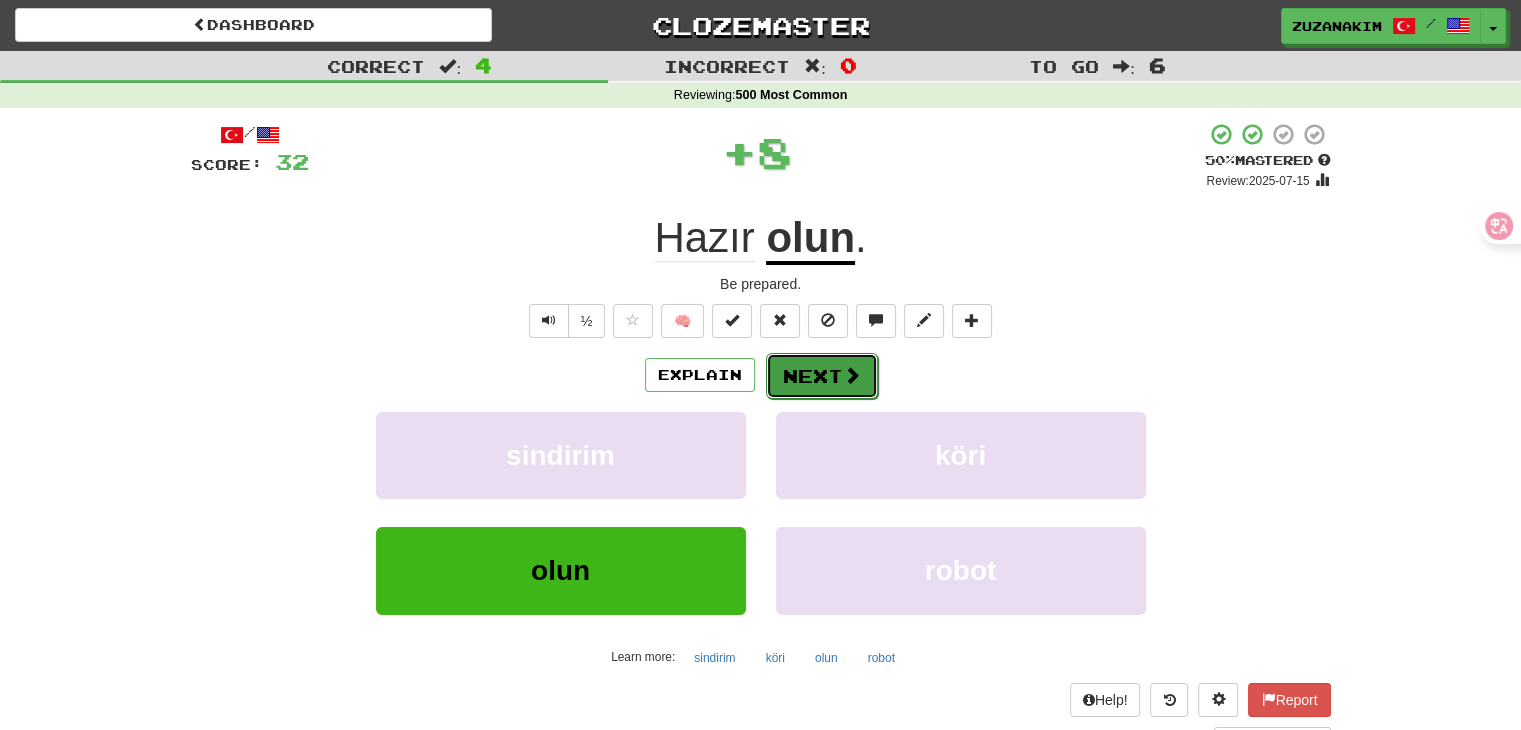 click on "Next" at bounding box center (822, 376) 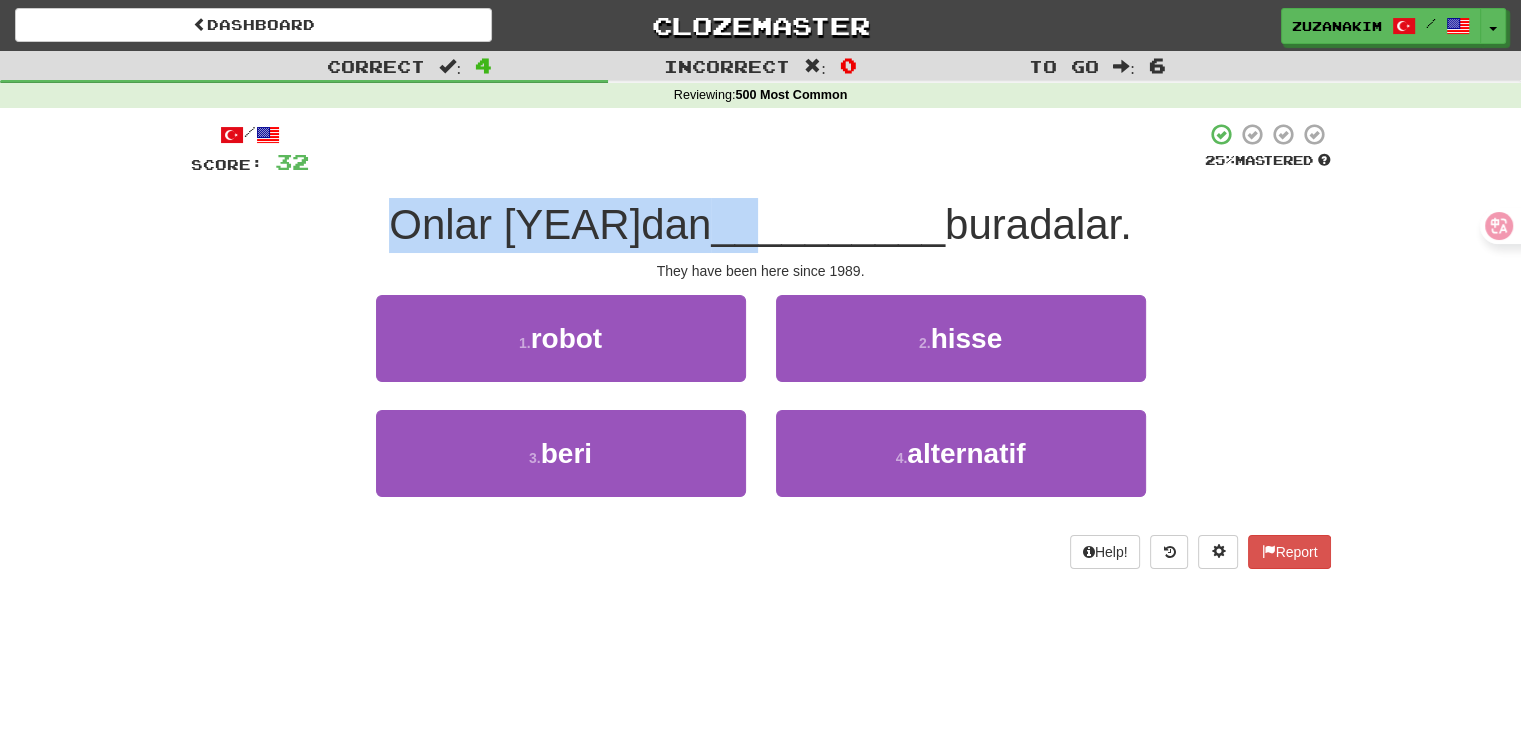 drag, startPoint x: 408, startPoint y: 224, endPoint x: 732, endPoint y: 226, distance: 324.00616 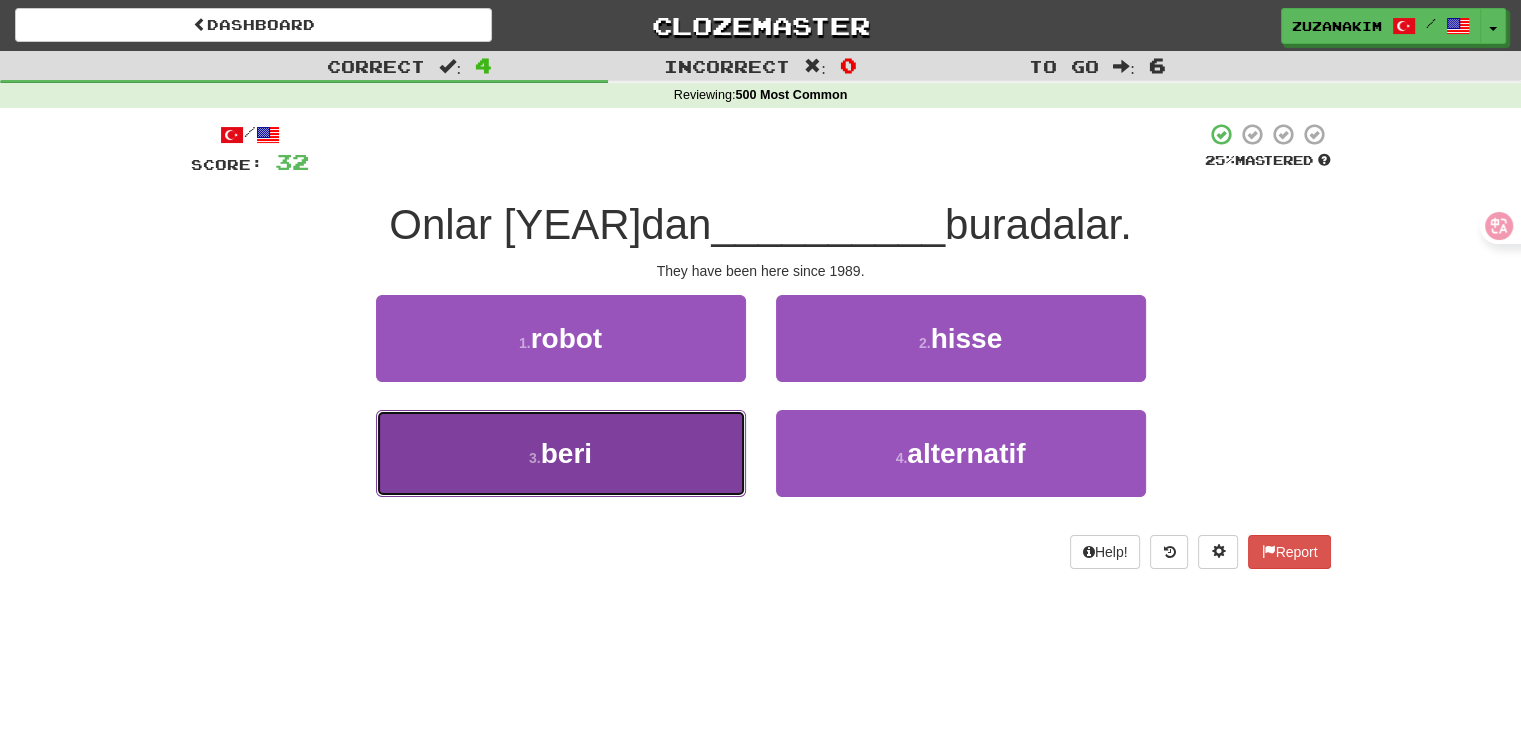 click on "beri" at bounding box center (566, 453) 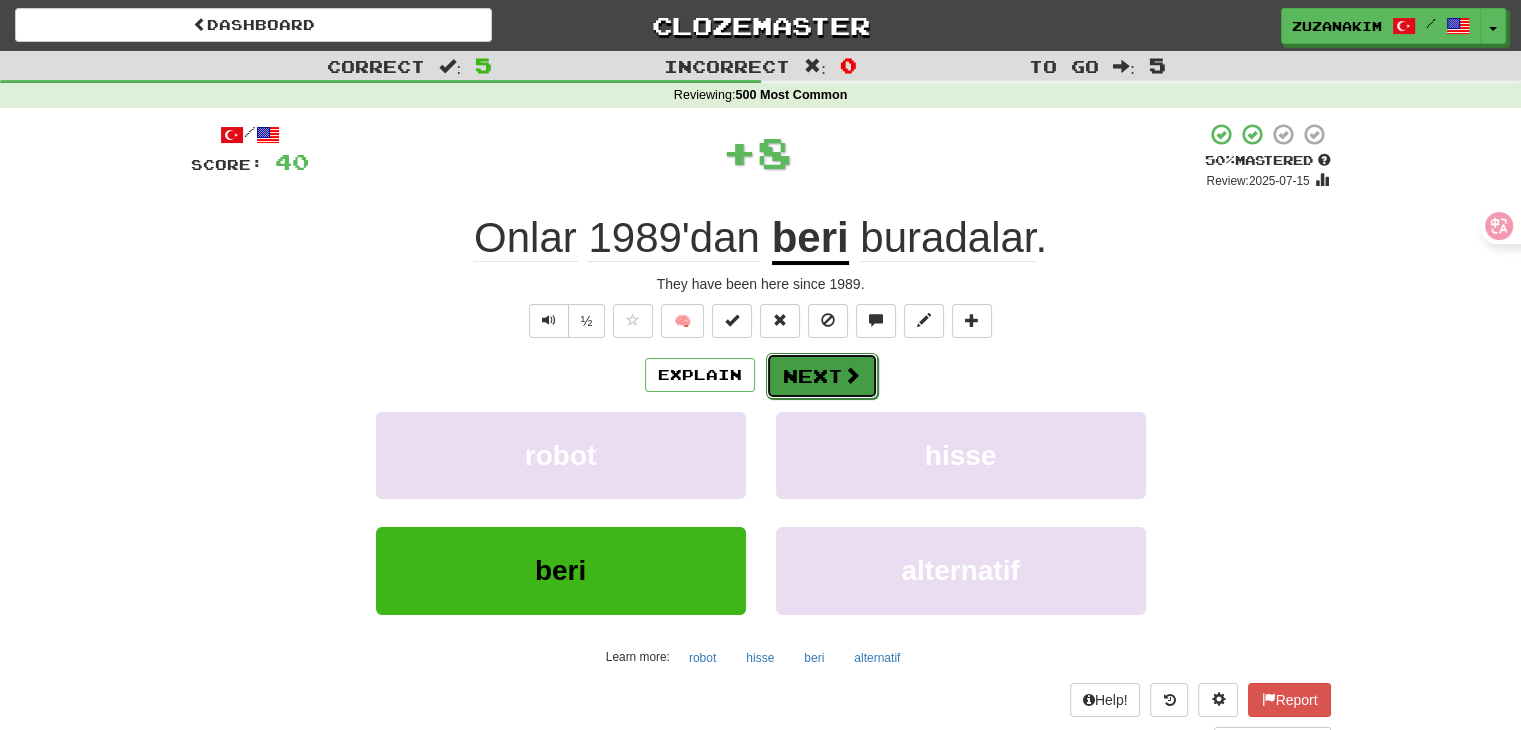 click at bounding box center (852, 375) 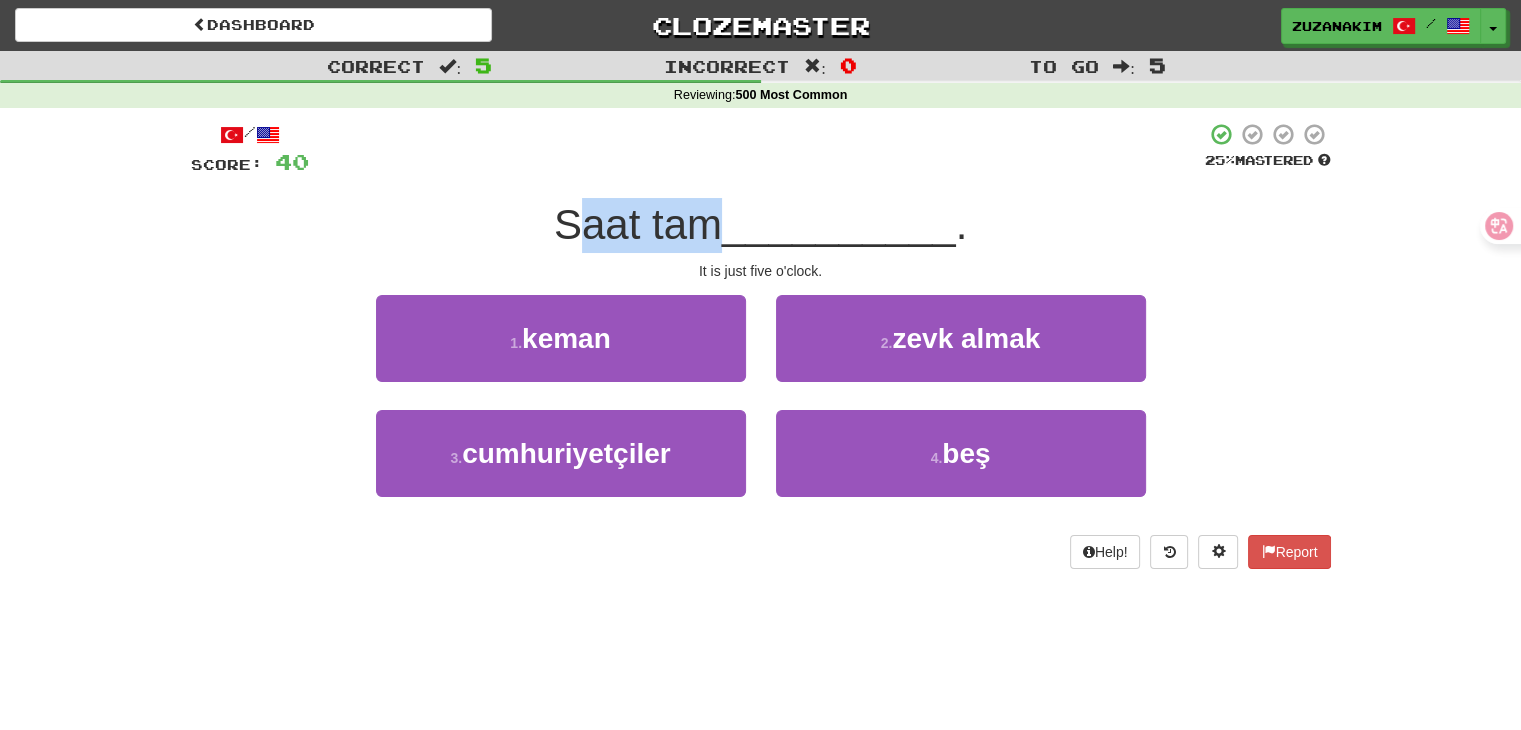 drag, startPoint x: 580, startPoint y: 245, endPoint x: 777, endPoint y: 245, distance: 197 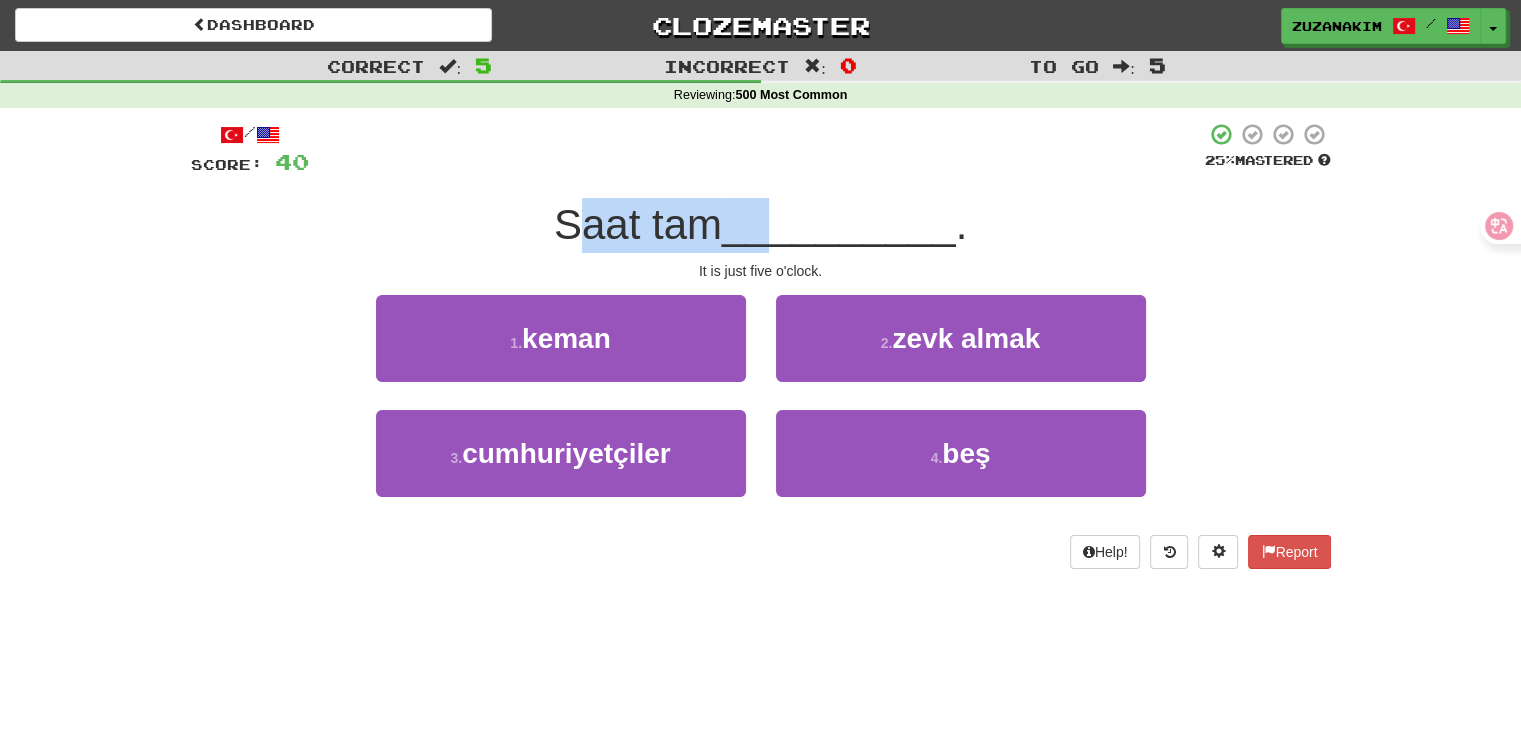 click on "Saat tam" at bounding box center (638, 224) 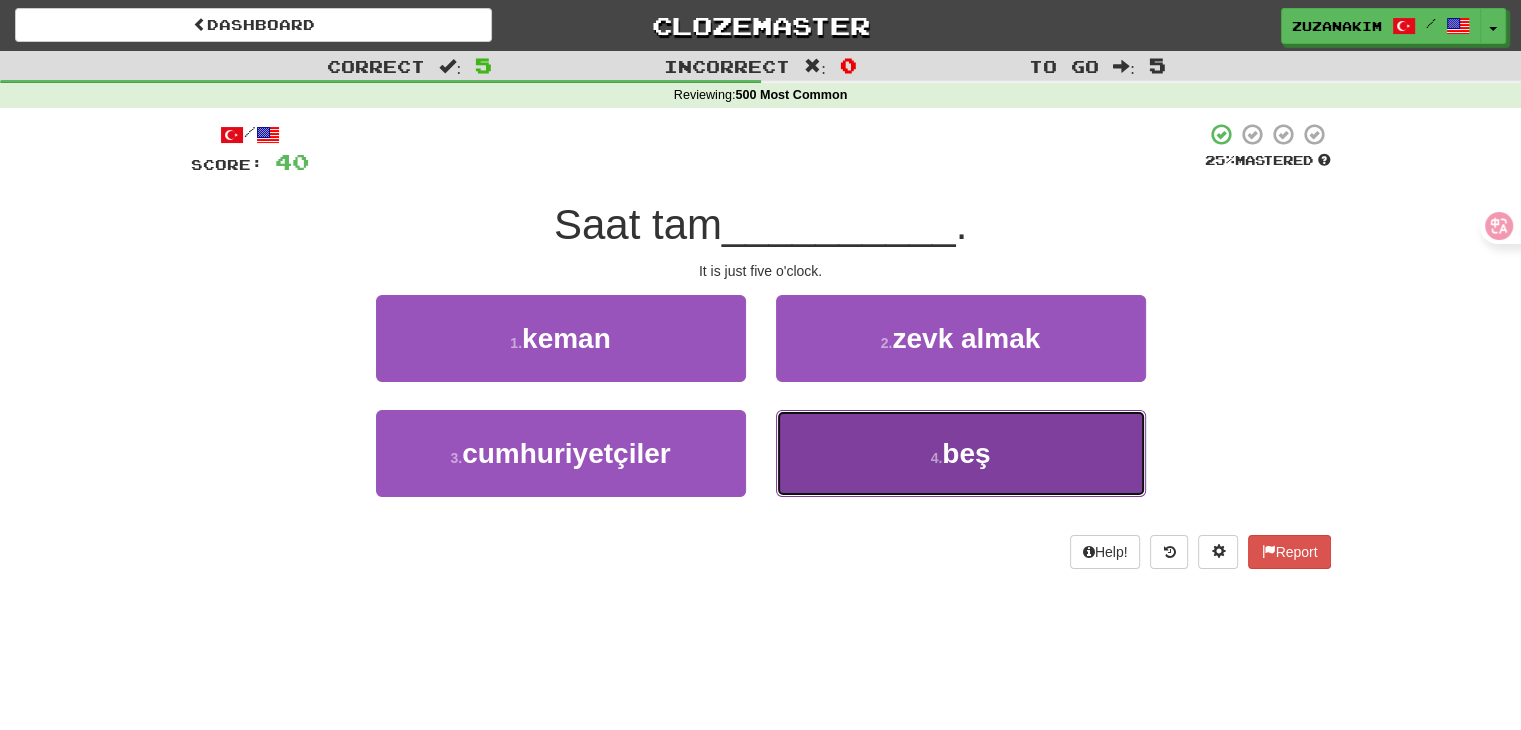 click on "4 .  beş" at bounding box center (961, 453) 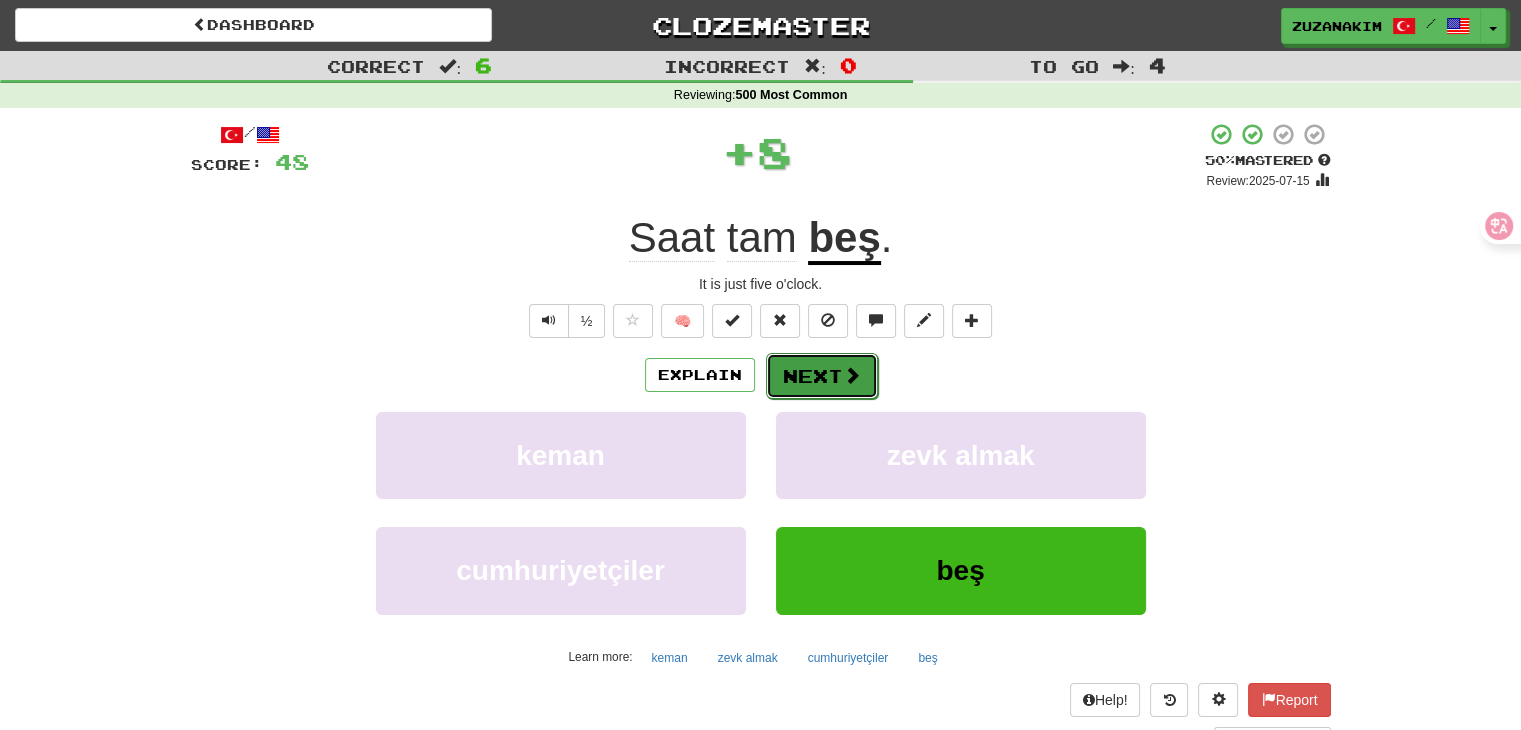 click on "Next" at bounding box center [822, 376] 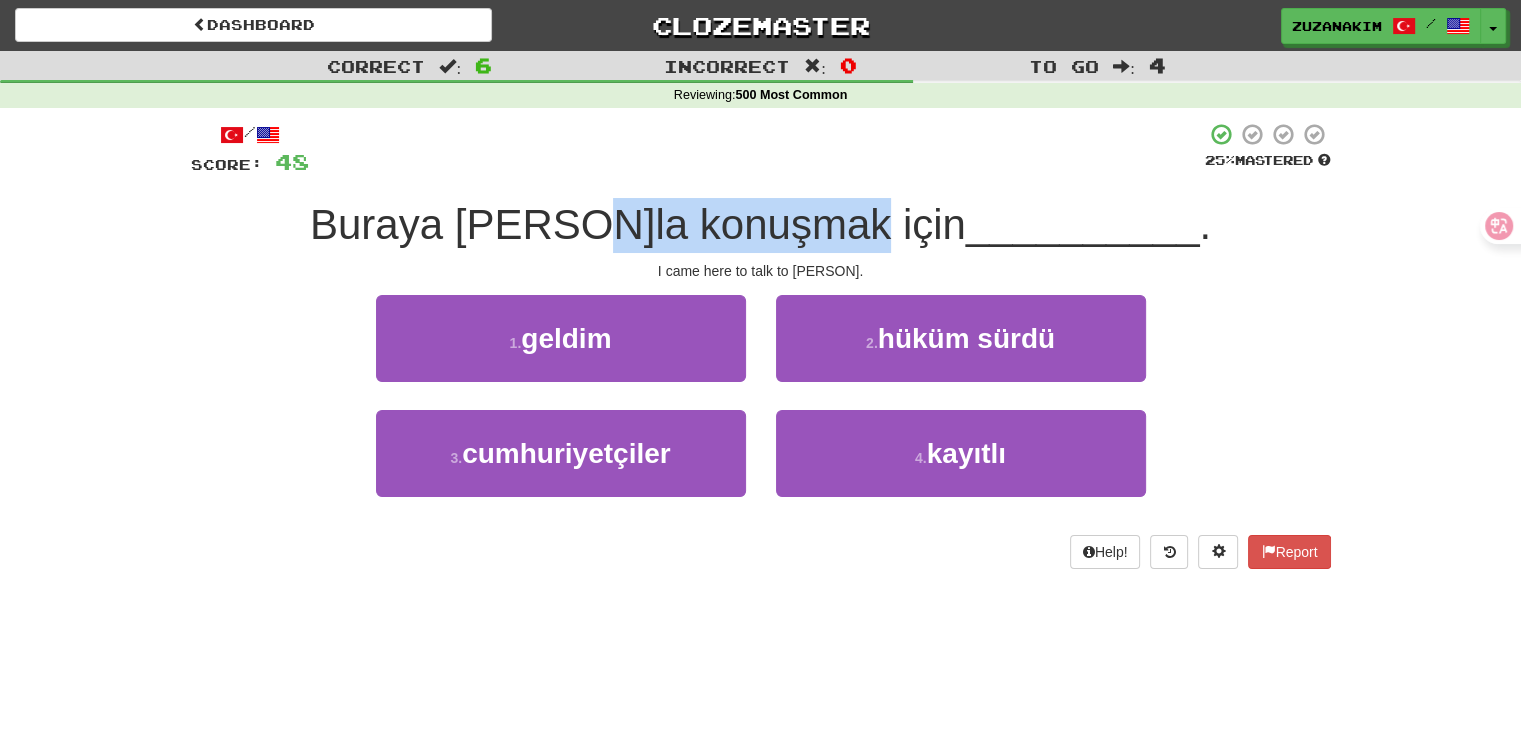drag, startPoint x: 622, startPoint y: 221, endPoint x: 876, endPoint y: 219, distance: 254.00787 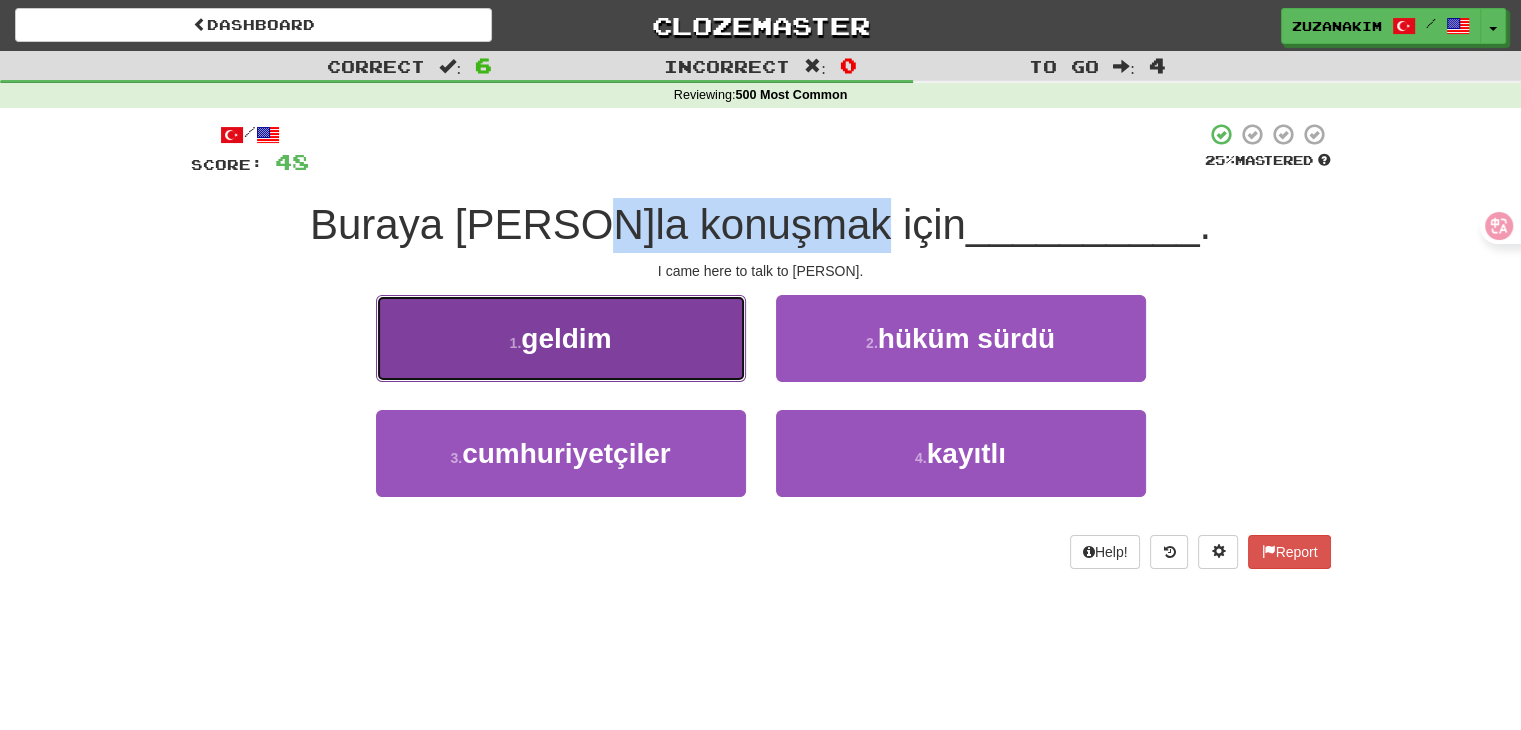click on "1 .  geldim" at bounding box center (561, 338) 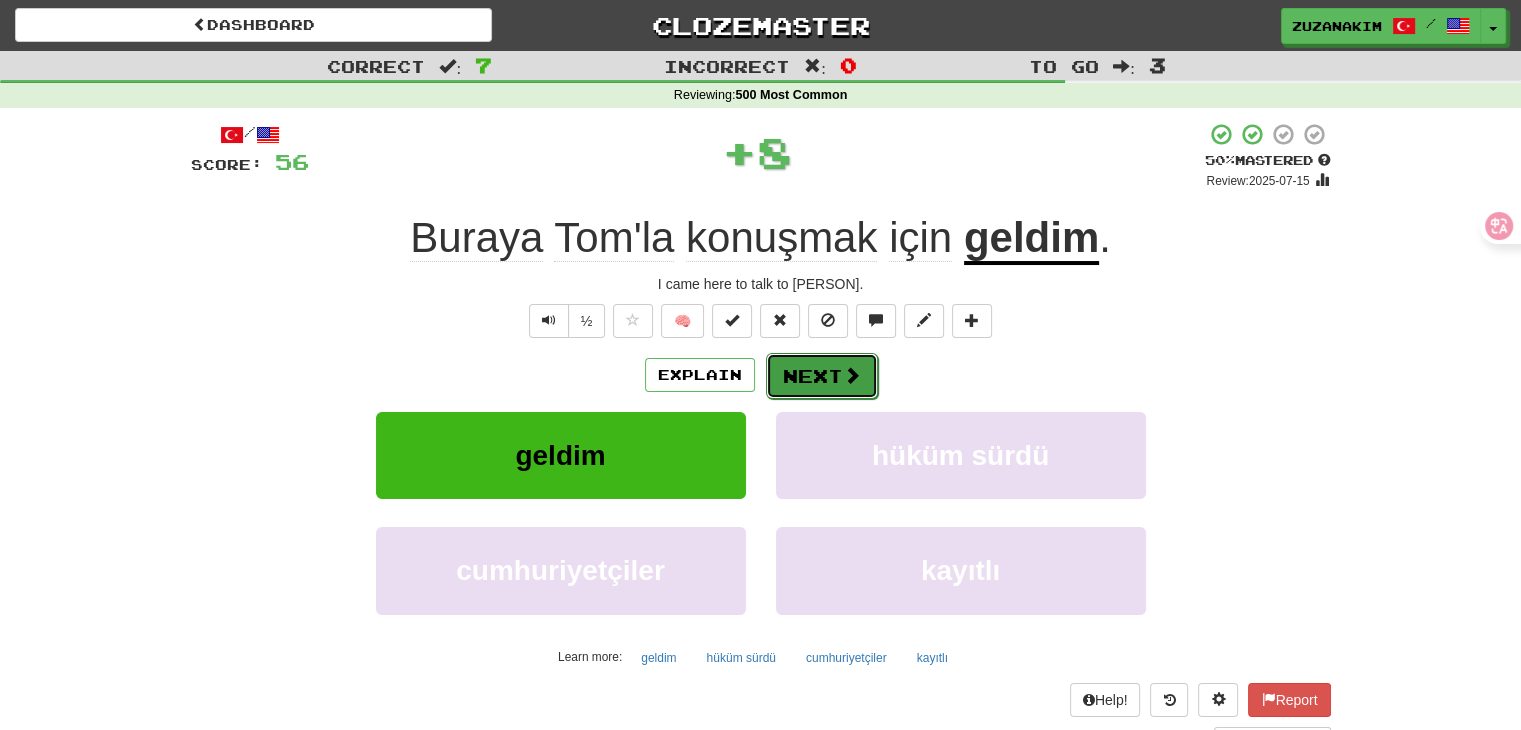 click on "Next" at bounding box center (822, 376) 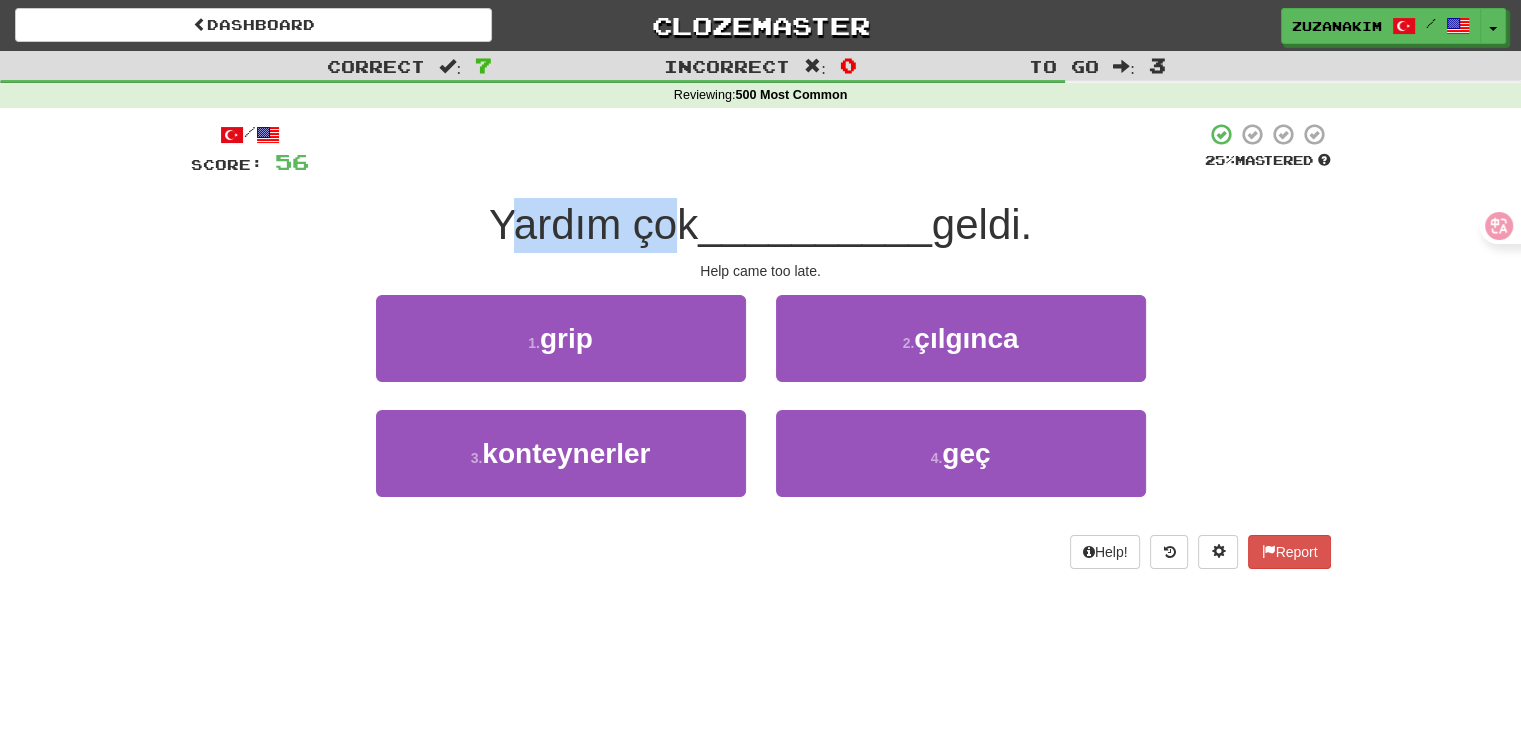 drag, startPoint x: 493, startPoint y: 241, endPoint x: 671, endPoint y: 240, distance: 178.0028 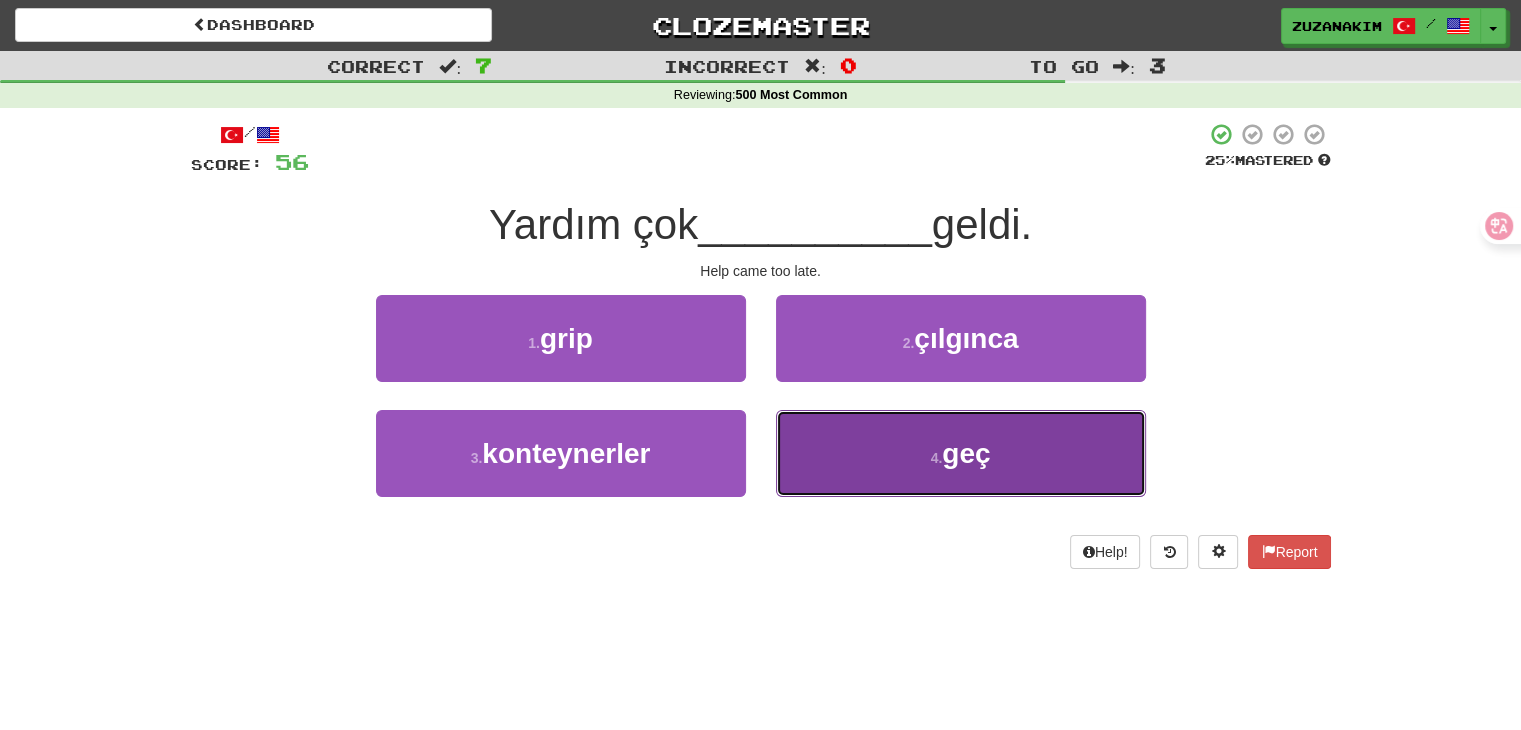 click on "4 .  geç" at bounding box center (961, 453) 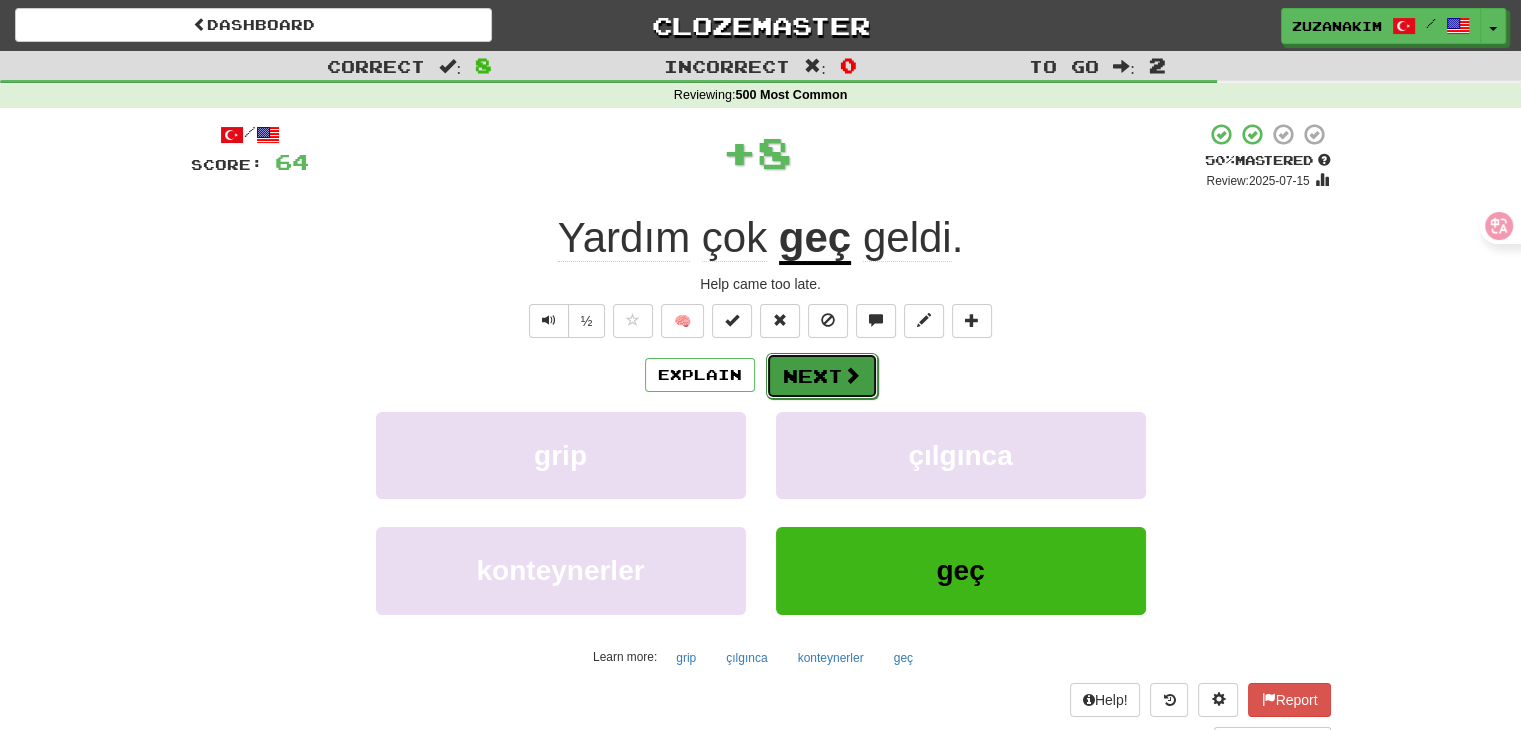 click on "Next" at bounding box center [822, 376] 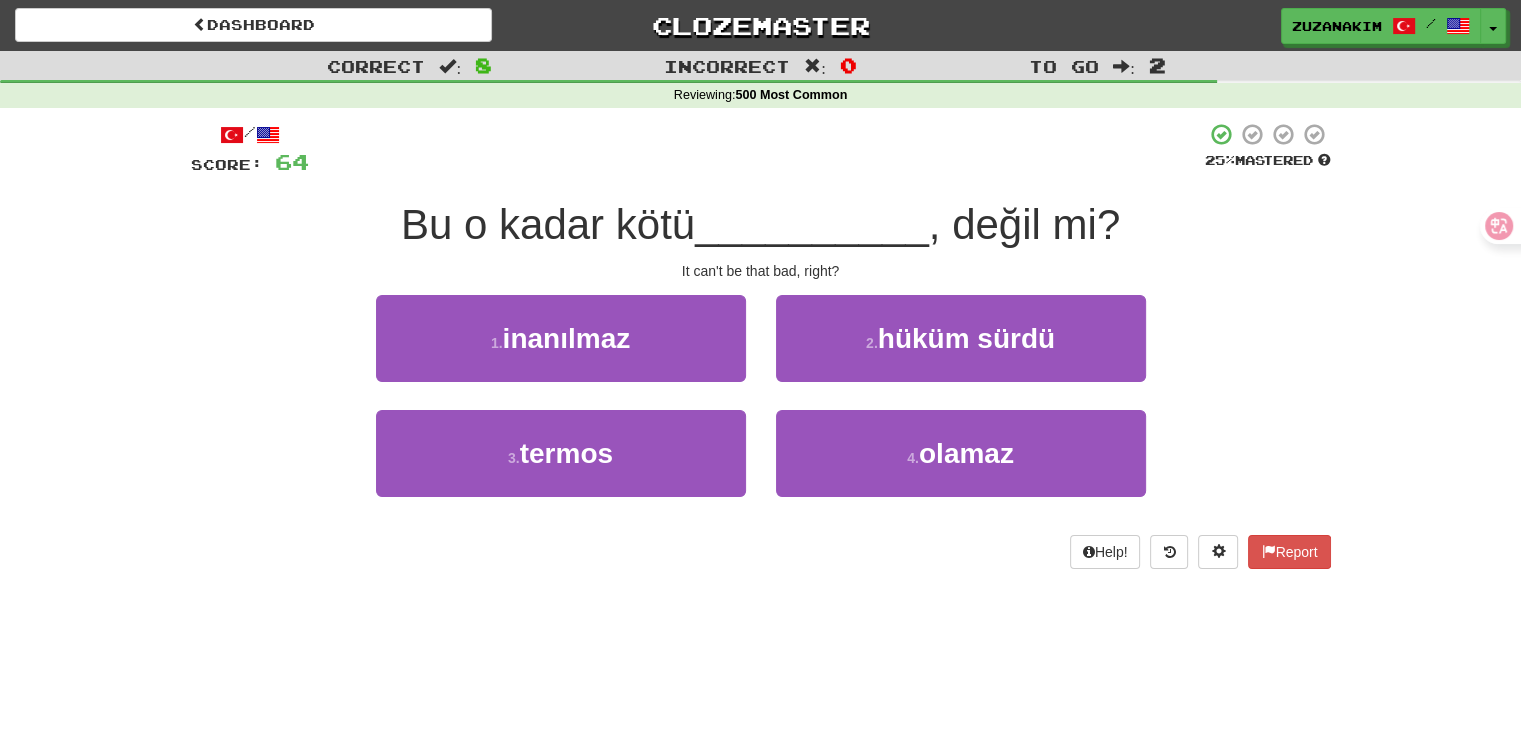 drag, startPoint x: 412, startPoint y: 238, endPoint x: 671, endPoint y: 240, distance: 259.00772 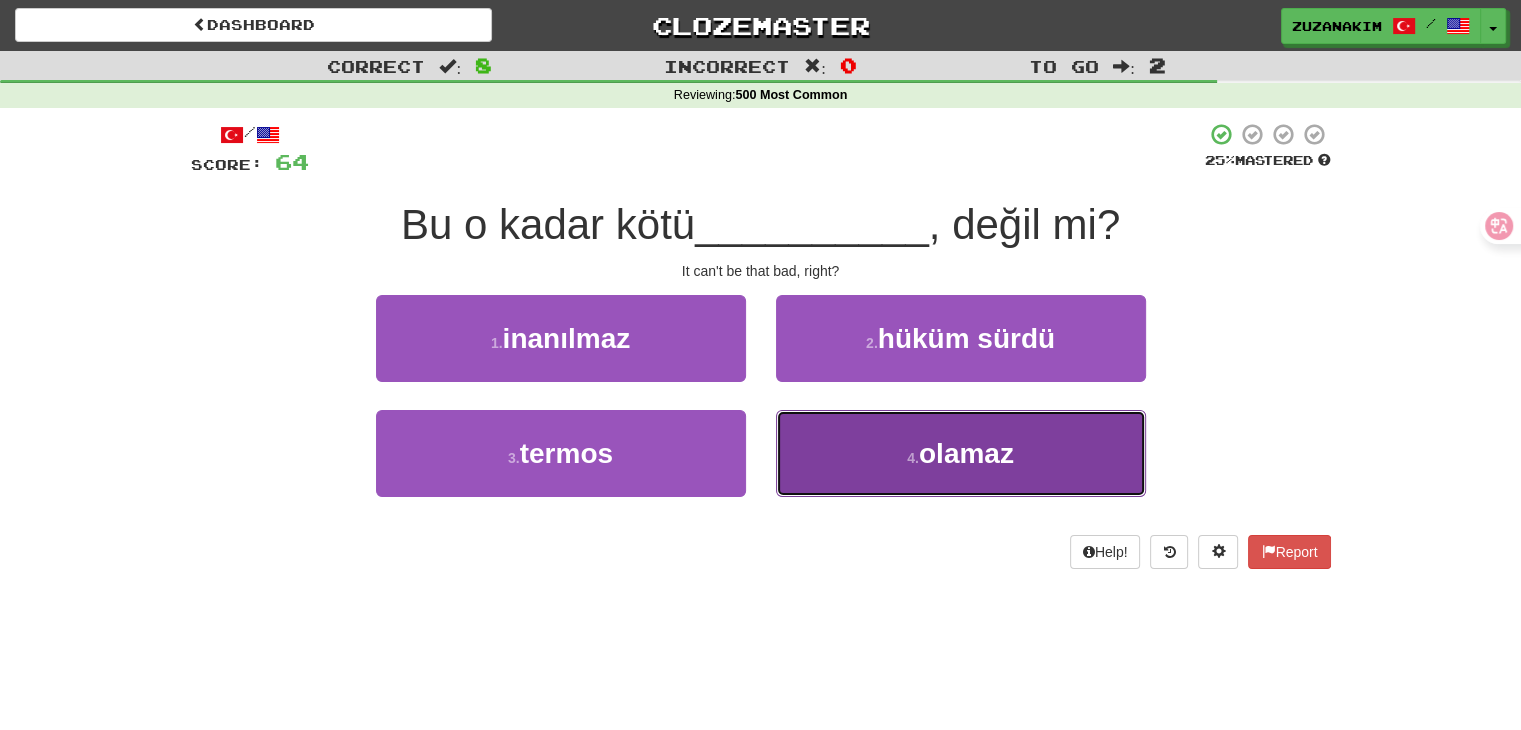 click on "4 .  olamaz" at bounding box center [961, 453] 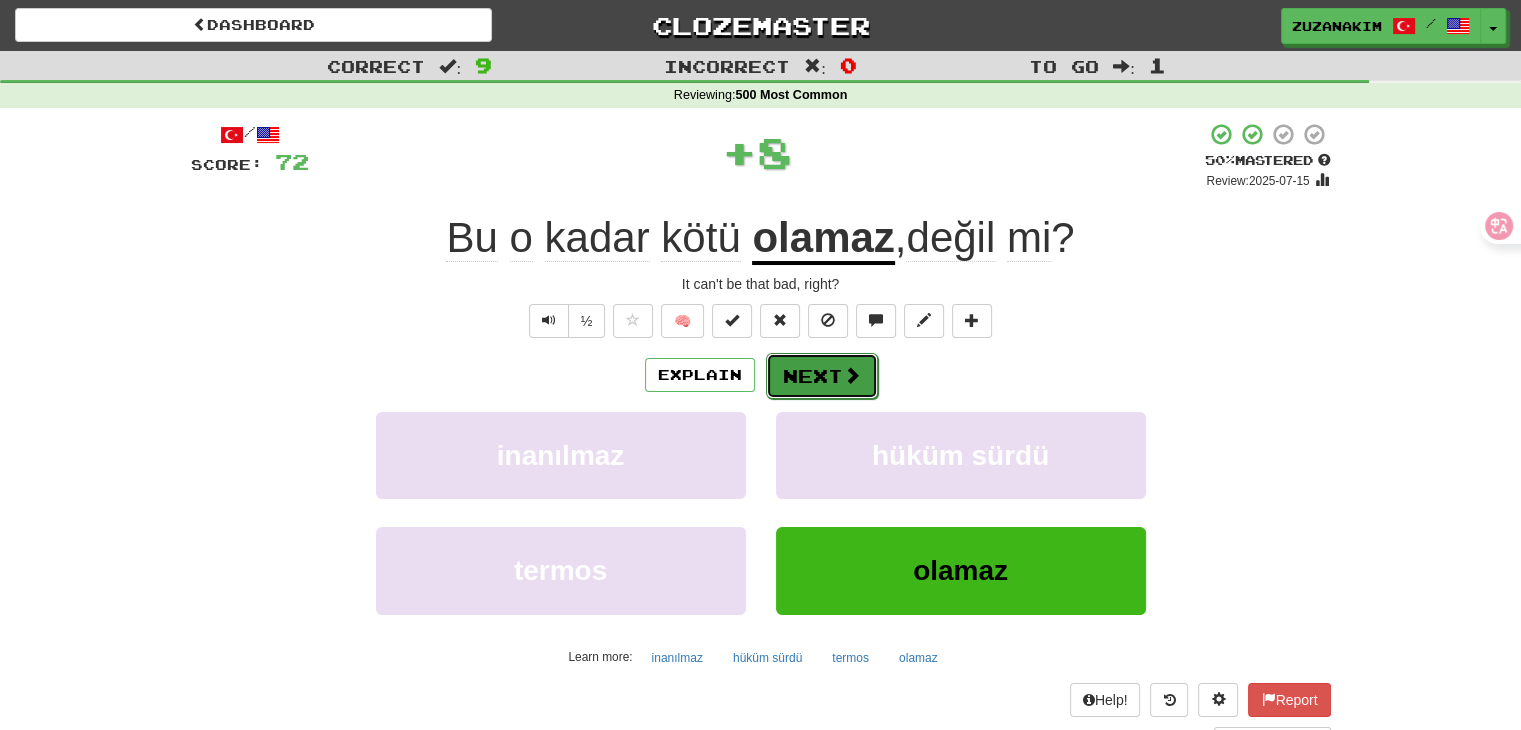 click on "Next" at bounding box center [822, 376] 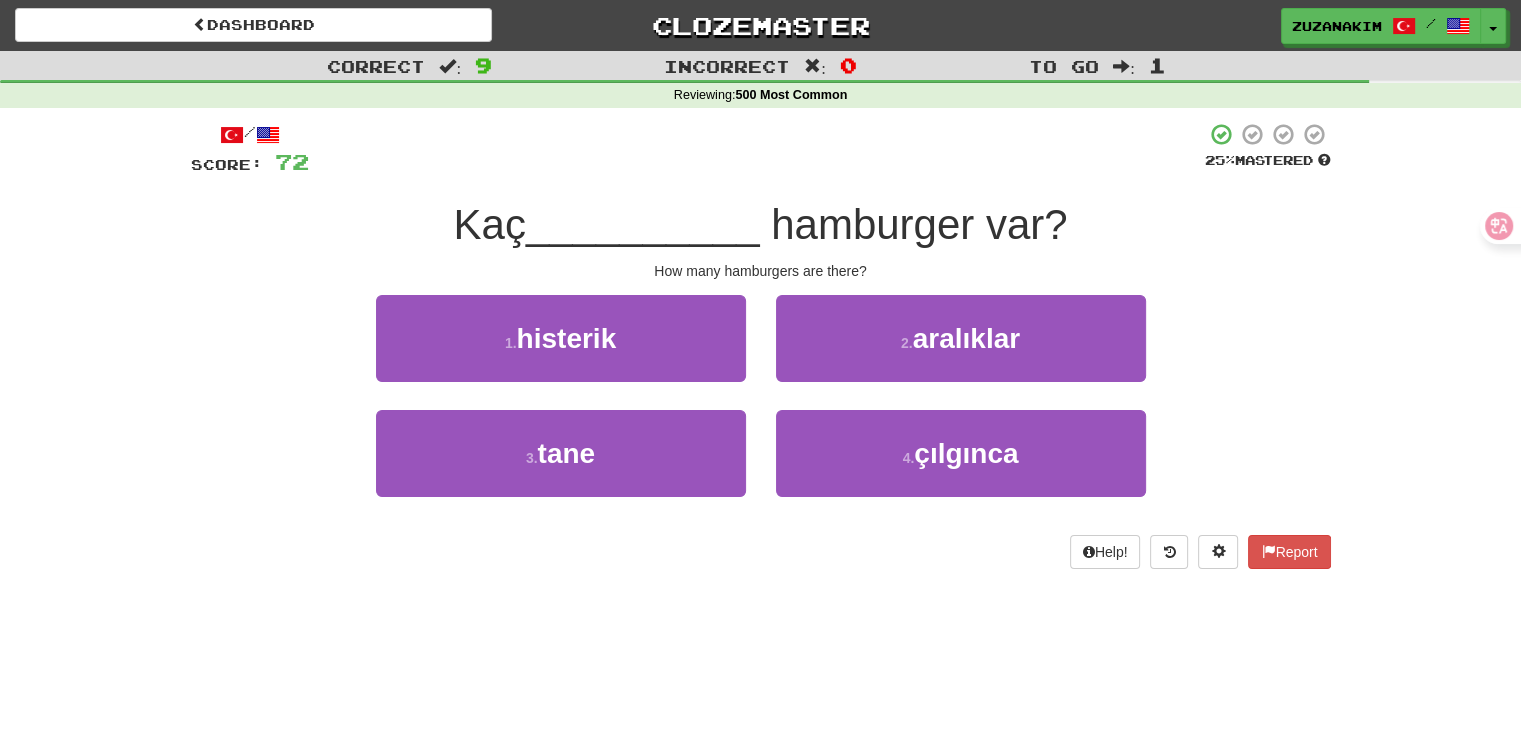 drag, startPoint x: 438, startPoint y: 241, endPoint x: 531, endPoint y: 237, distance: 93.08598 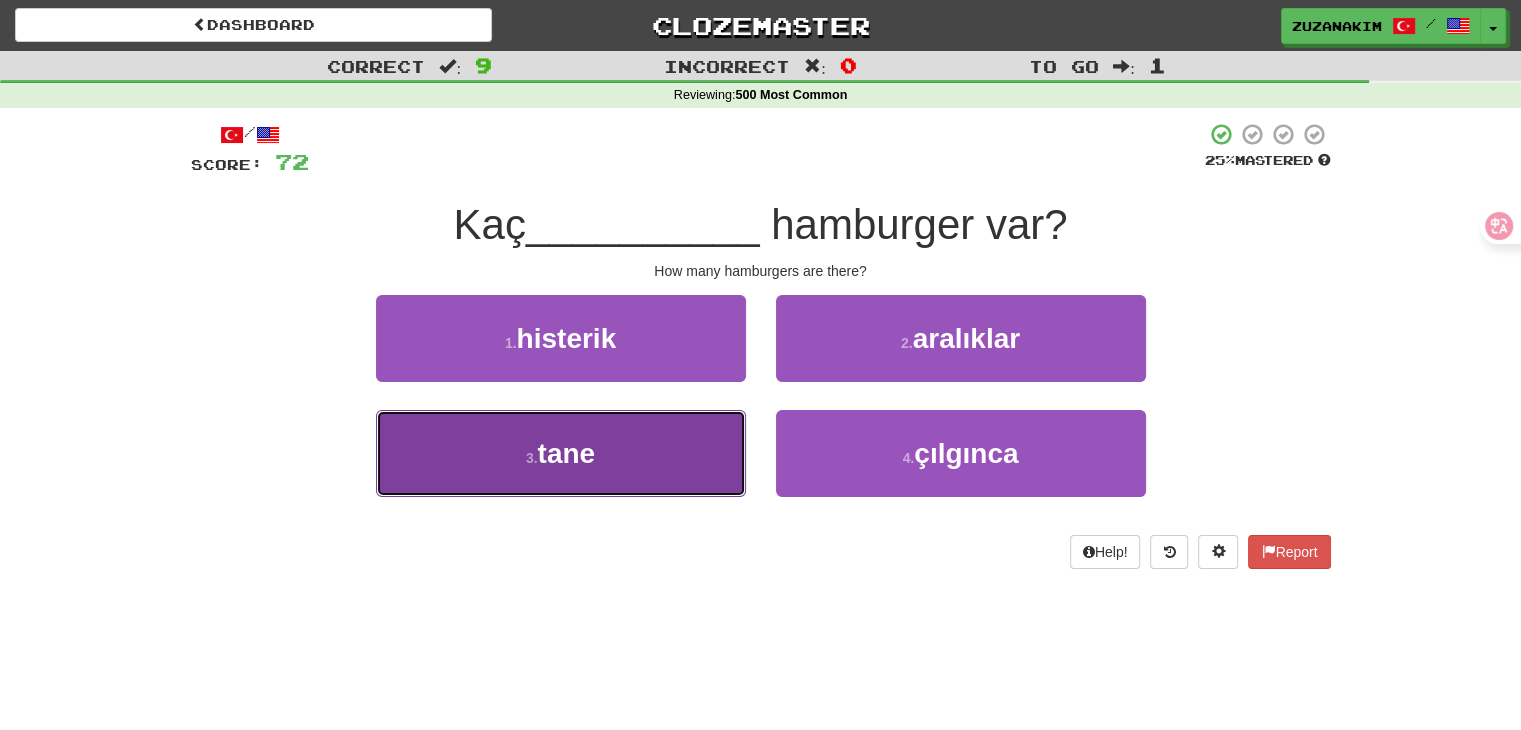 click on "tane" at bounding box center [567, 453] 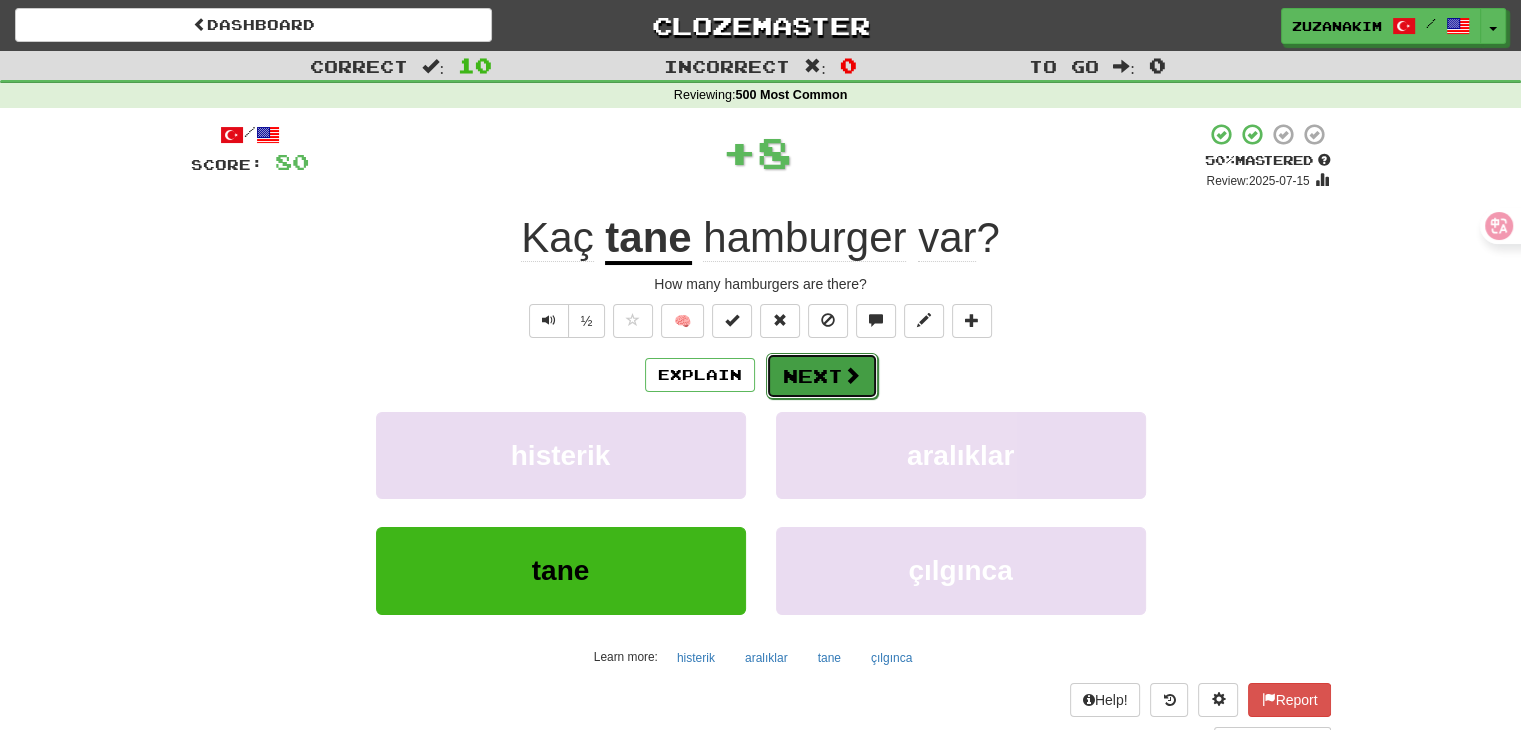 click on "Next" at bounding box center [822, 376] 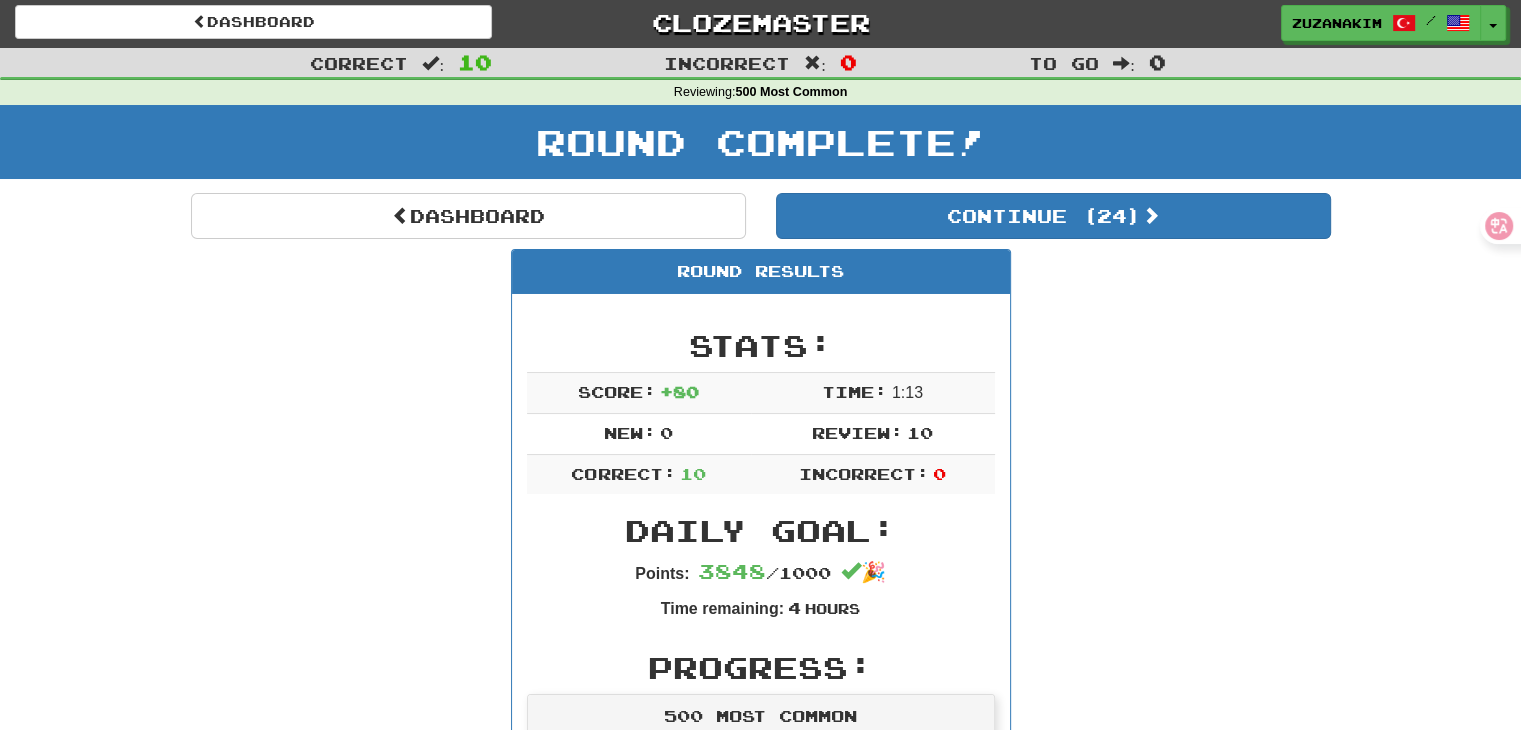 scroll, scrollTop: 0, scrollLeft: 0, axis: both 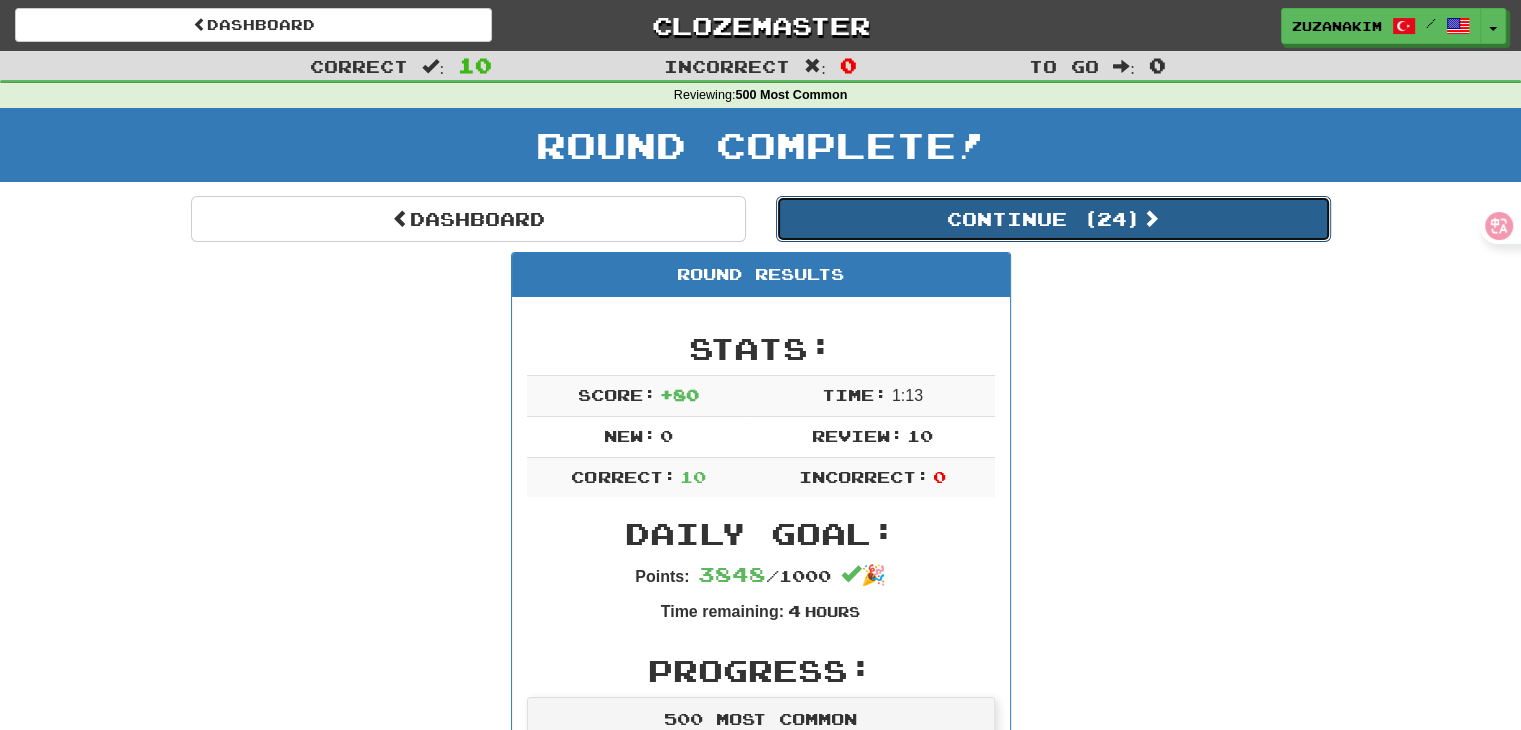 click on "Continue ( 24 )" at bounding box center [1053, 219] 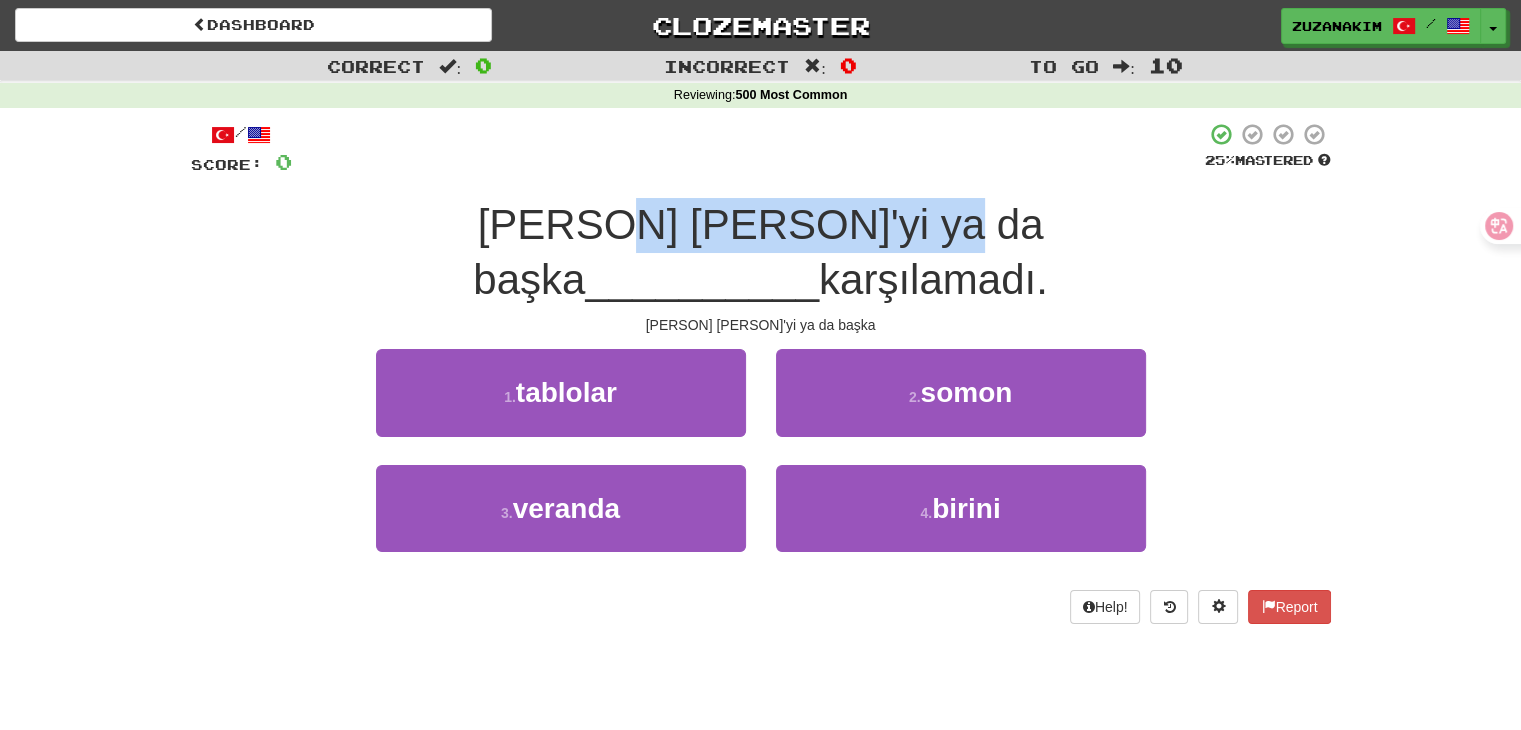 drag, startPoint x: 428, startPoint y: 228, endPoint x: 739, endPoint y: 216, distance: 311.2314 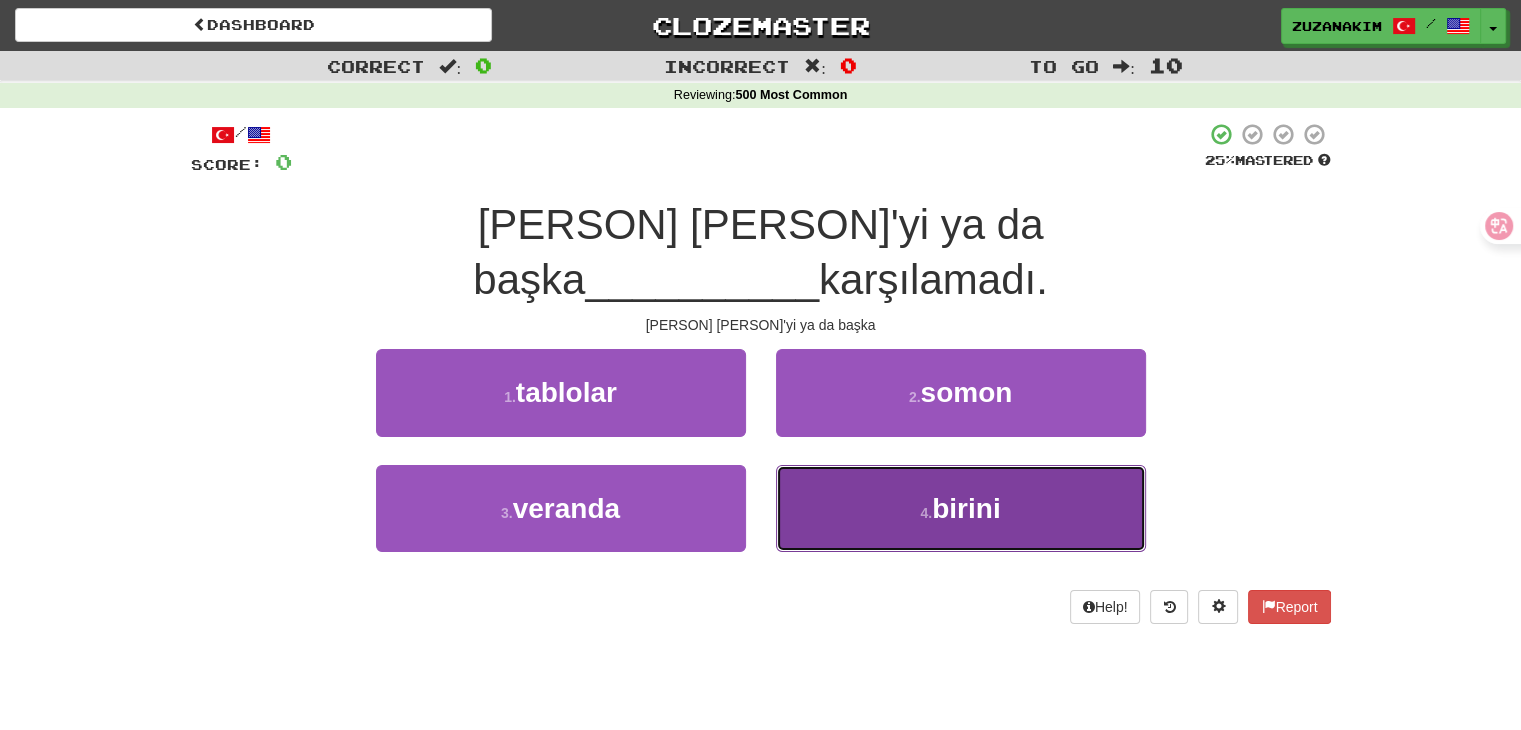 click on "birini" at bounding box center [966, 508] 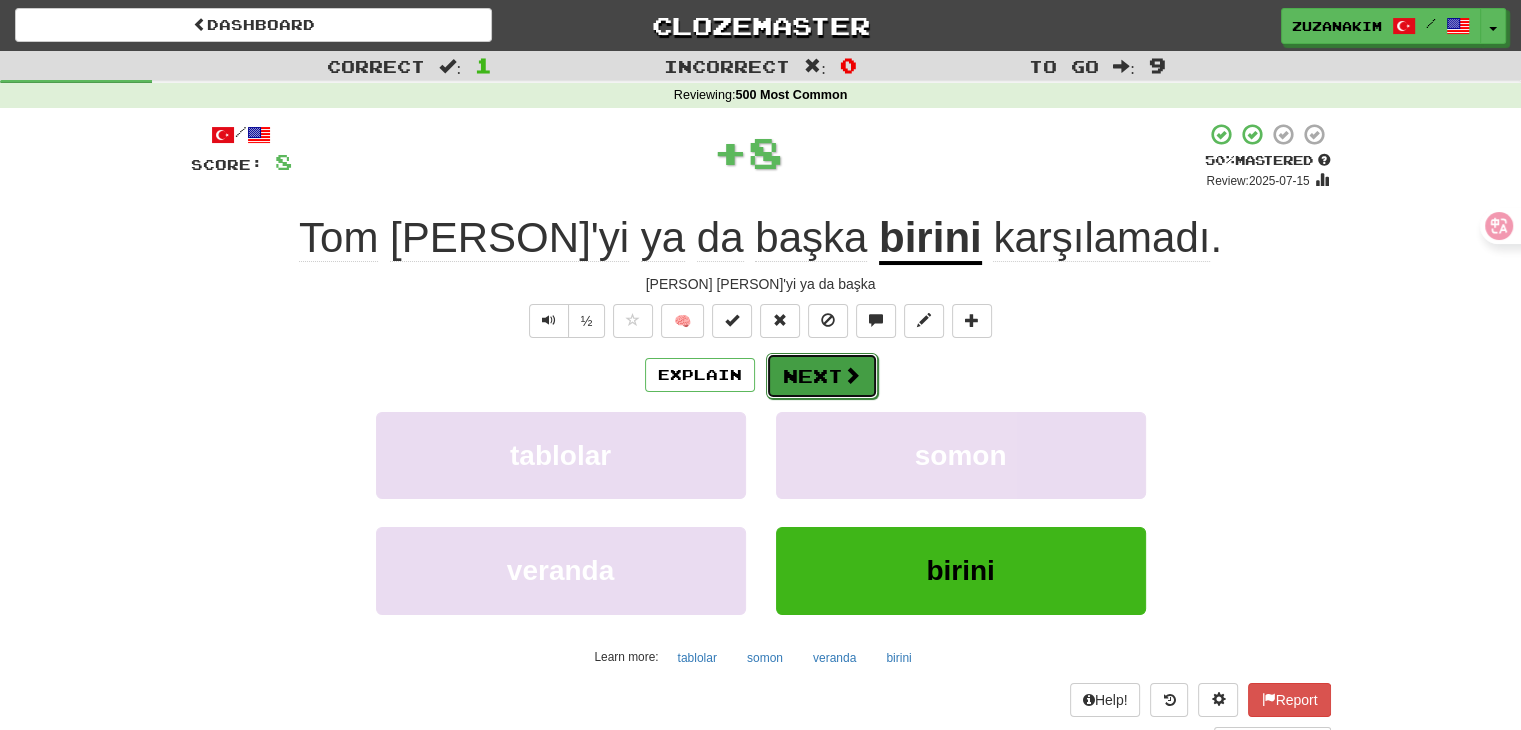 click at bounding box center (852, 375) 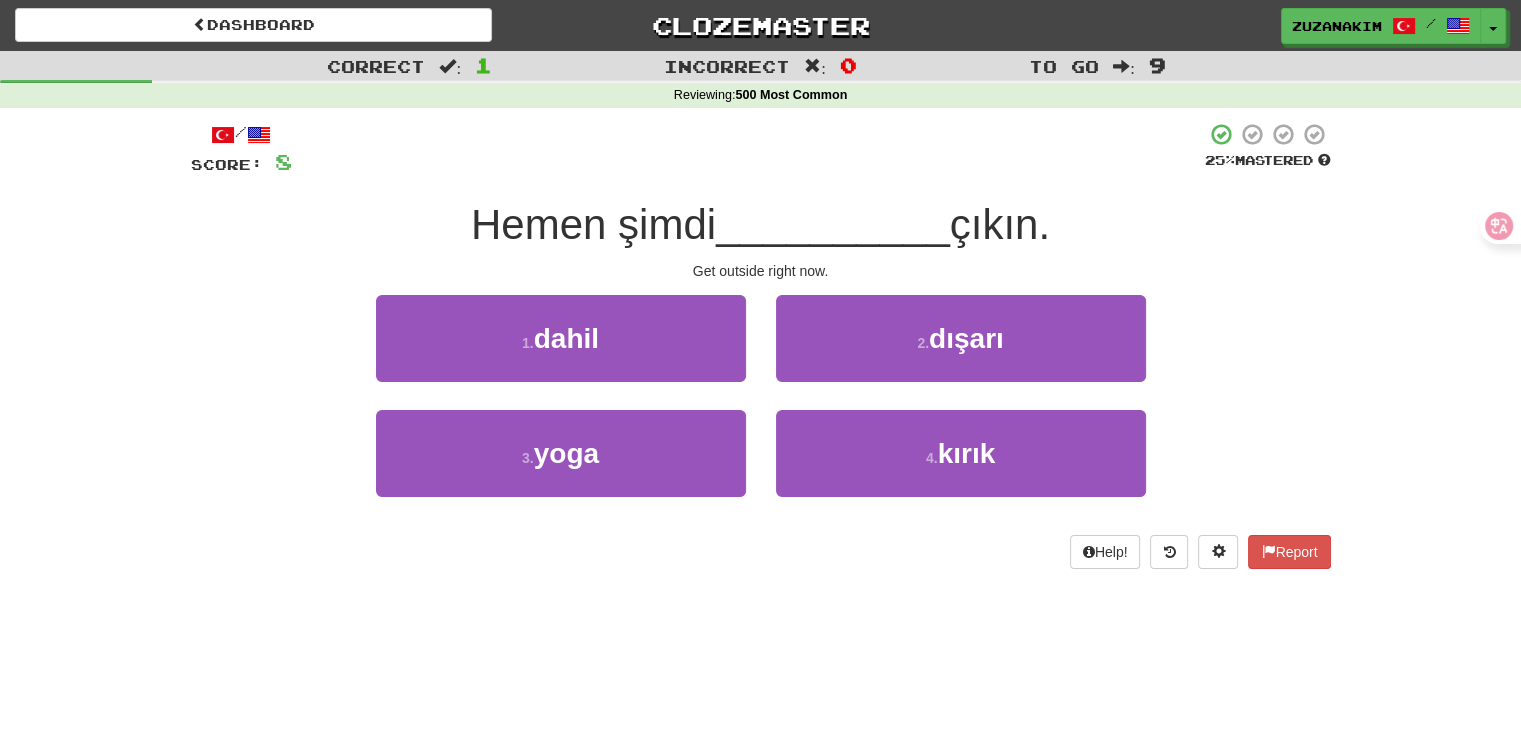 drag, startPoint x: 451, startPoint y: 226, endPoint x: 713, endPoint y: 226, distance: 262 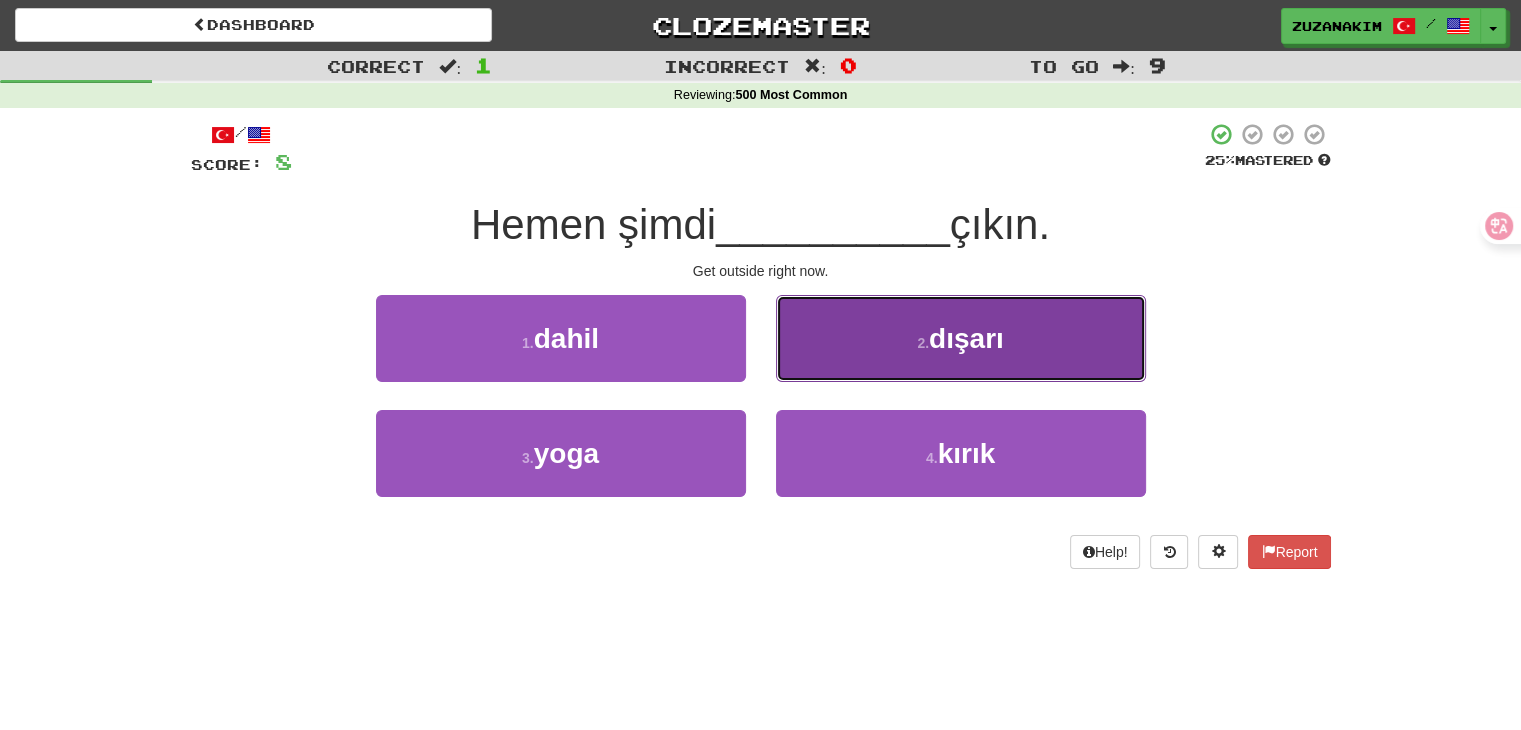 click on "2 .  dışarı" at bounding box center (961, 338) 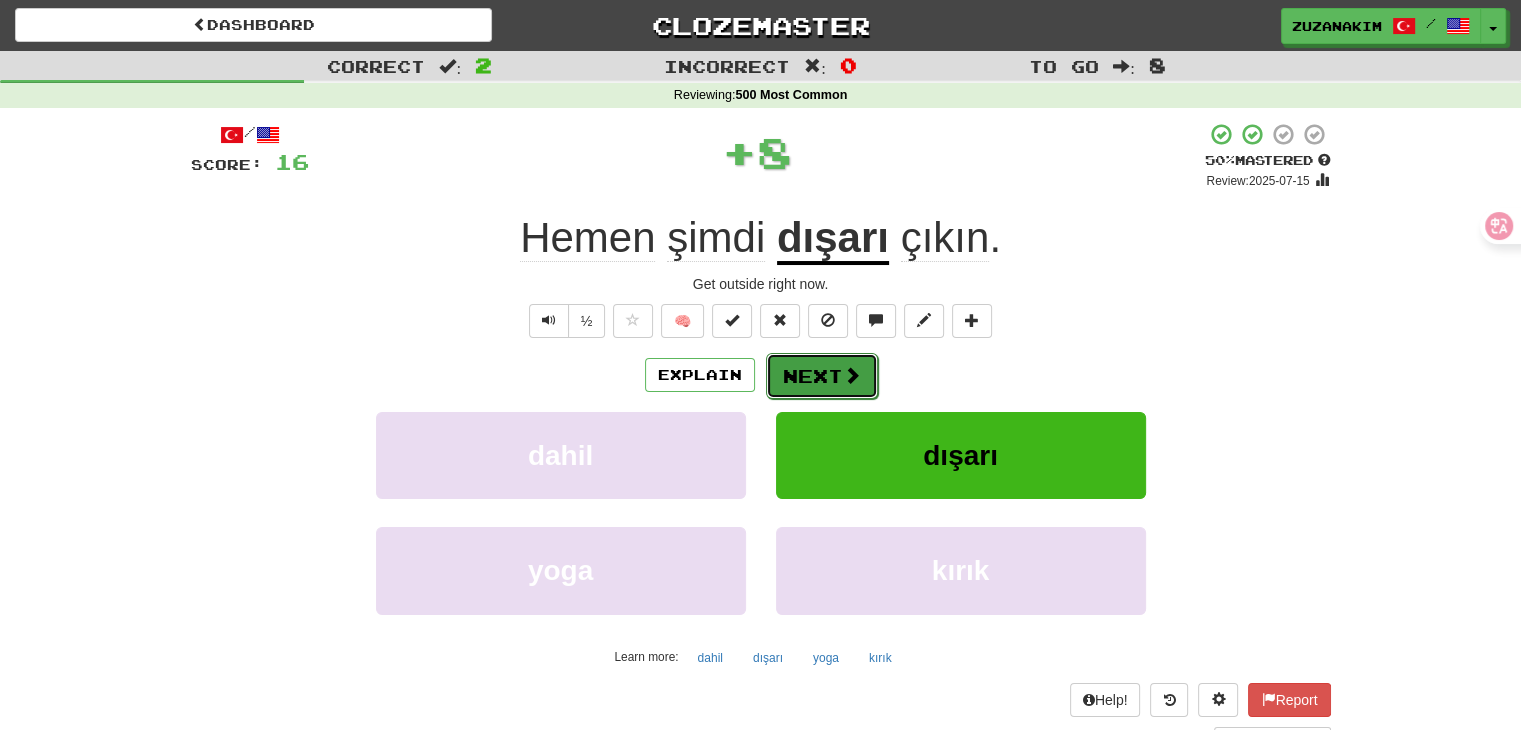 click on "Next" at bounding box center (822, 376) 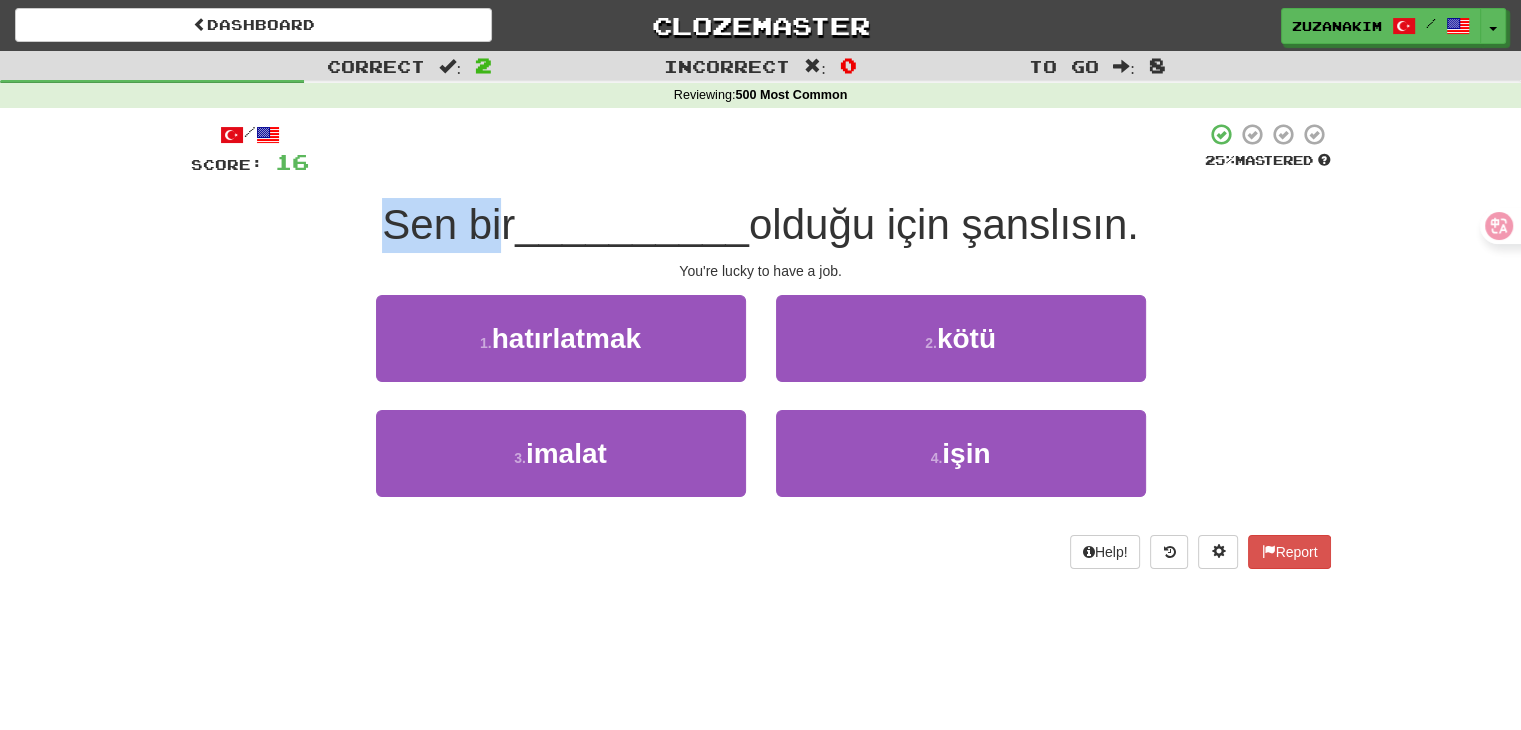 drag, startPoint x: 351, startPoint y: 210, endPoint x: 495, endPoint y: 212, distance: 144.01389 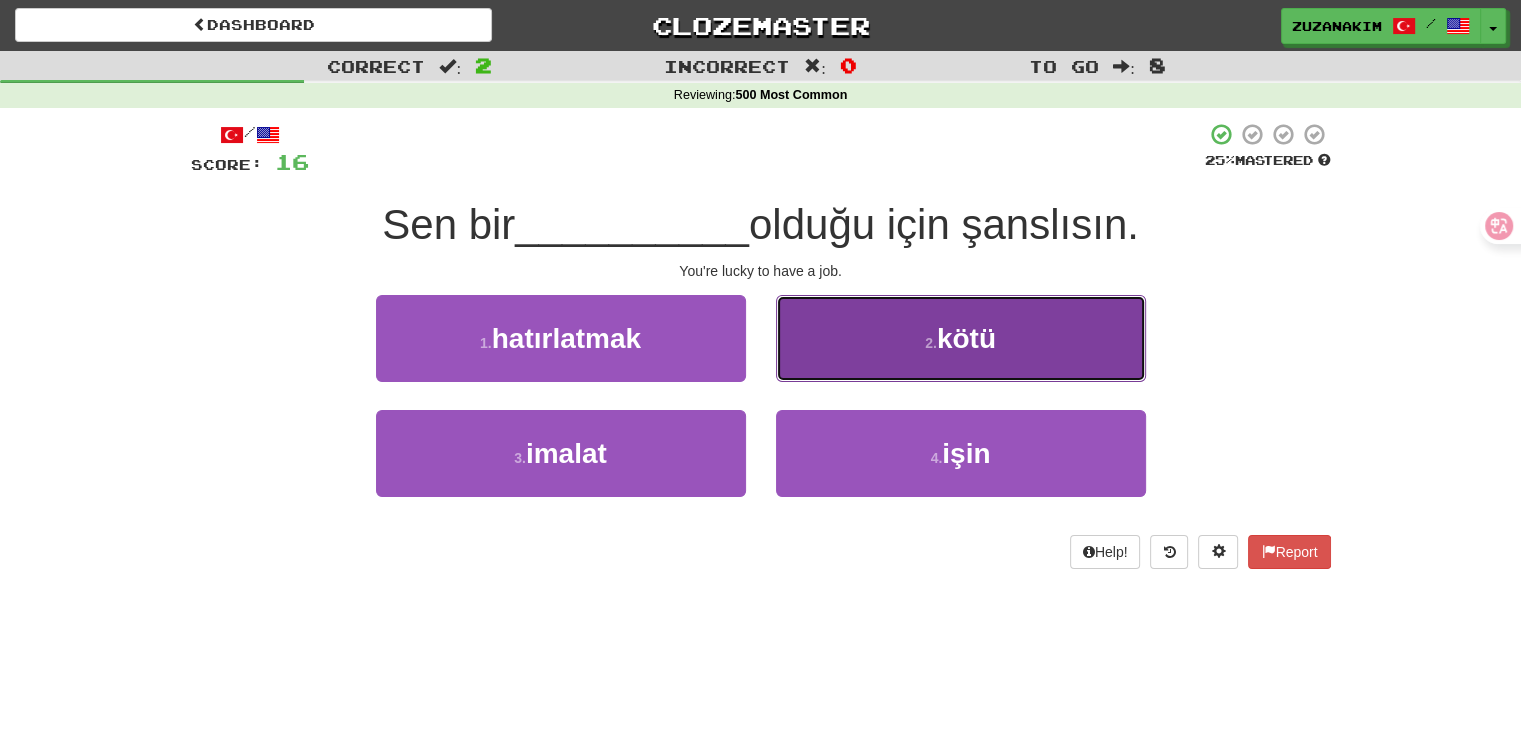 click on "2 .  kötü" at bounding box center (961, 338) 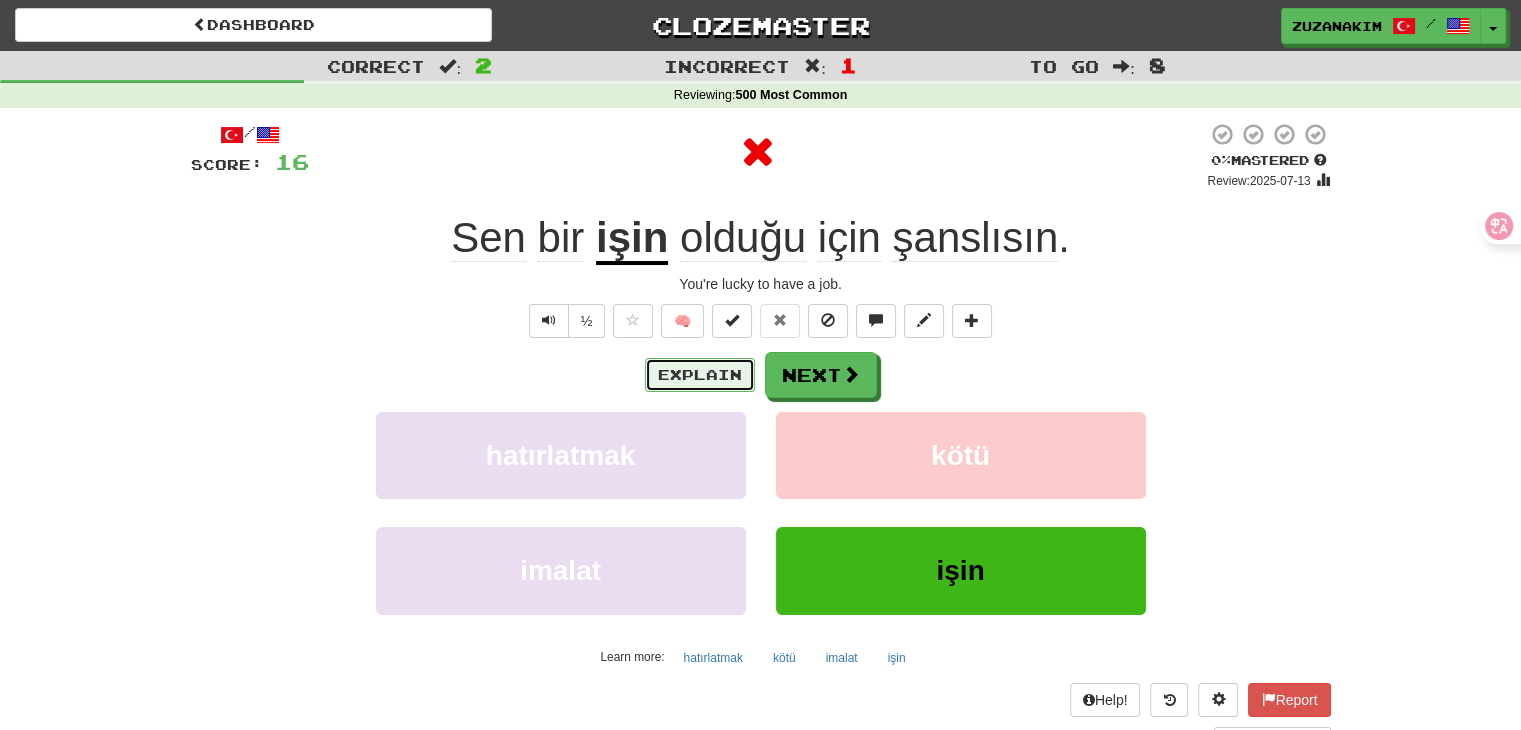 click on "Explain" at bounding box center [700, 375] 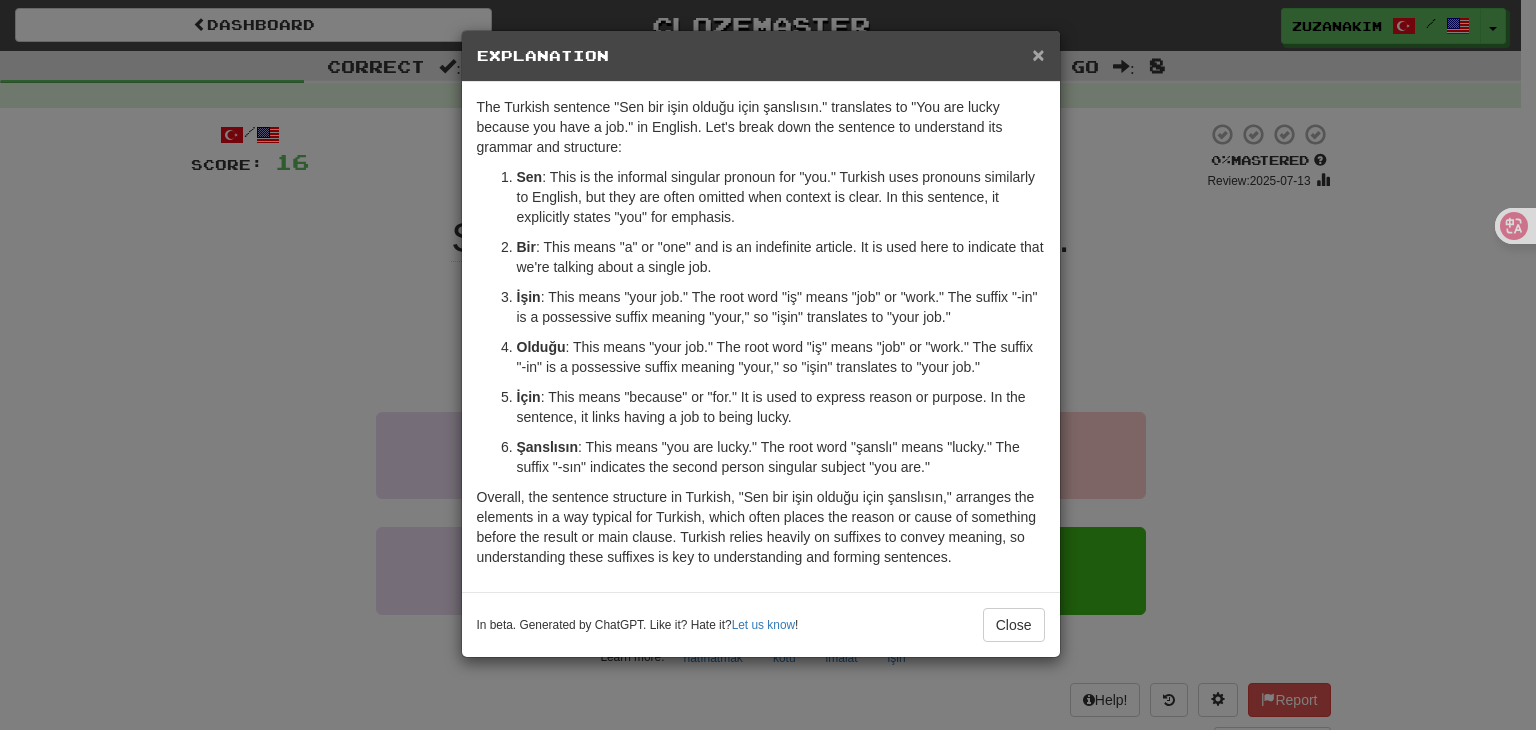 click on "×" at bounding box center [1038, 54] 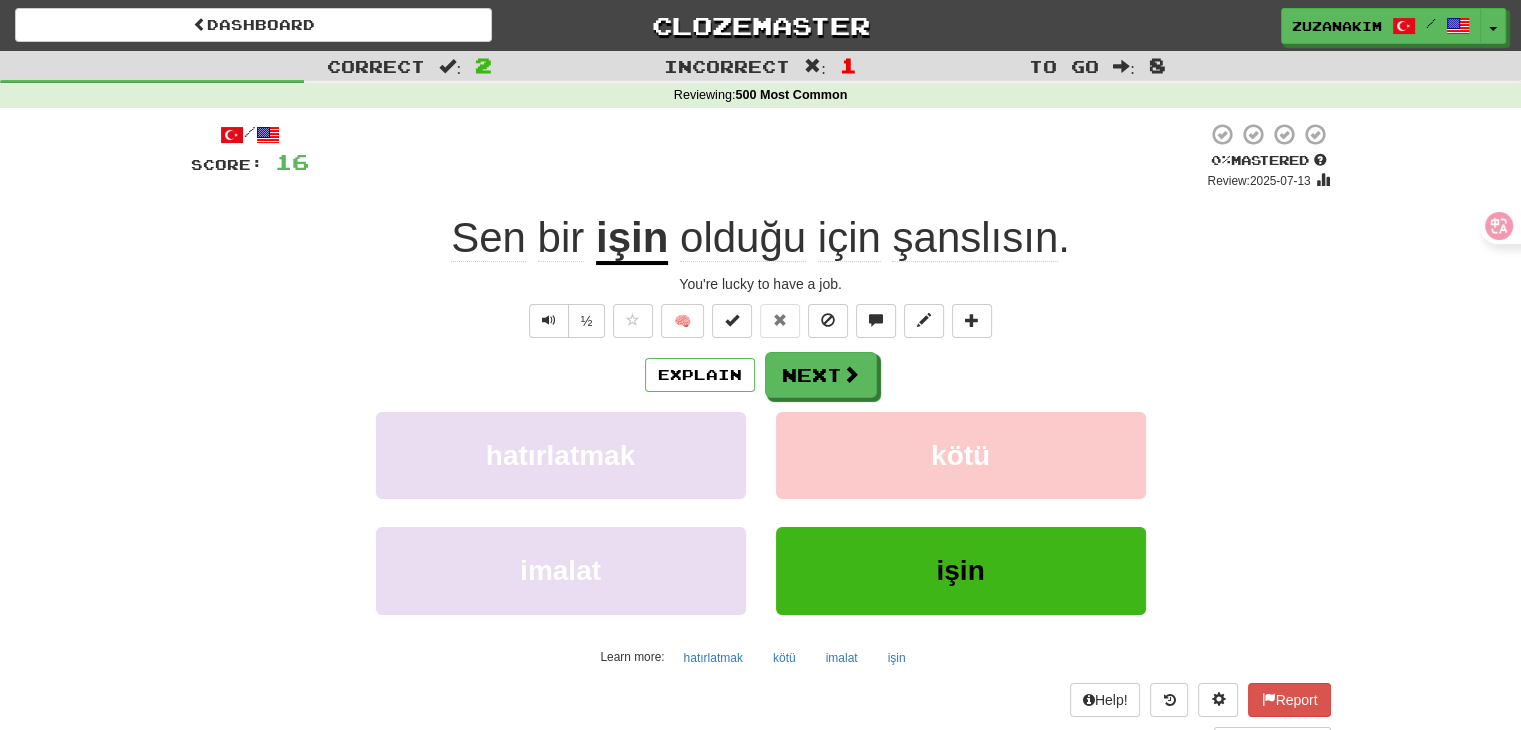 click on "Explain Next" at bounding box center (761, 375) 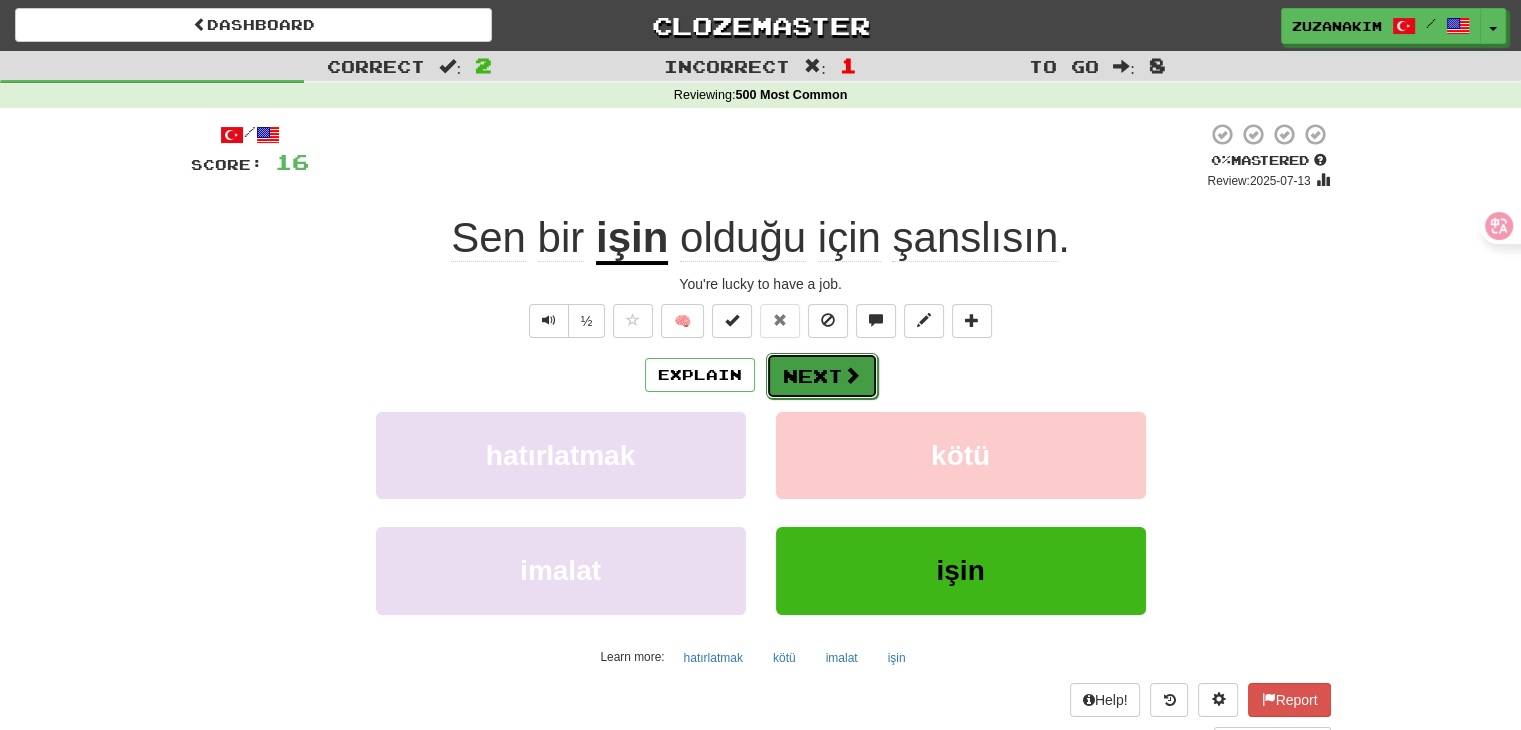 click on "Next" at bounding box center (822, 376) 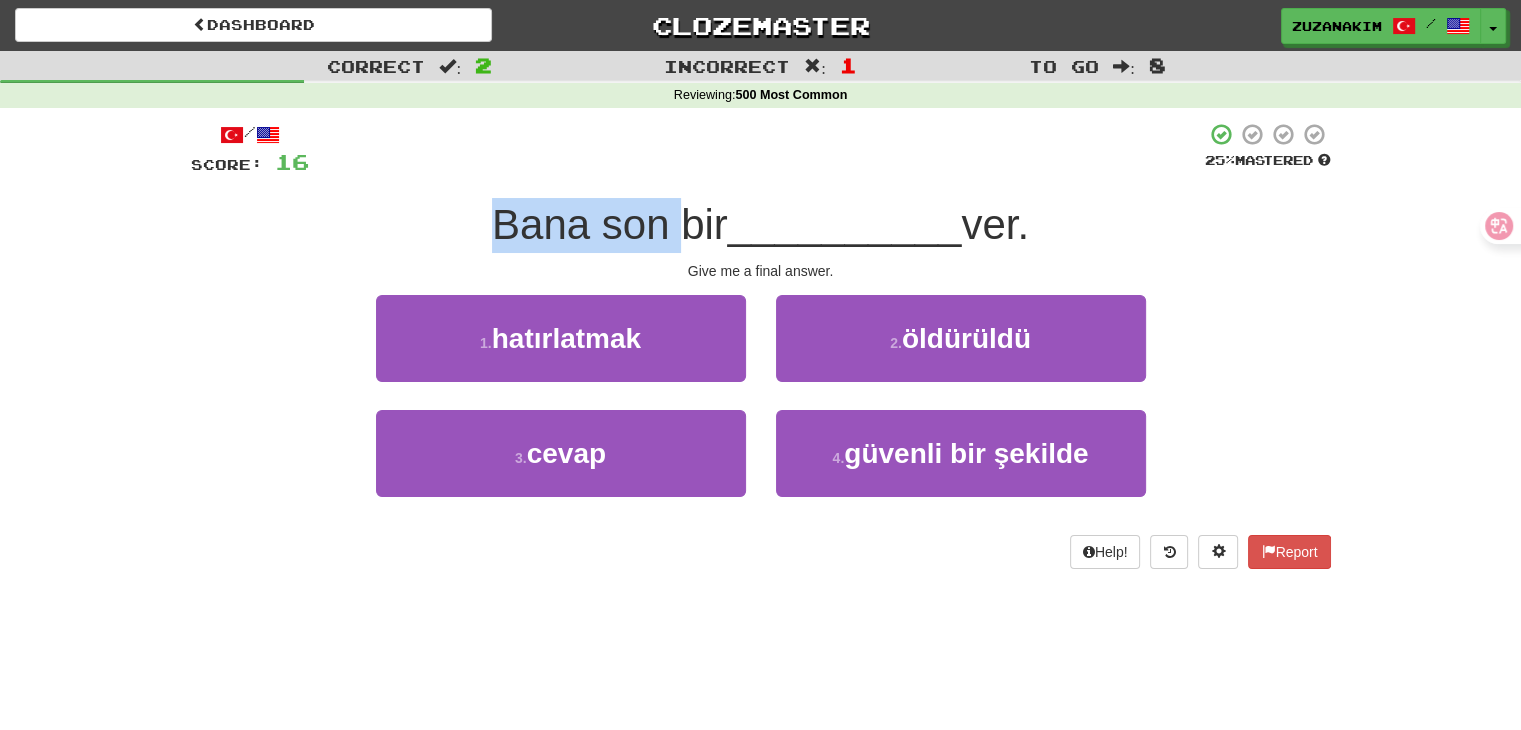 drag, startPoint x: 536, startPoint y: 230, endPoint x: 677, endPoint y: 230, distance: 141 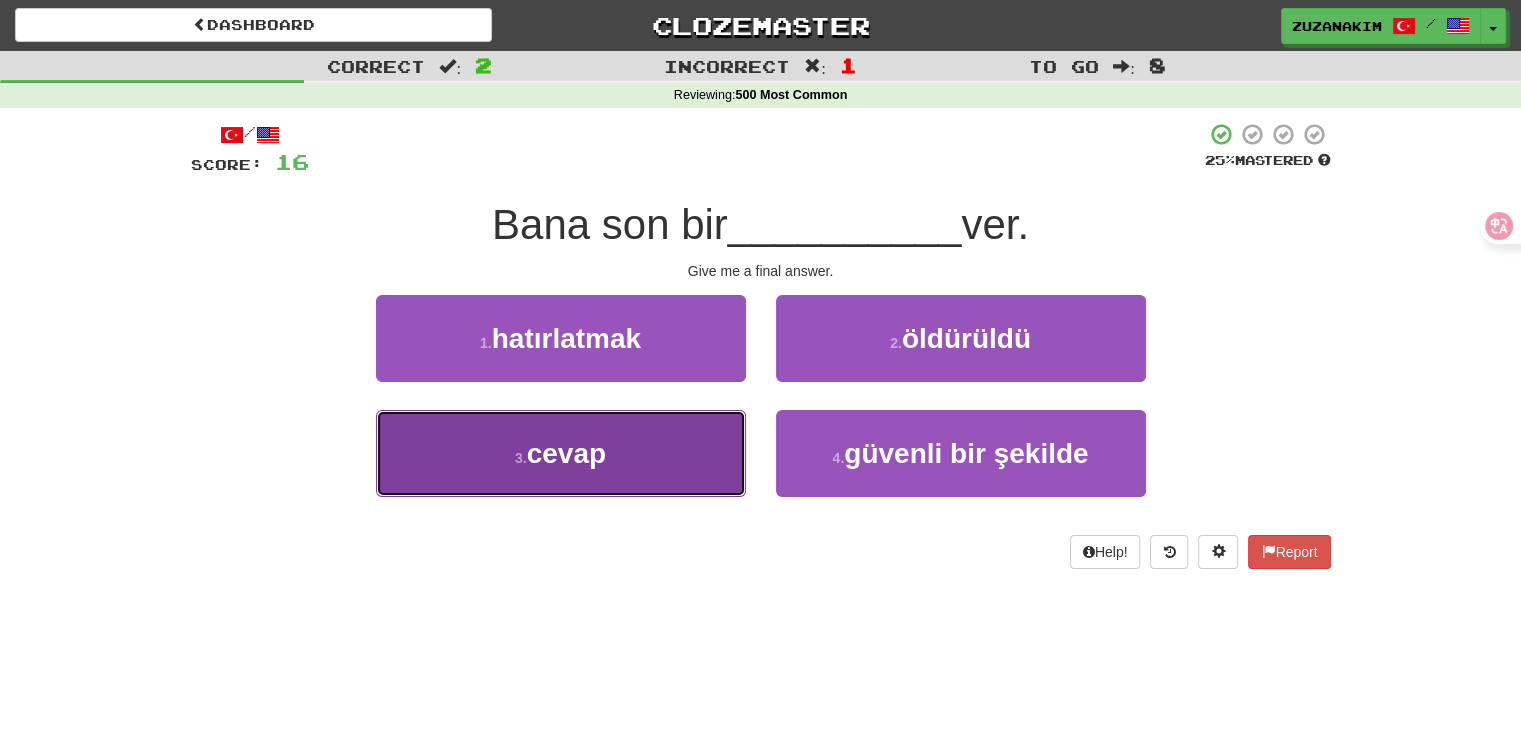 click on "3 .  cevap" at bounding box center [561, 453] 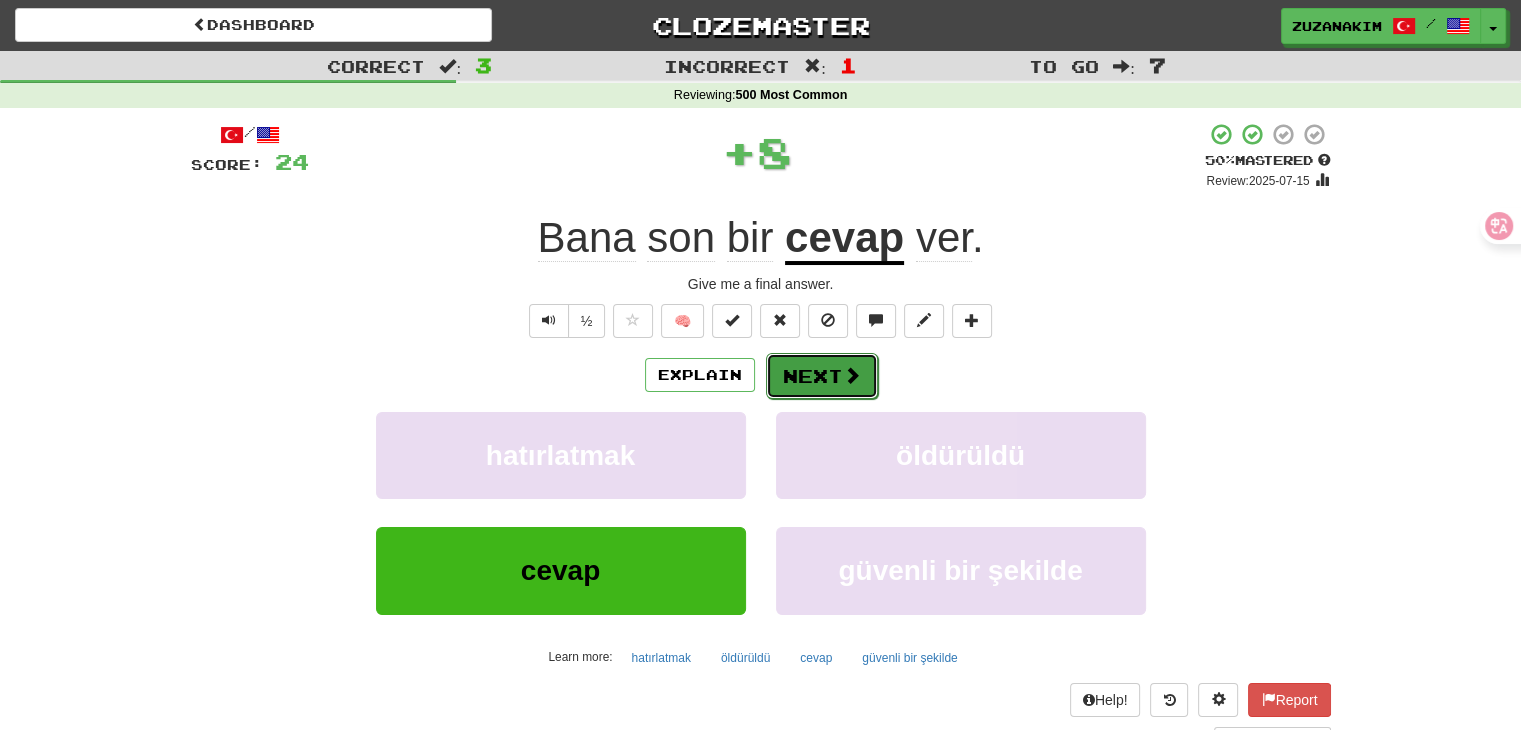 click on "Next" at bounding box center [822, 376] 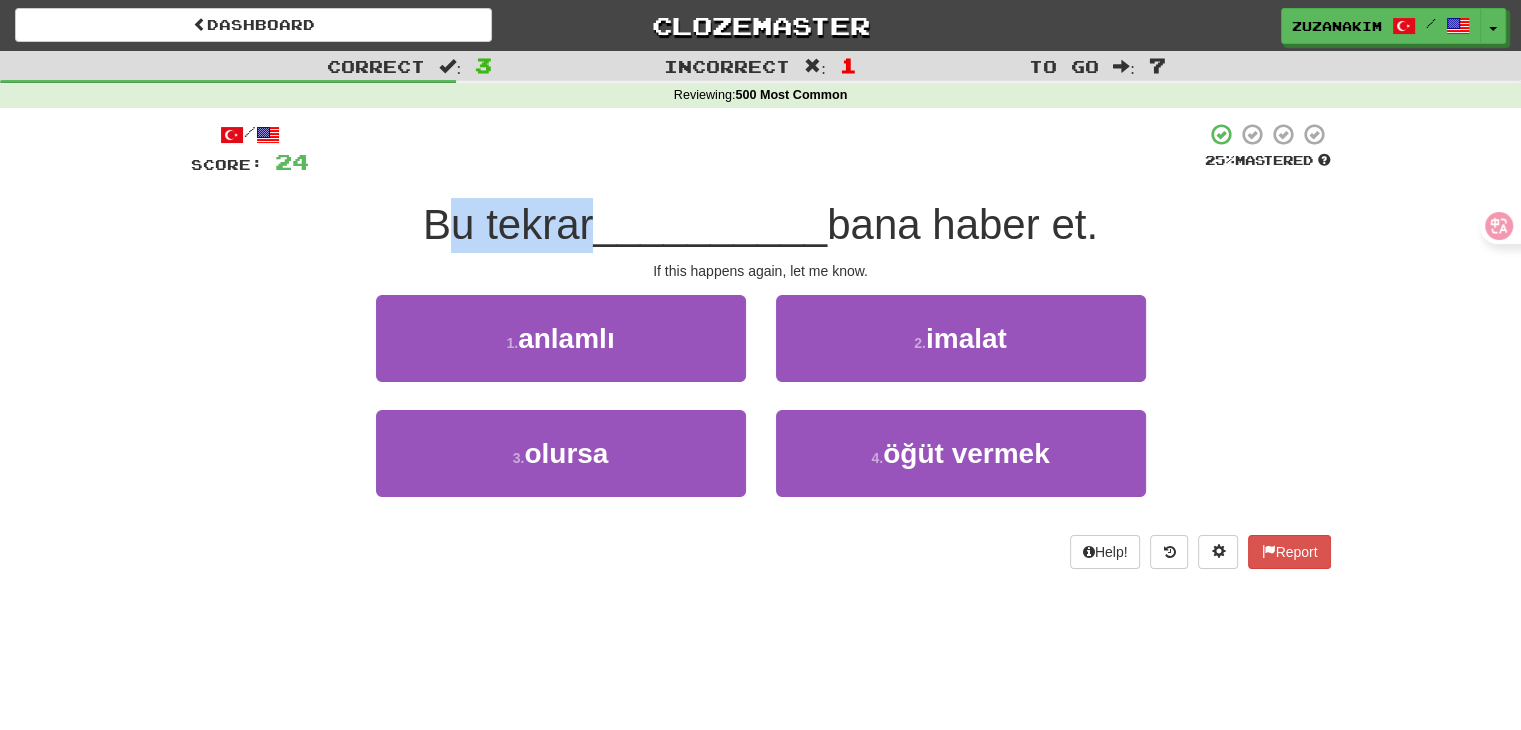 drag, startPoint x: 430, startPoint y: 235, endPoint x: 585, endPoint y: 237, distance: 155.01291 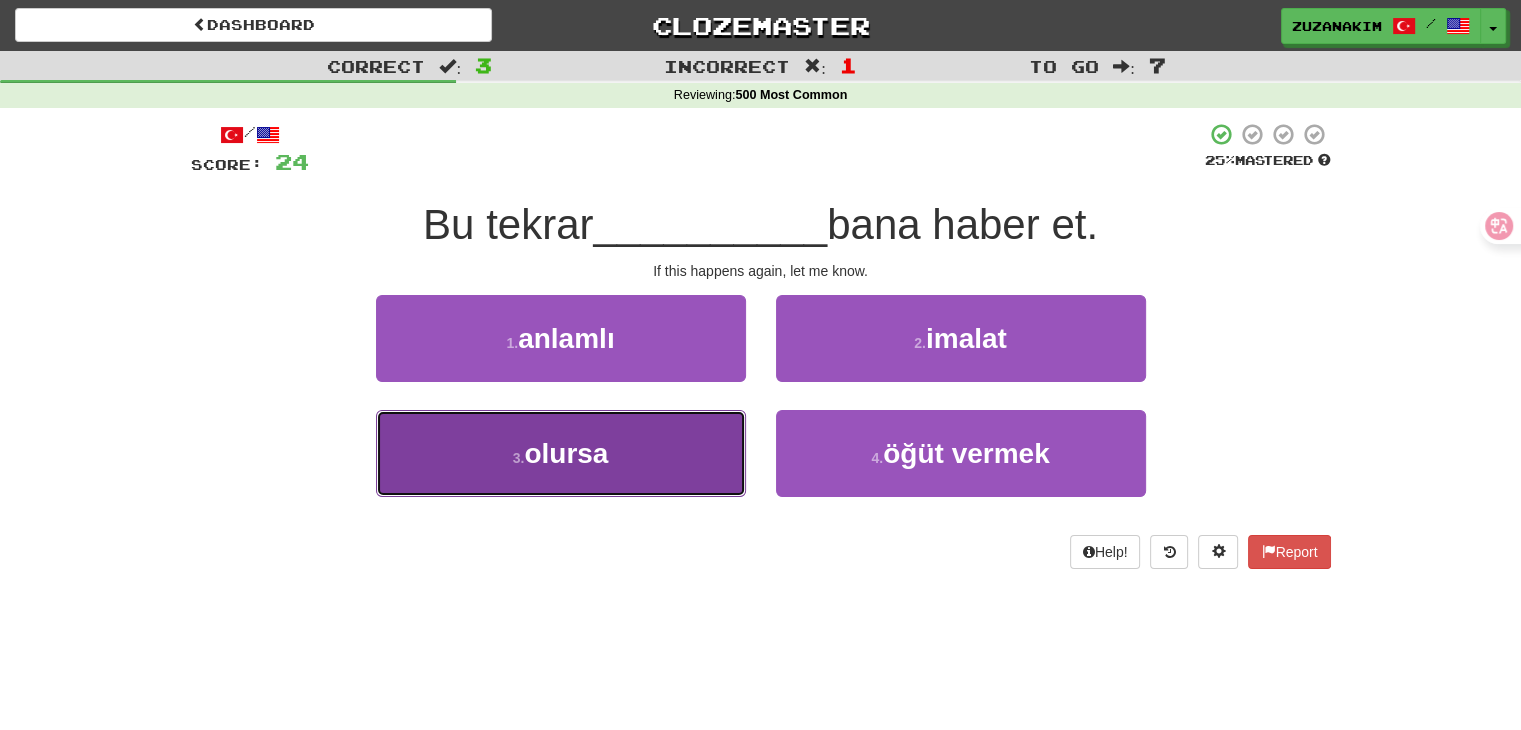 click on "3 .  olursa" at bounding box center [561, 453] 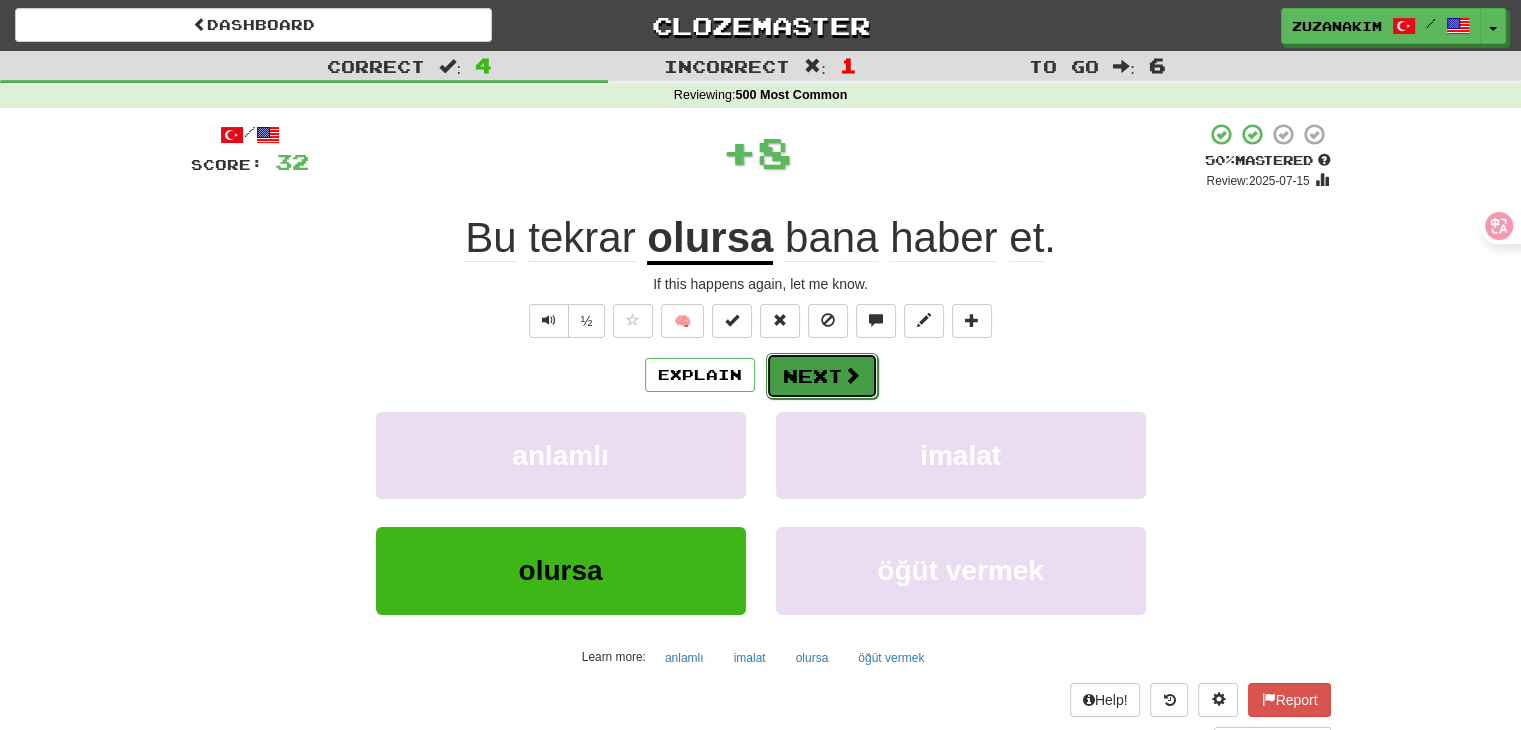click at bounding box center [852, 375] 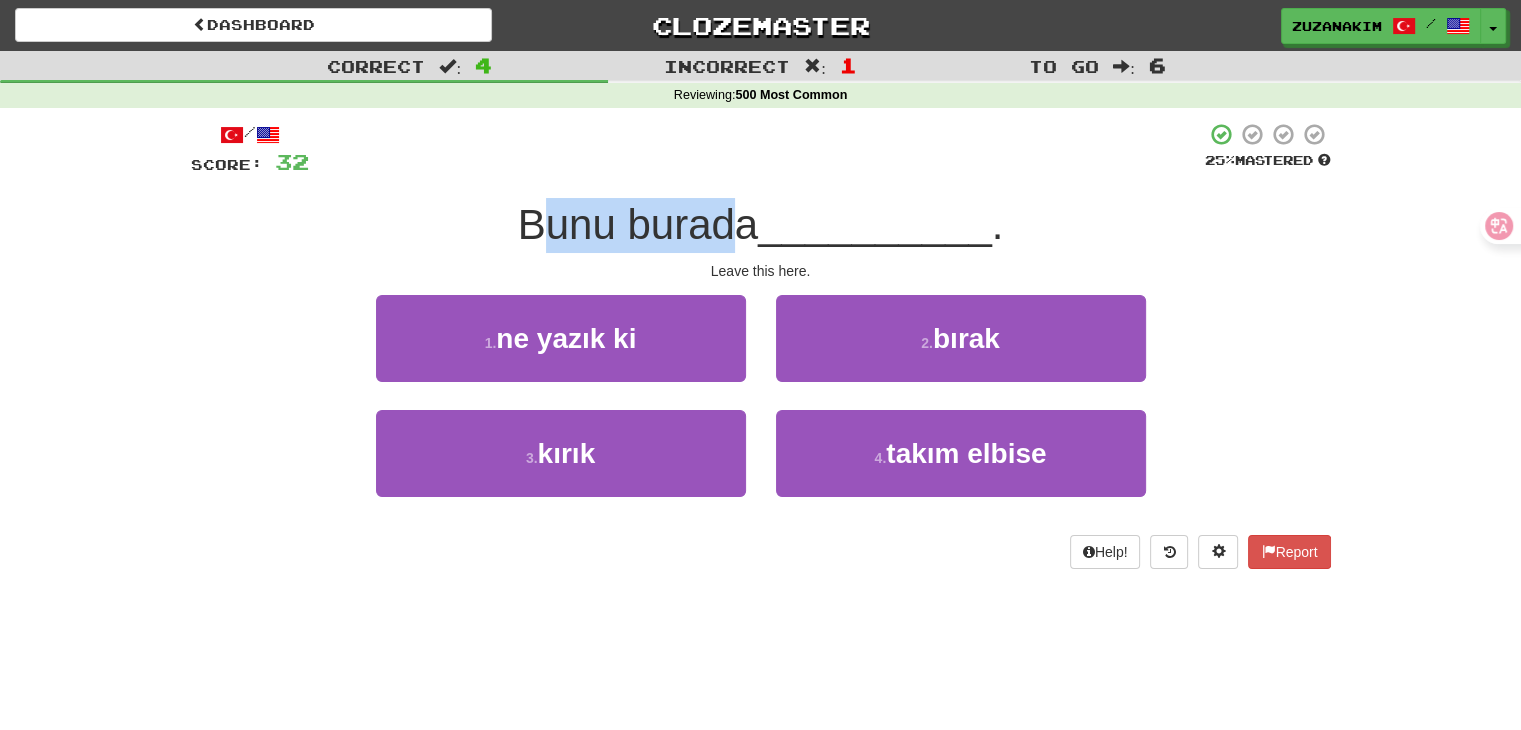 drag, startPoint x: 529, startPoint y: 235, endPoint x: 726, endPoint y: 225, distance: 197.25365 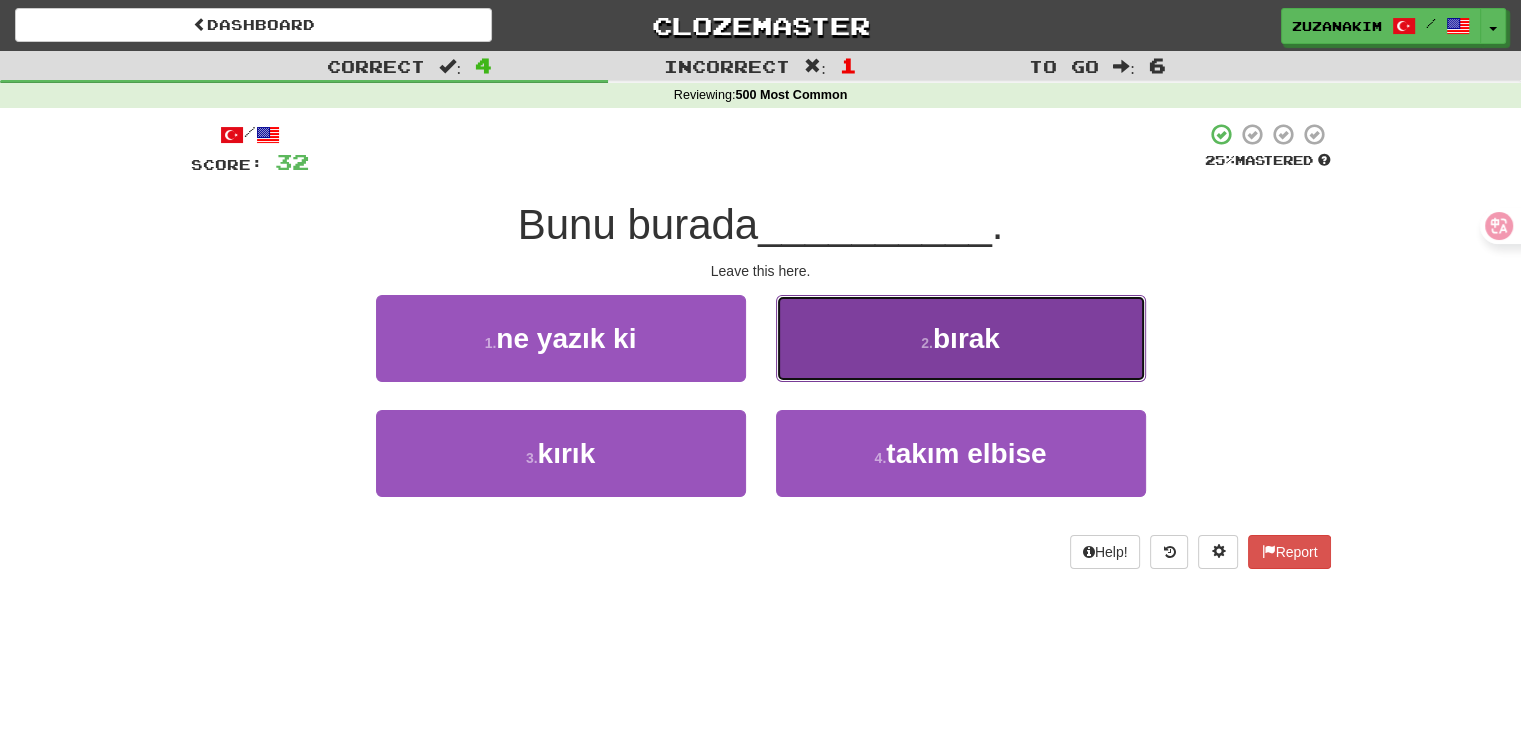 click on "bırak" at bounding box center (966, 338) 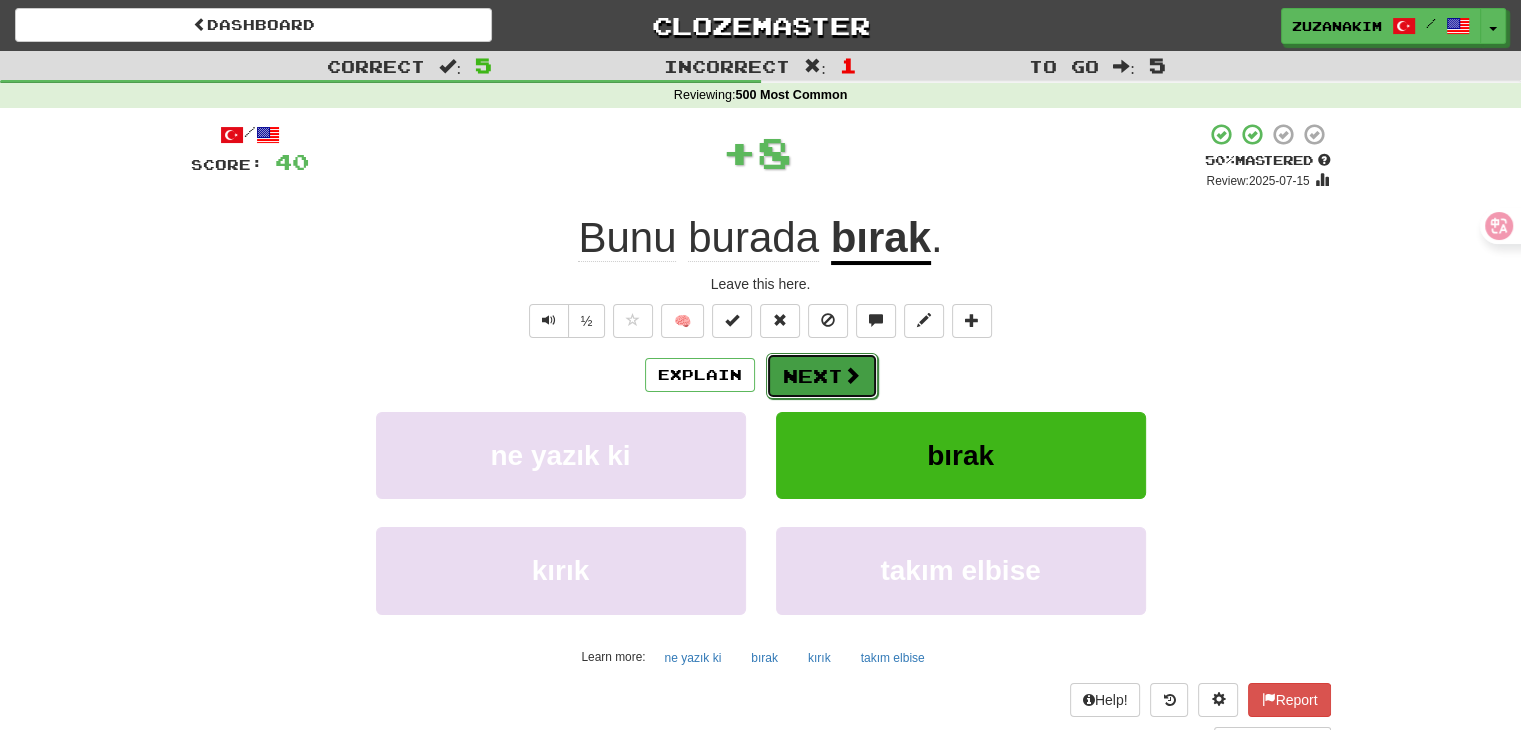 click on "Next" at bounding box center (822, 376) 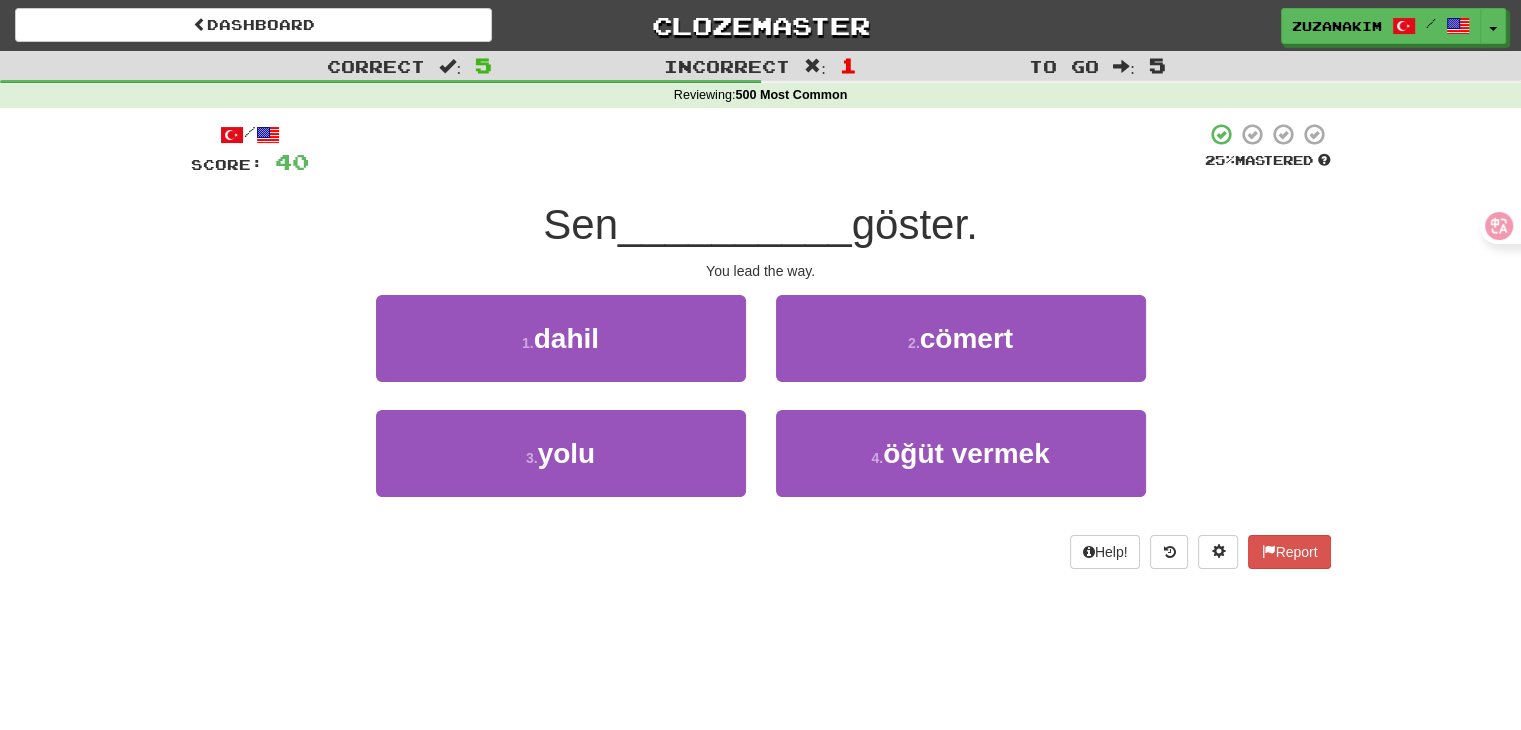 drag, startPoint x: 529, startPoint y: 220, endPoint x: 634, endPoint y: 219, distance: 105.00476 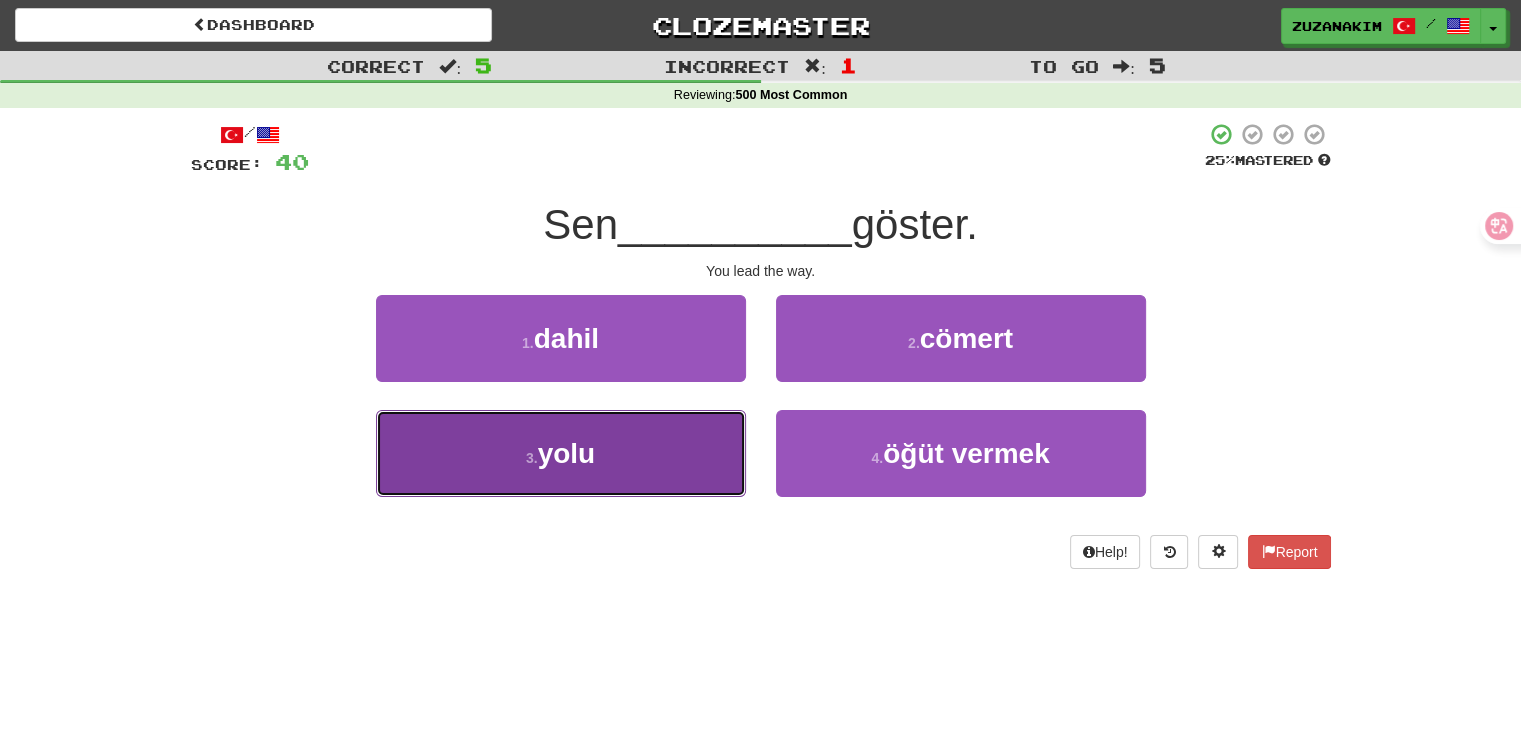 click on "3 .  yolu" at bounding box center [561, 453] 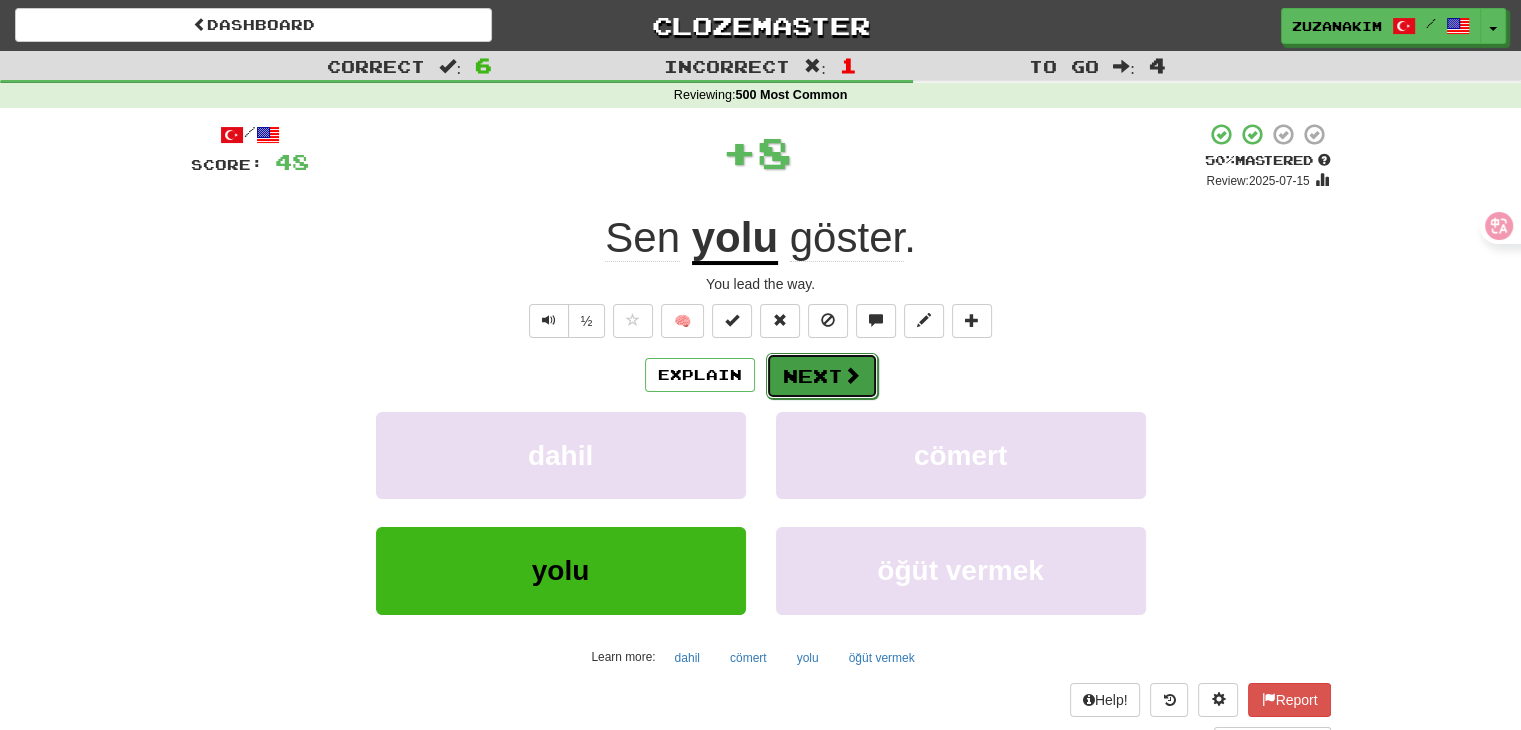 click on "Next" at bounding box center [822, 376] 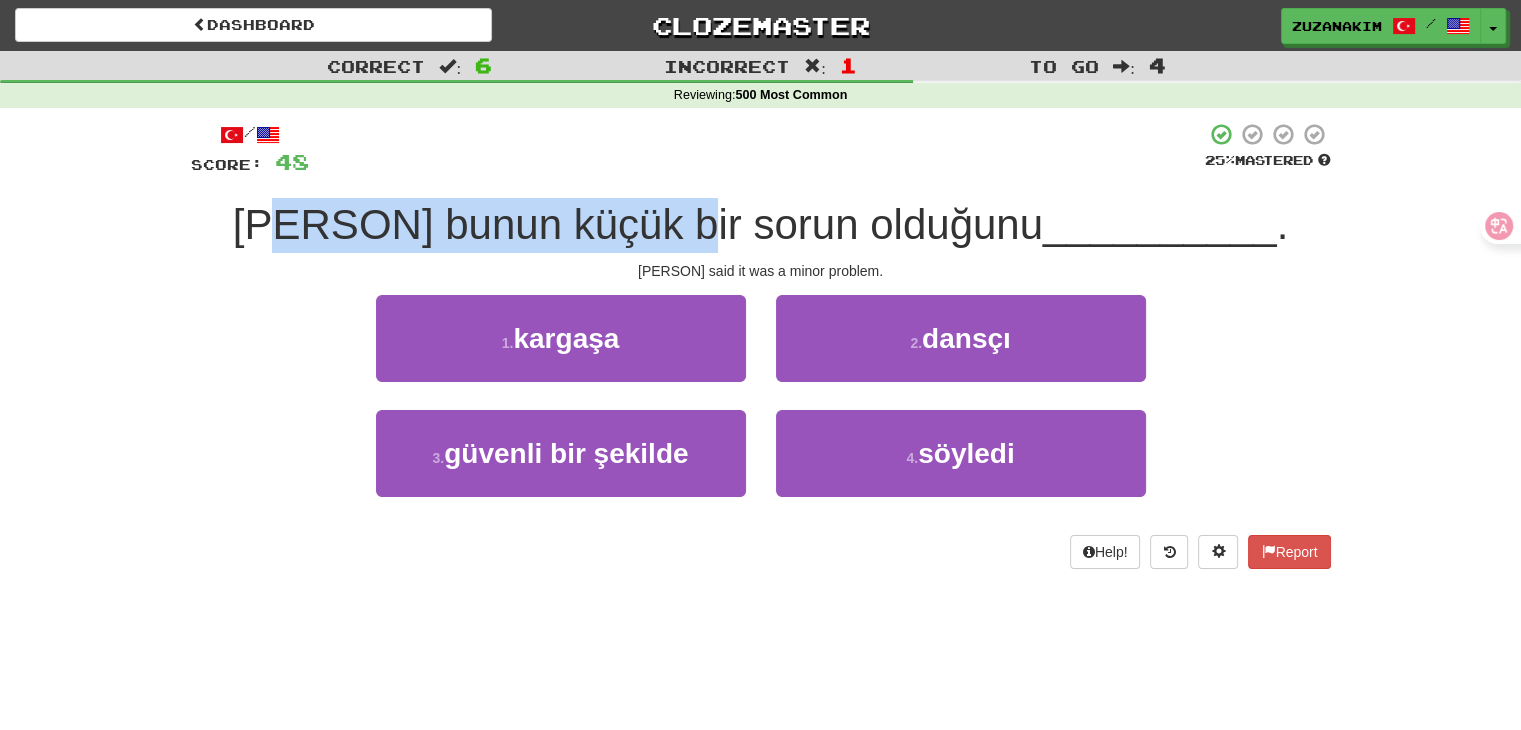 drag, startPoint x: 320, startPoint y: 225, endPoint x: 722, endPoint y: 228, distance: 402.0112 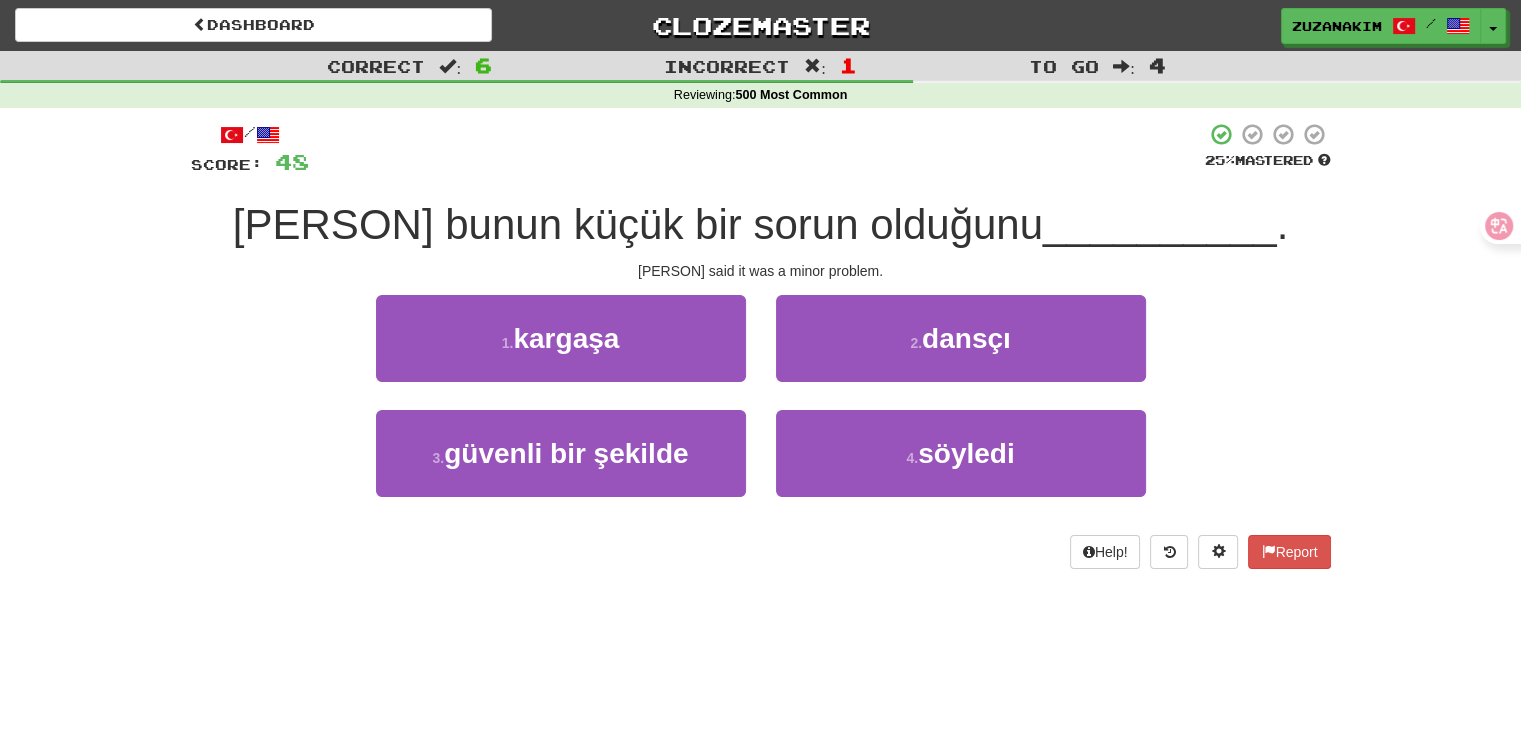 click on "[PERSON] said it was a minor problem." at bounding box center [761, 271] 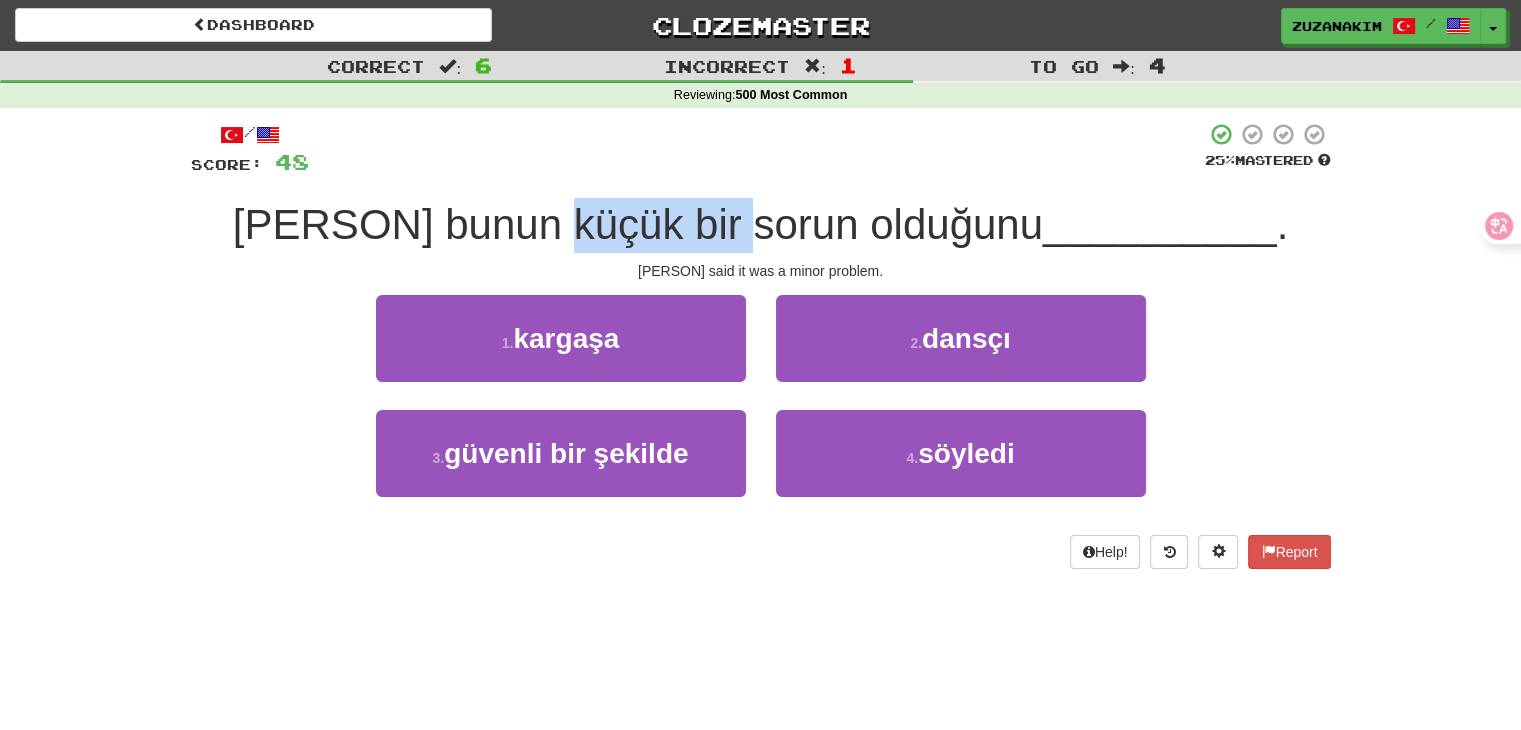 drag, startPoint x: 617, startPoint y: 241, endPoint x: 789, endPoint y: 228, distance: 172.49059 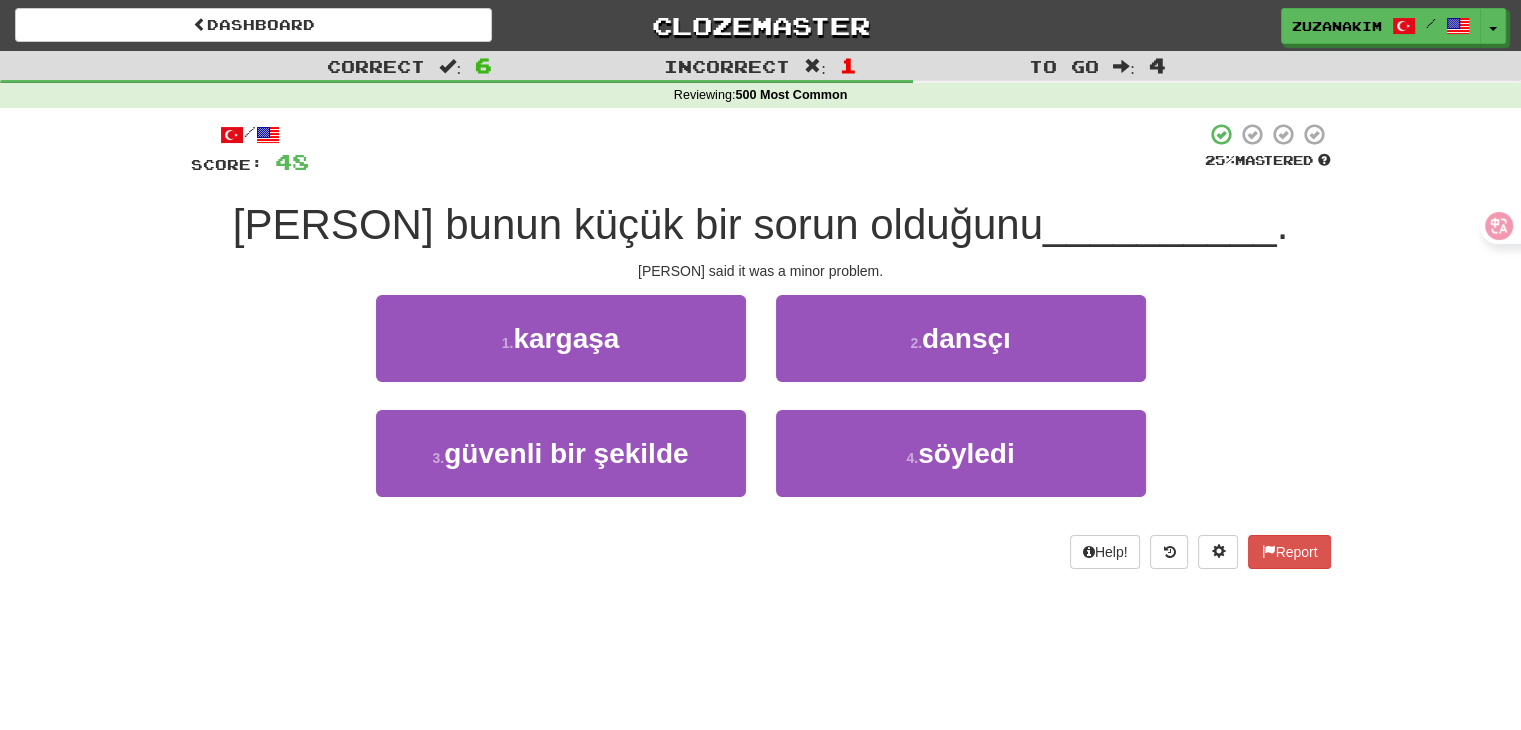 click on "[PERSON] bunun küçük bir sorun olduğunu" at bounding box center [638, 224] 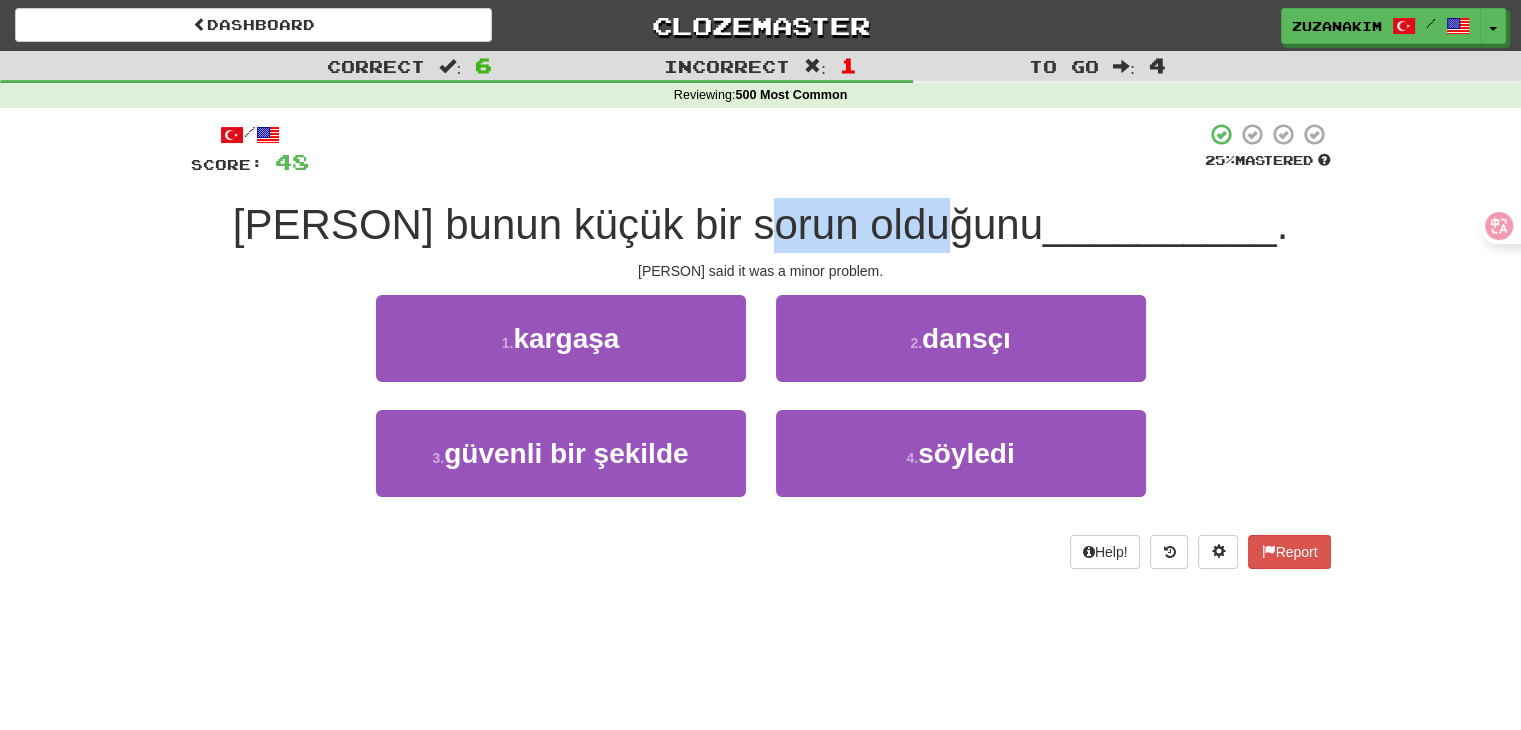 drag, startPoint x: 812, startPoint y: 237, endPoint x: 986, endPoint y: 214, distance: 175.51353 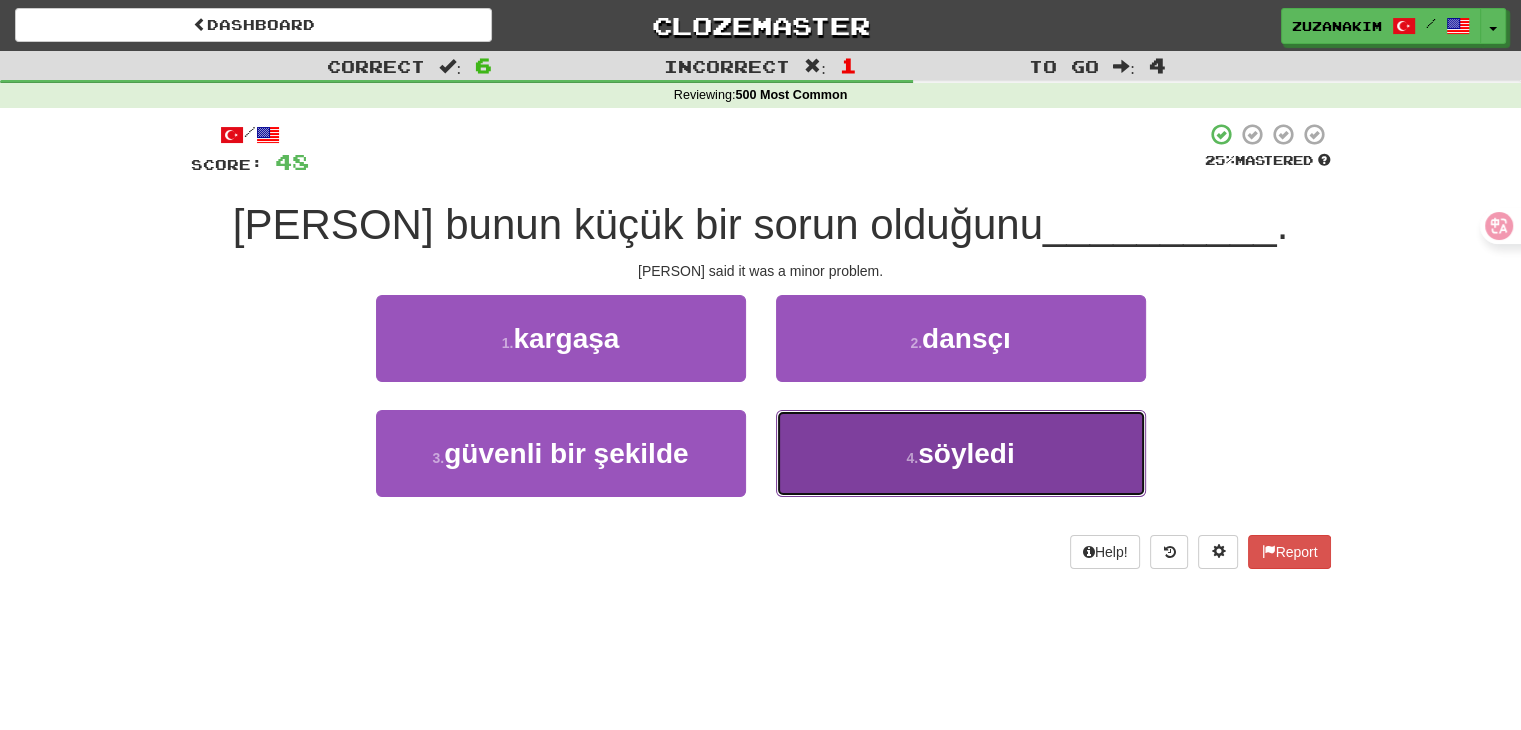click on "söyledi" at bounding box center [966, 453] 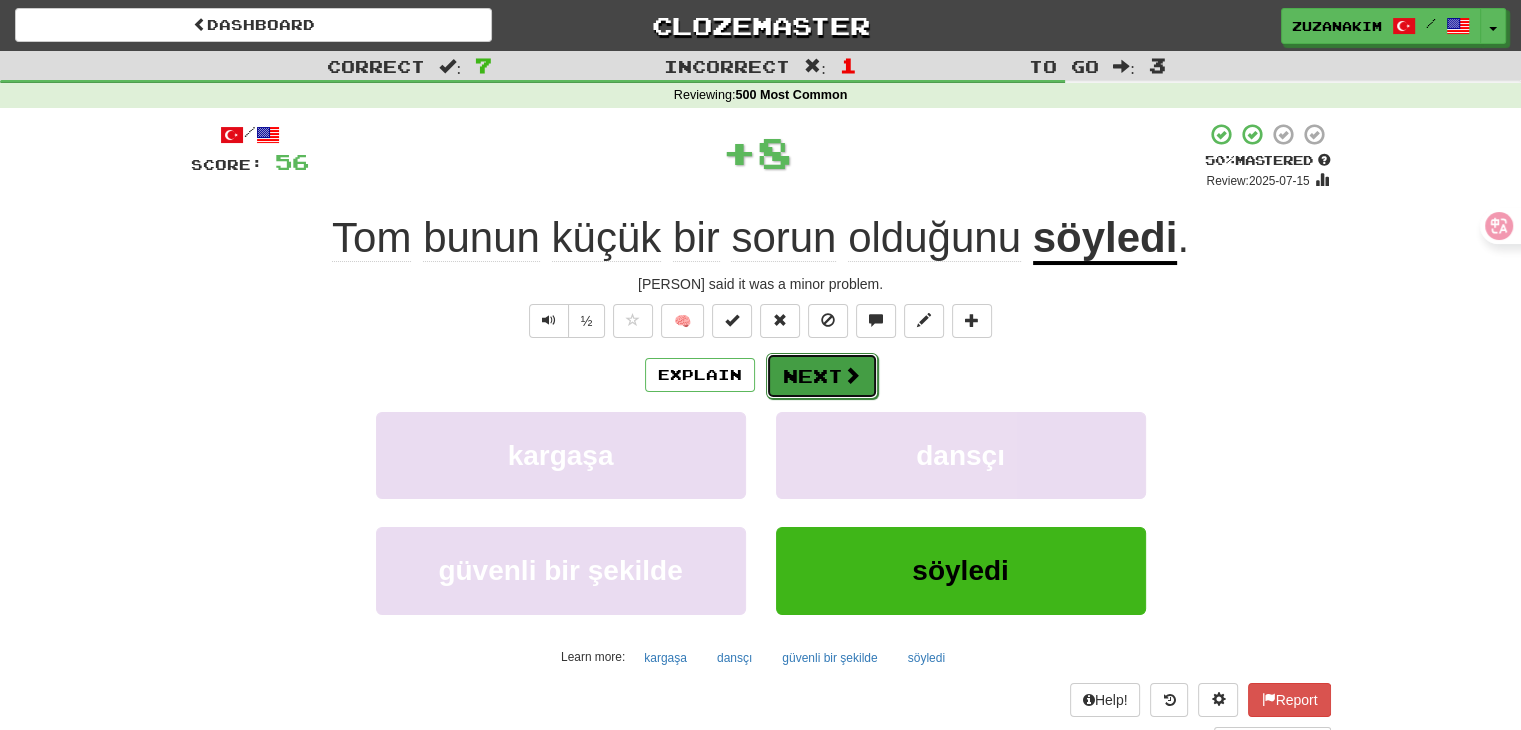 click on "Next" at bounding box center [822, 376] 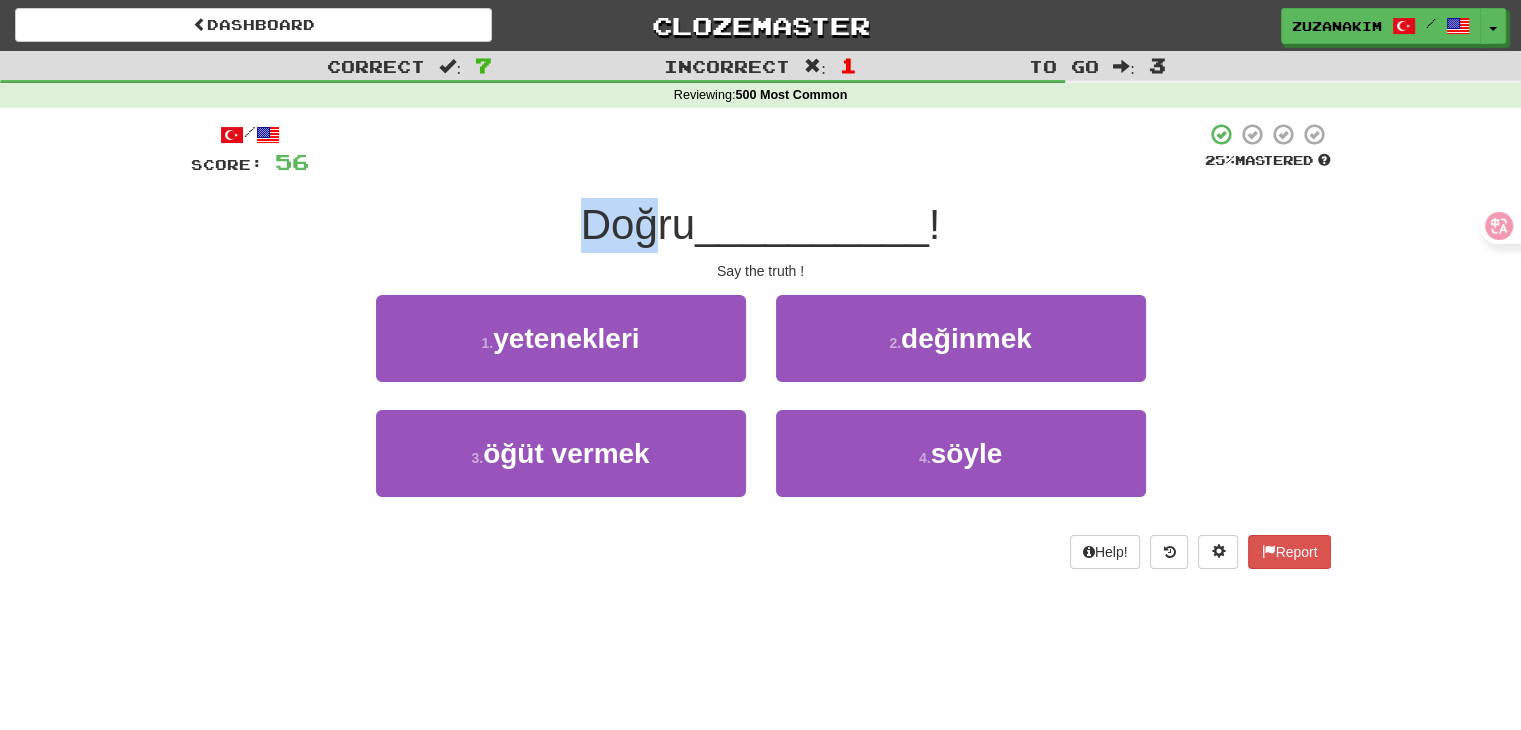 drag, startPoint x: 589, startPoint y: 216, endPoint x: 655, endPoint y: 216, distance: 66 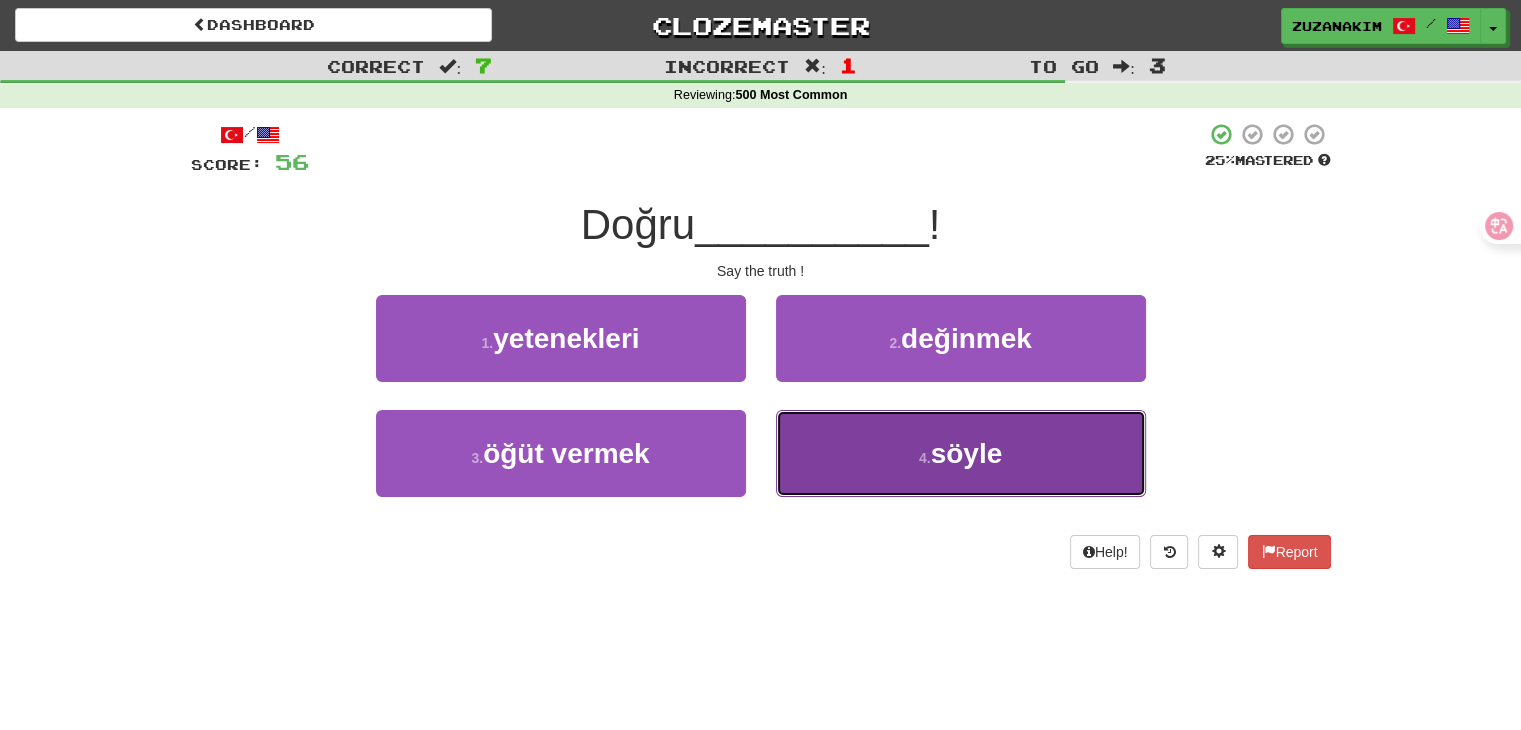 click on "4 .  söyle" at bounding box center (961, 453) 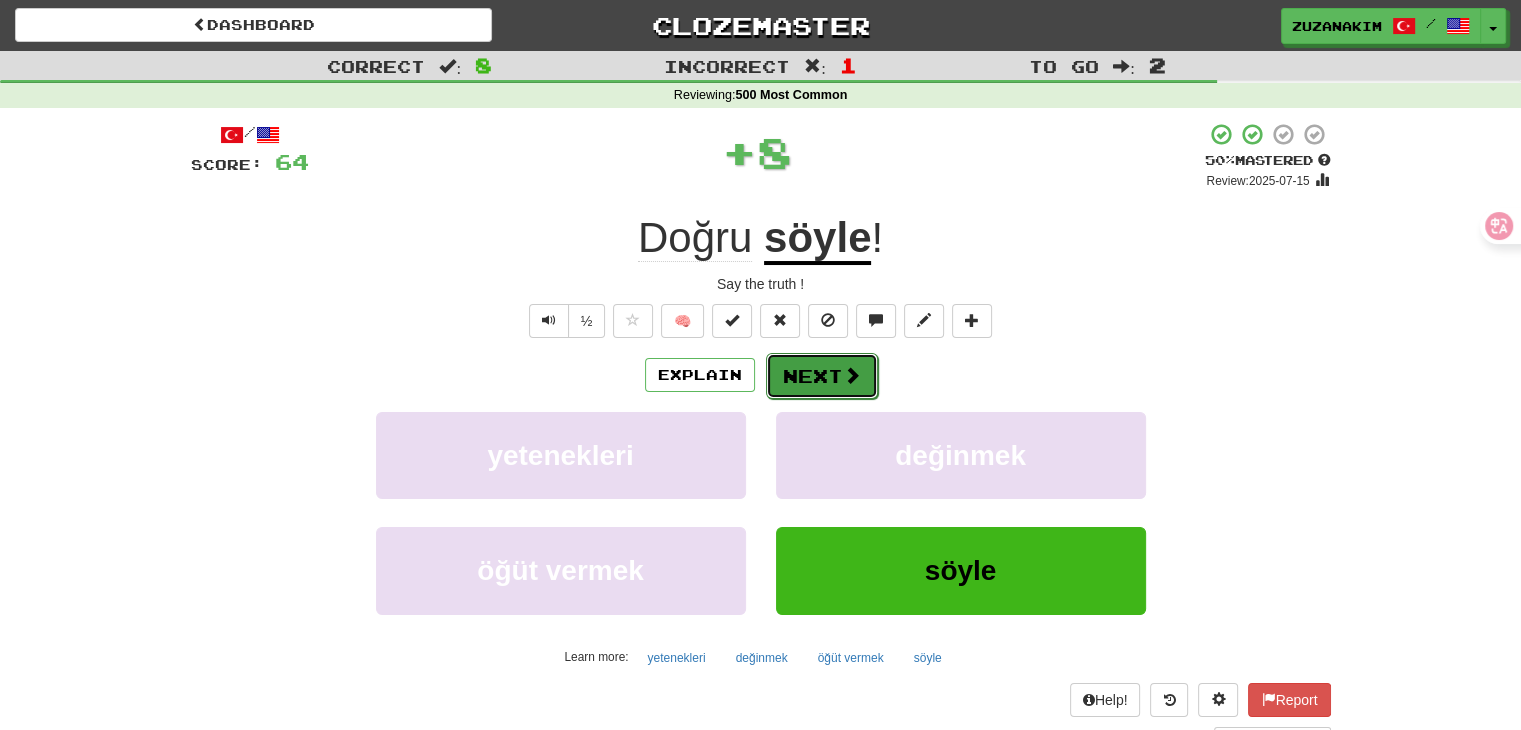 click at bounding box center (852, 375) 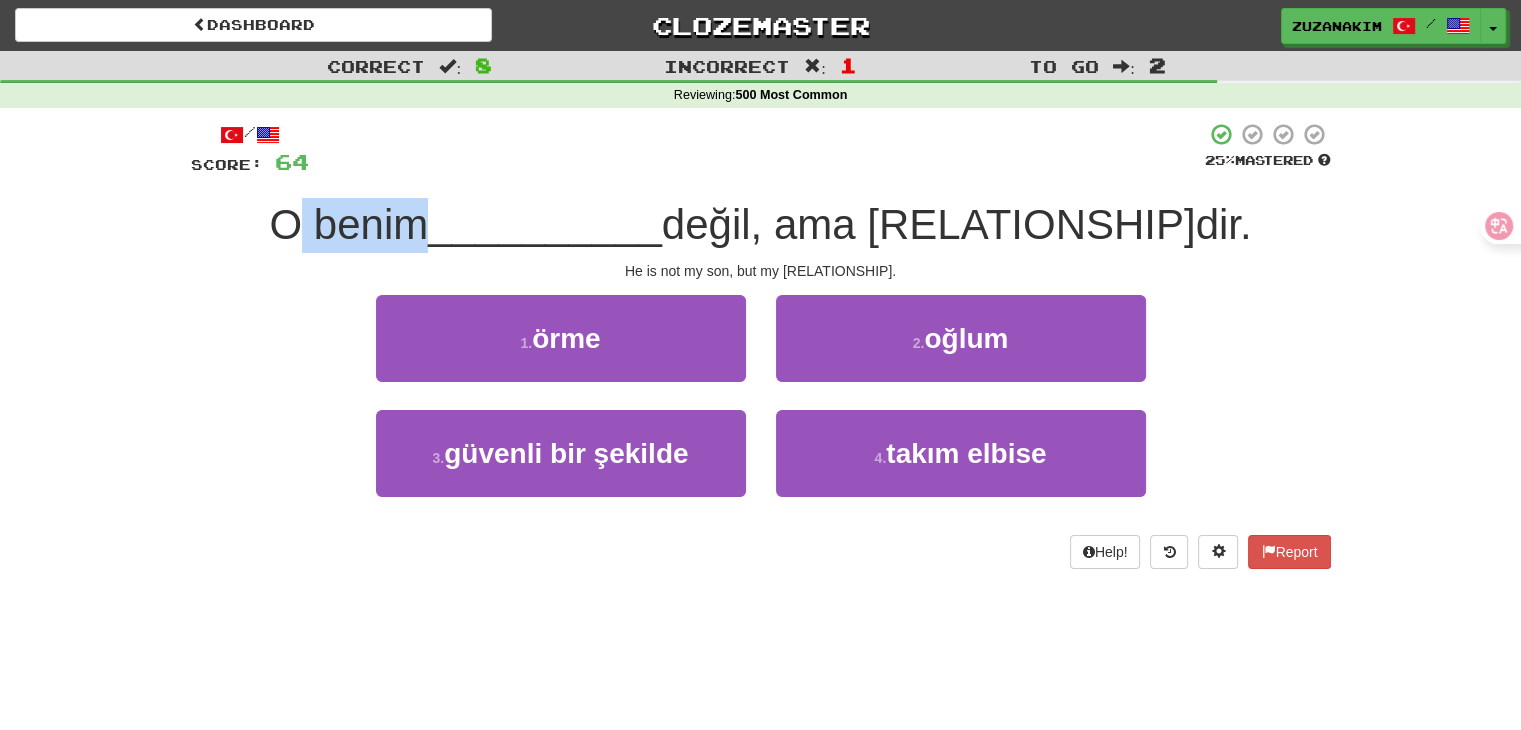 drag, startPoint x: 366, startPoint y: 235, endPoint x: 504, endPoint y: 229, distance: 138.13037 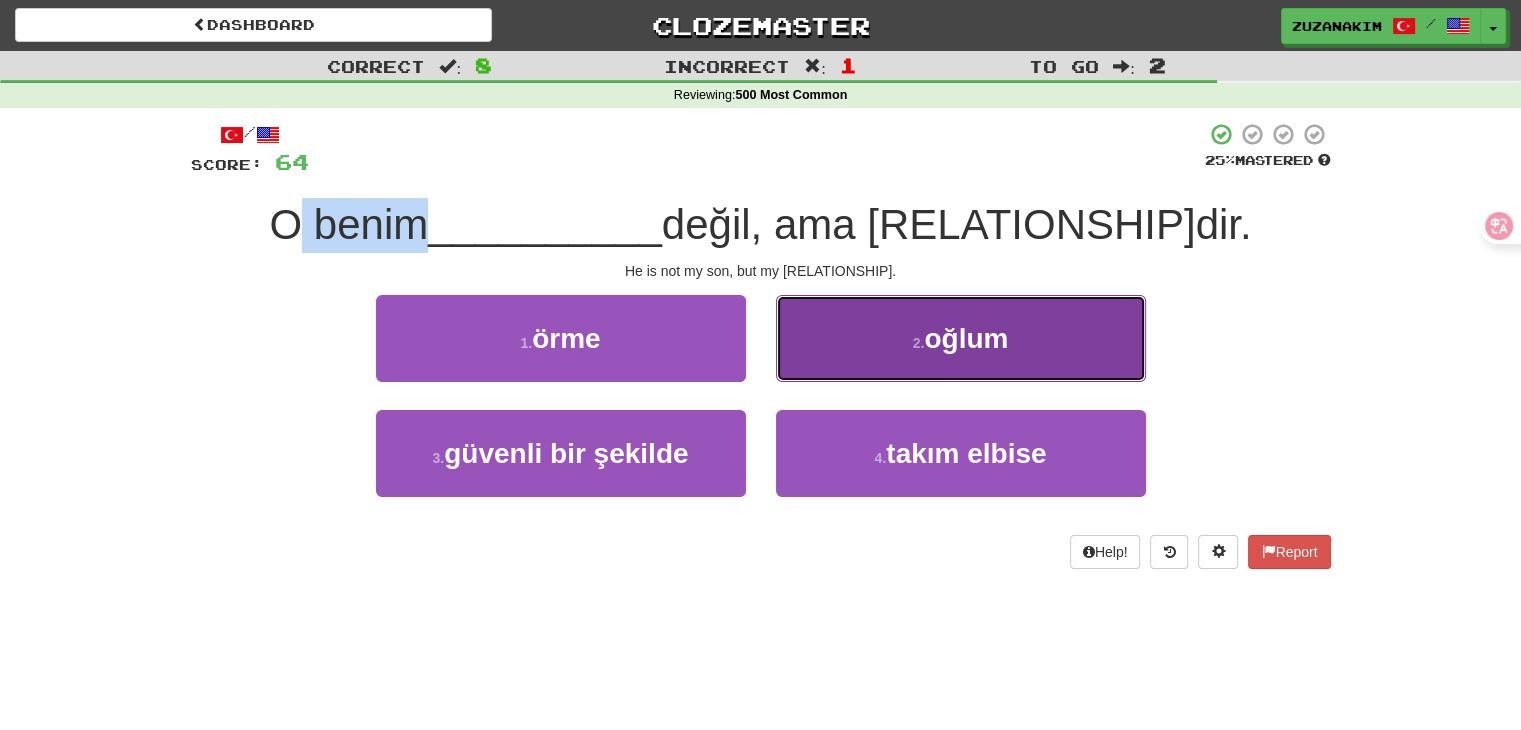 click on "oğlum" at bounding box center [966, 338] 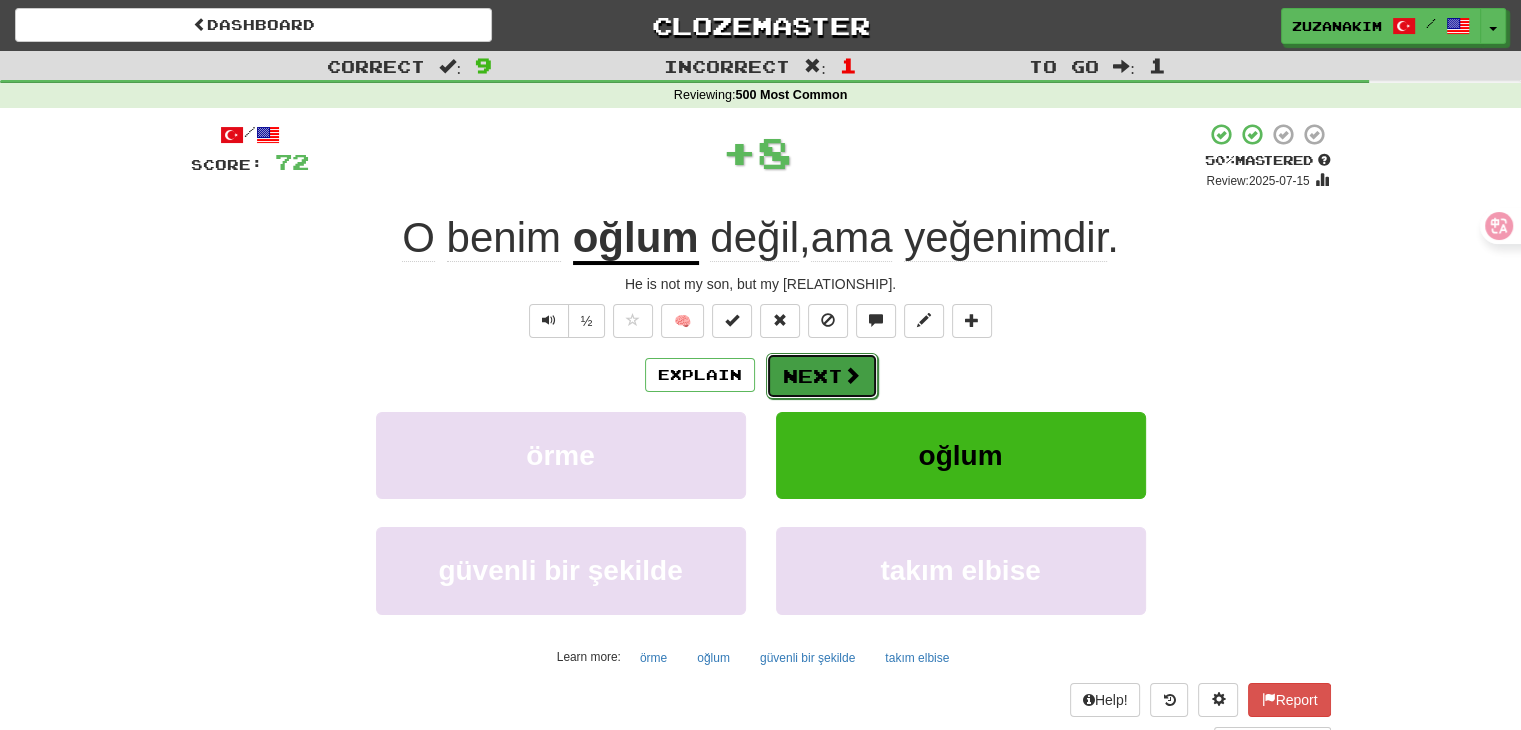 click on "Next" at bounding box center [822, 376] 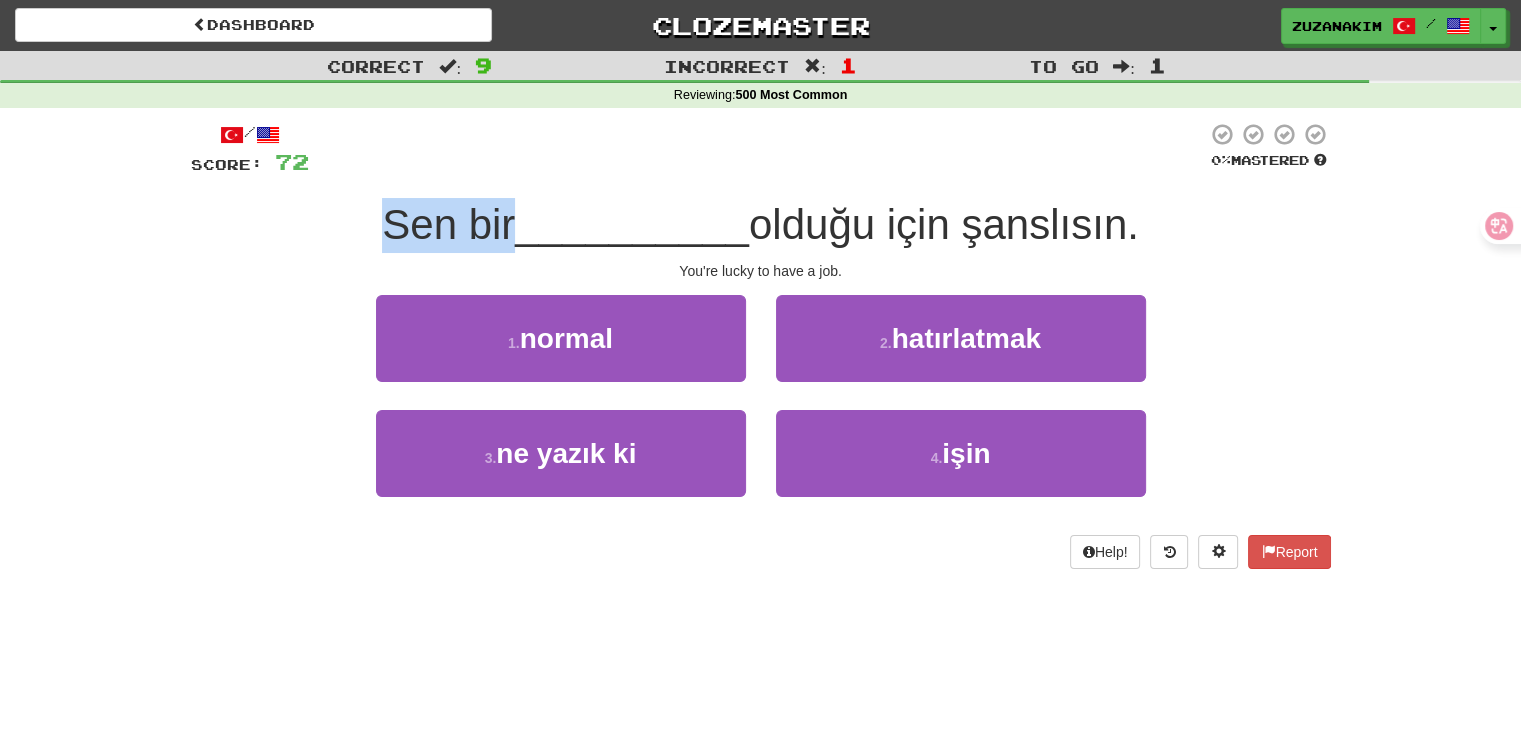 drag, startPoint x: 379, startPoint y: 221, endPoint x: 504, endPoint y: 221, distance: 125 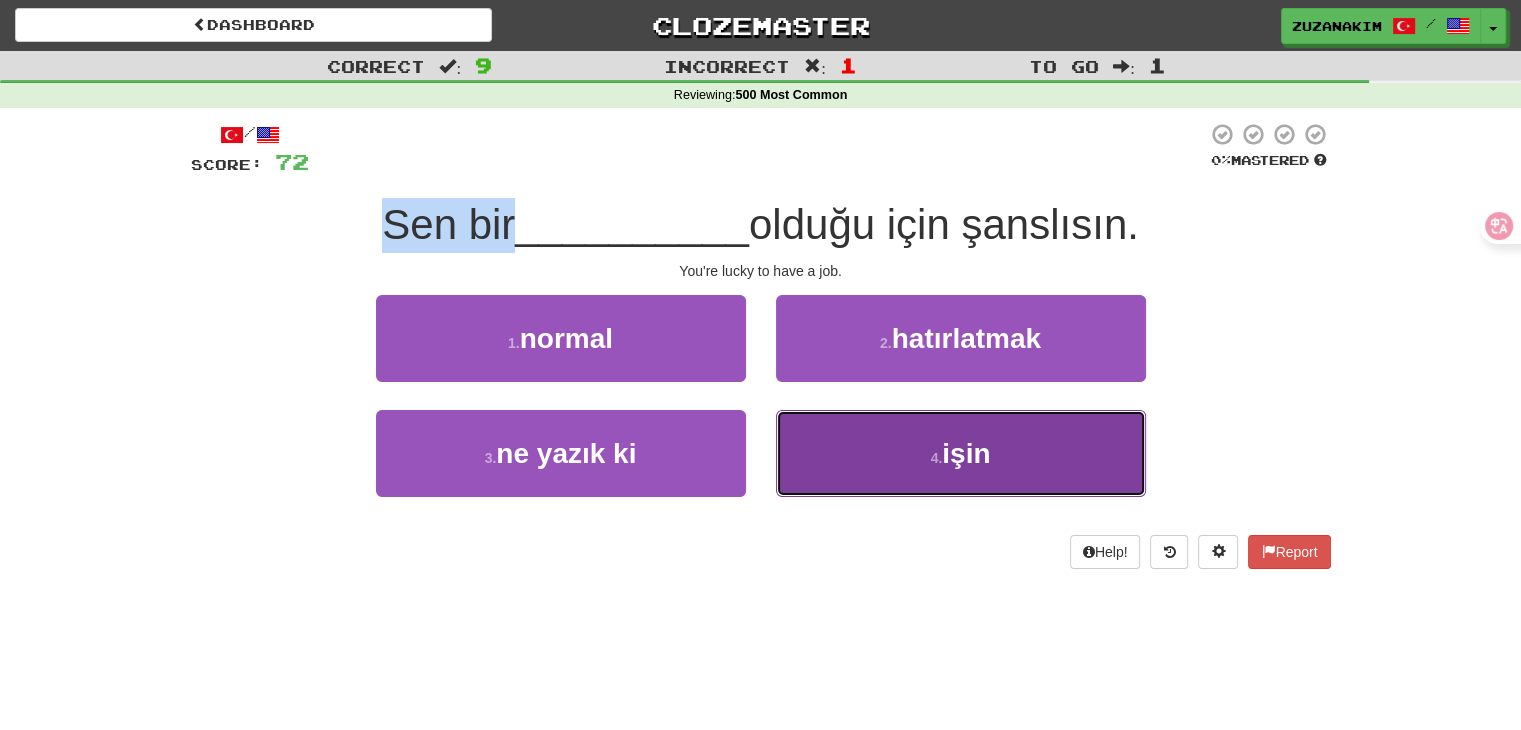 click on "4 .  işin" at bounding box center (961, 453) 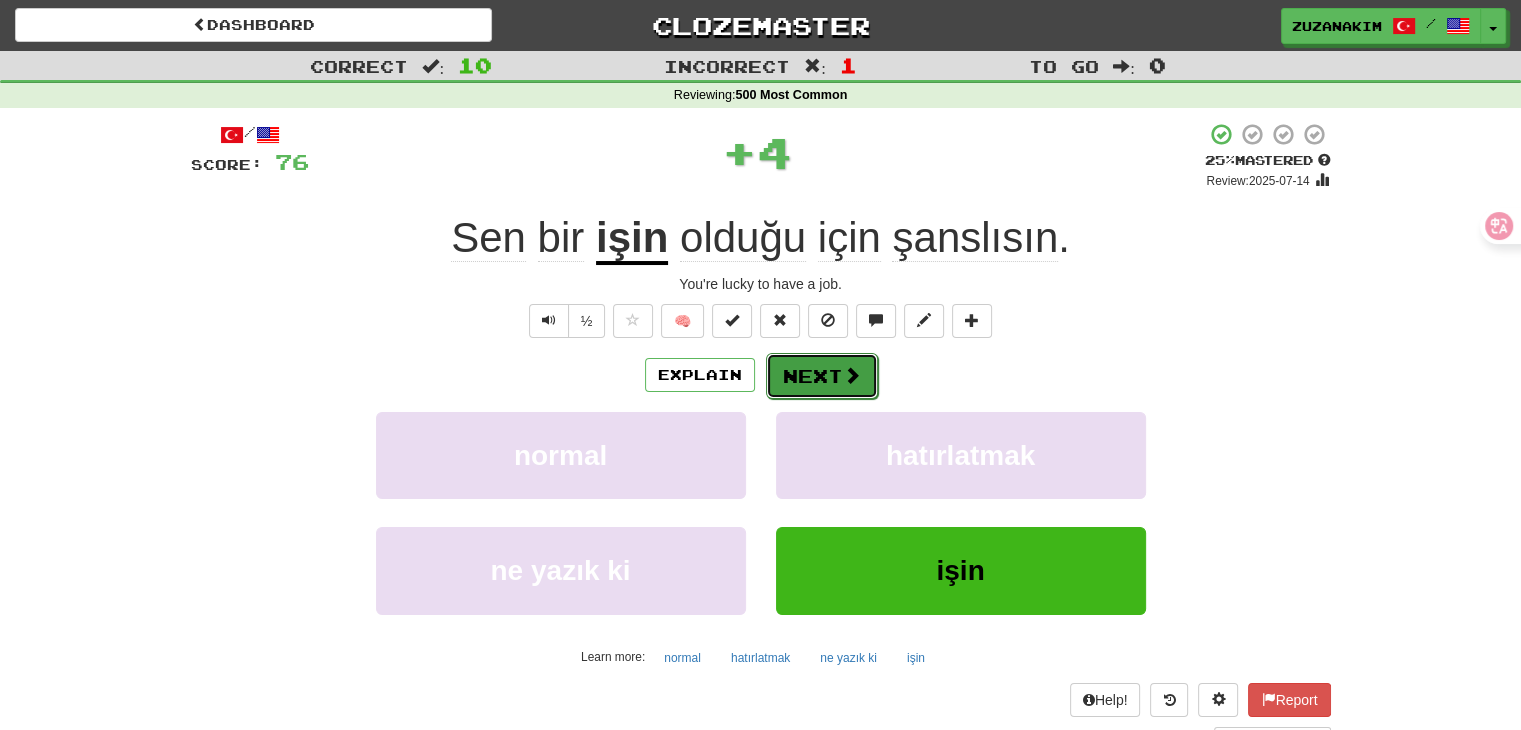 click on "Next" at bounding box center (822, 376) 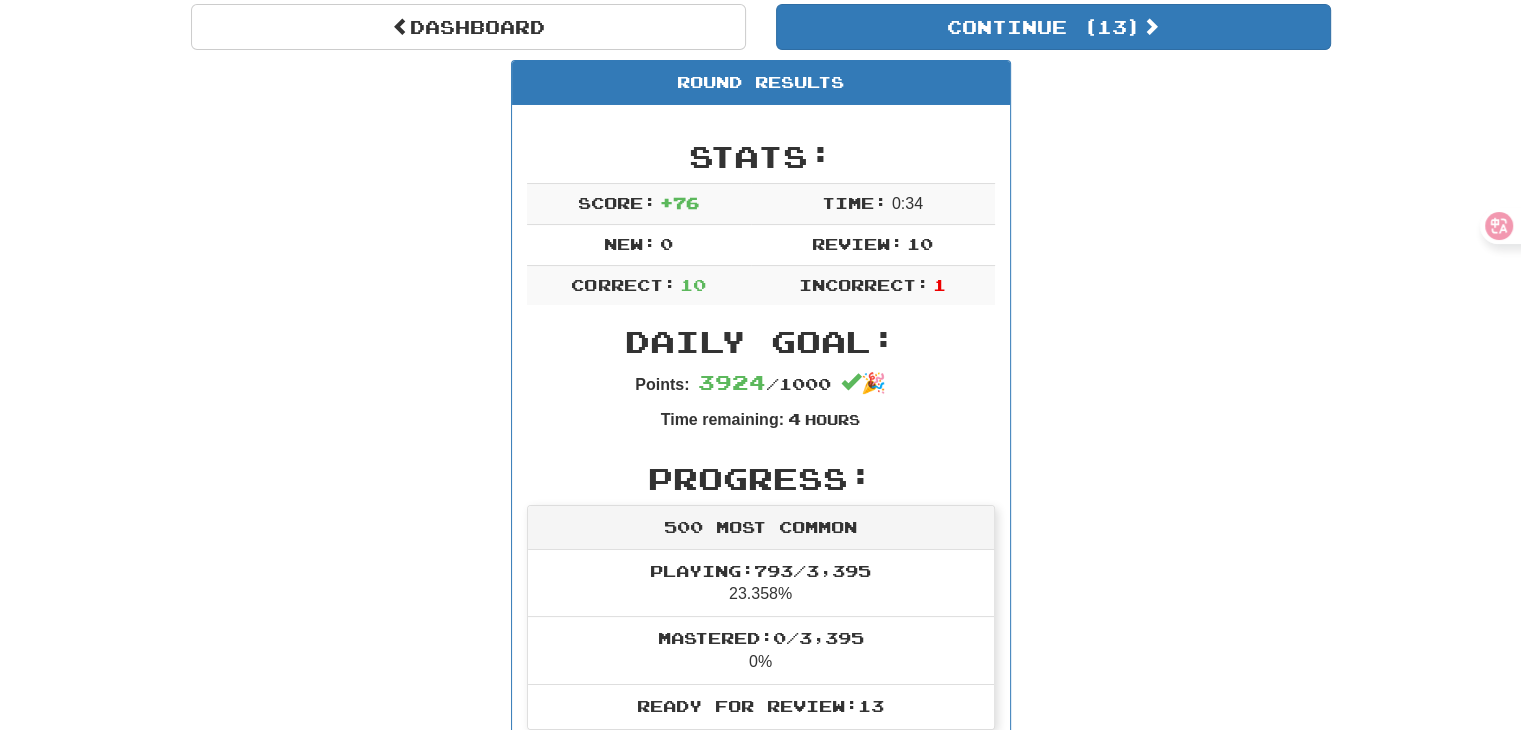 scroll, scrollTop: 200, scrollLeft: 0, axis: vertical 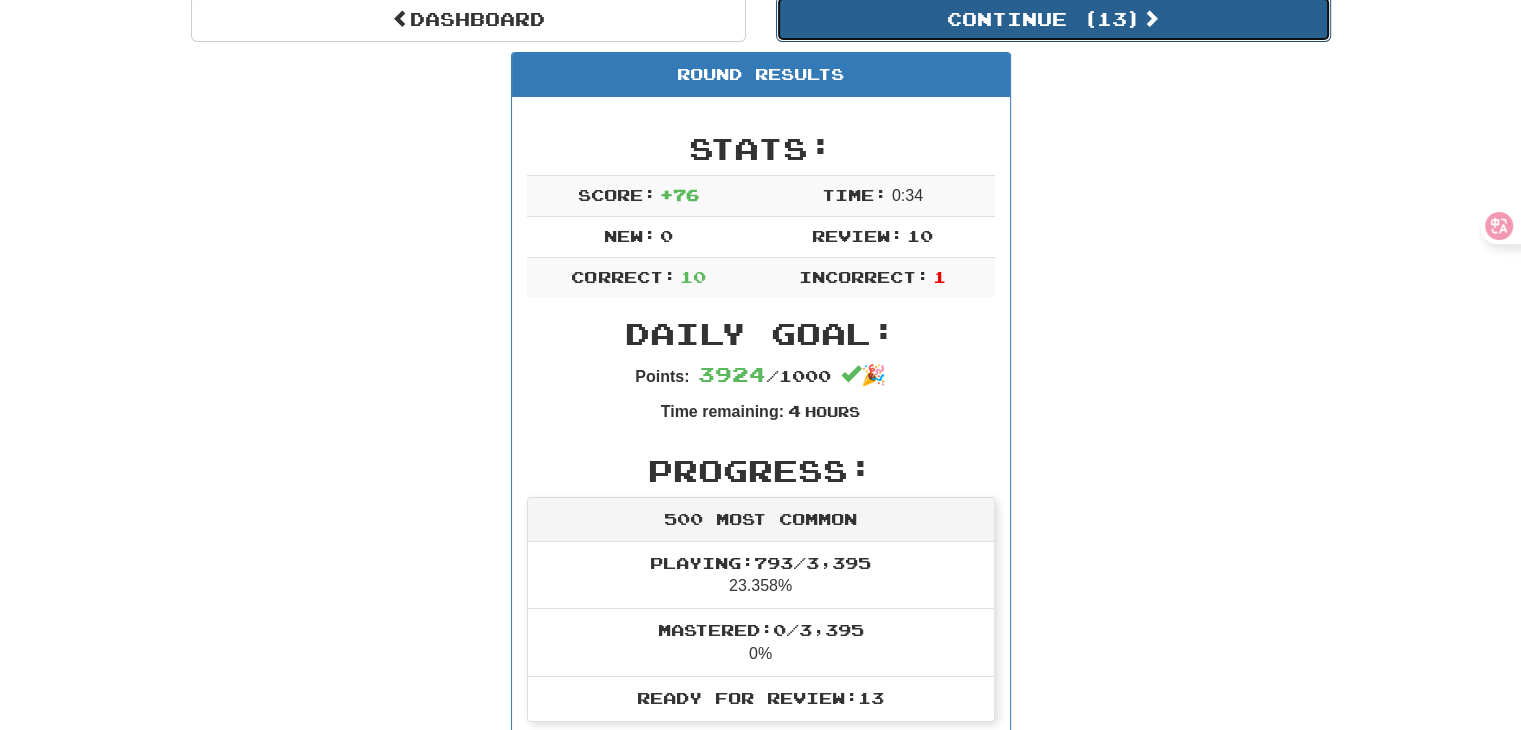 click on "Continue ( 13 )" at bounding box center (1053, 19) 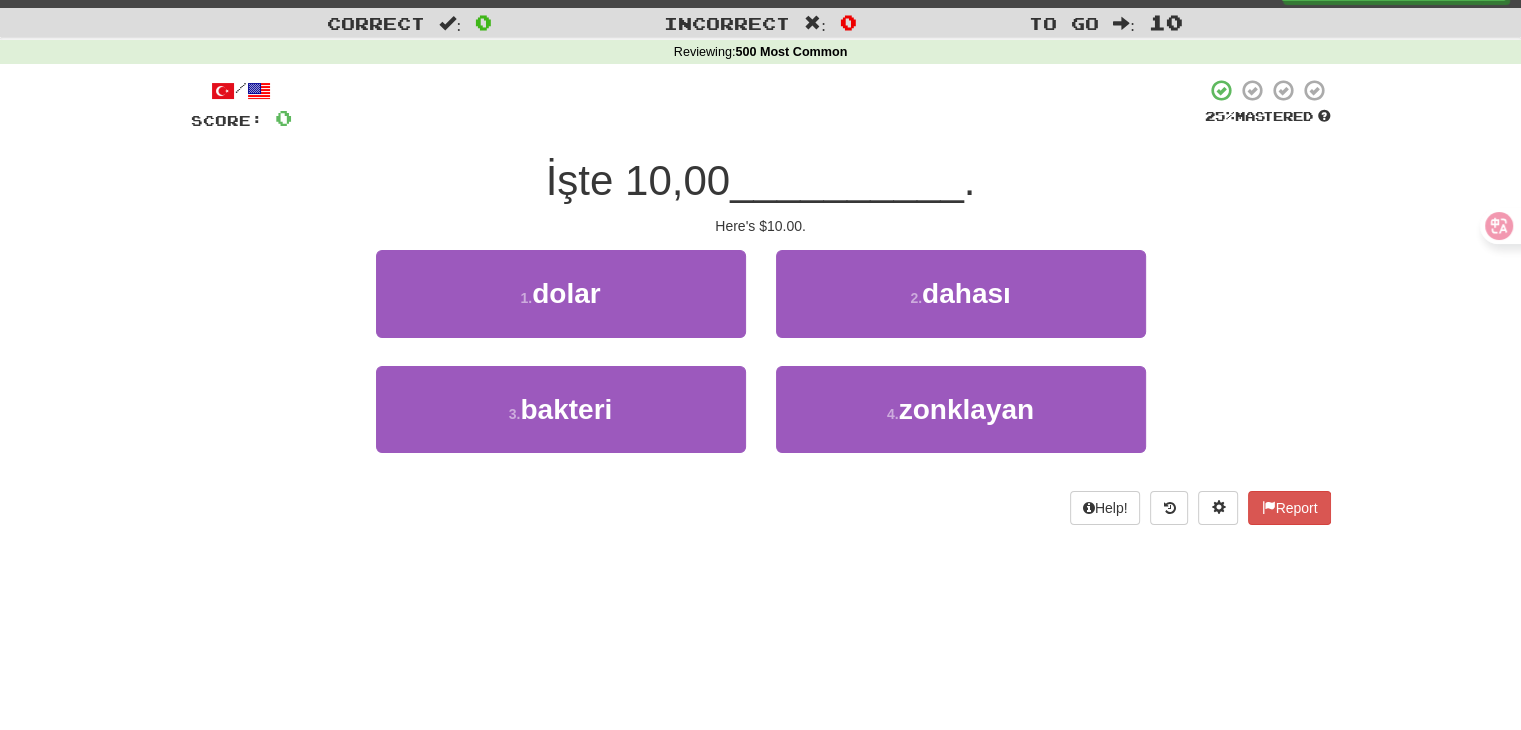 scroll, scrollTop: 20, scrollLeft: 0, axis: vertical 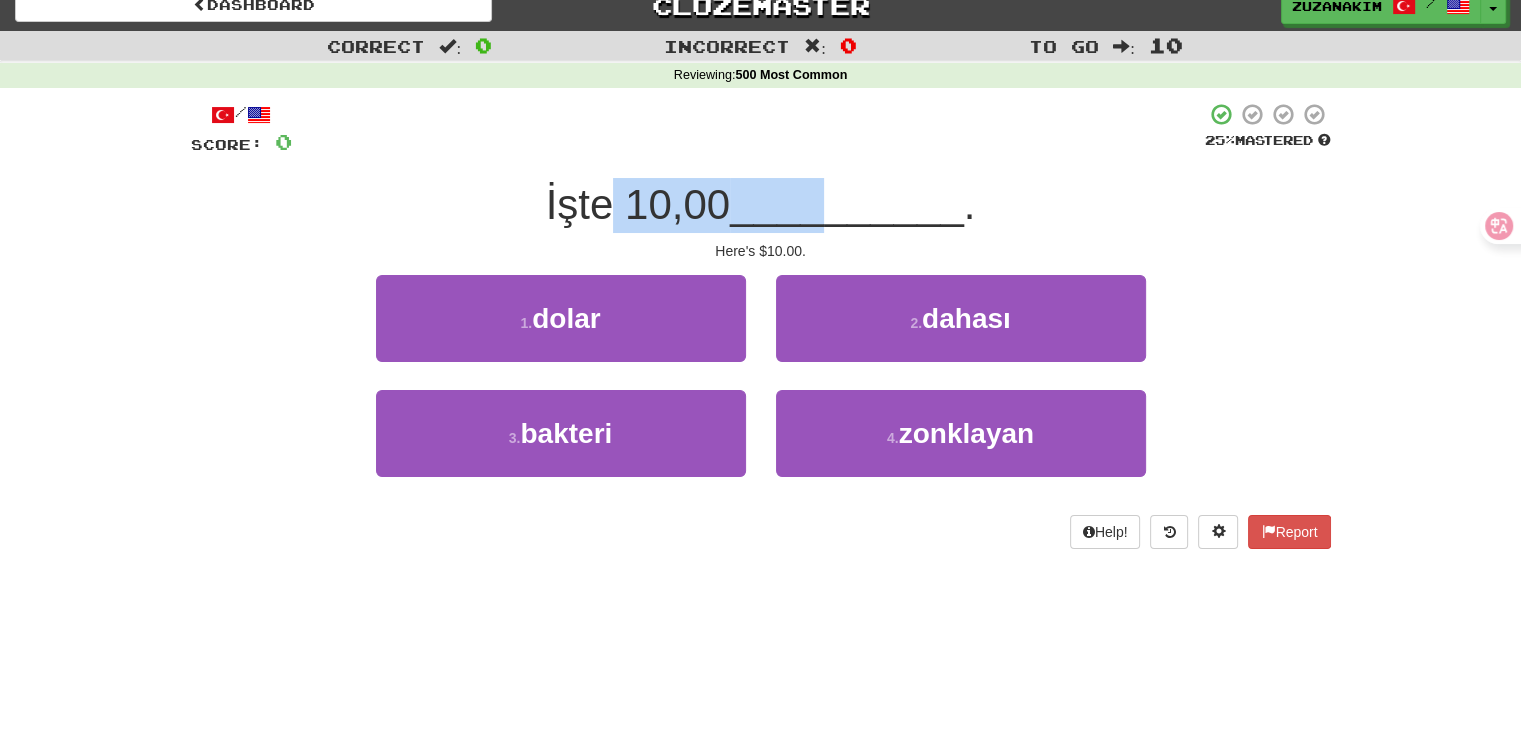 drag, startPoint x: 601, startPoint y: 203, endPoint x: 835, endPoint y: 197, distance: 234.0769 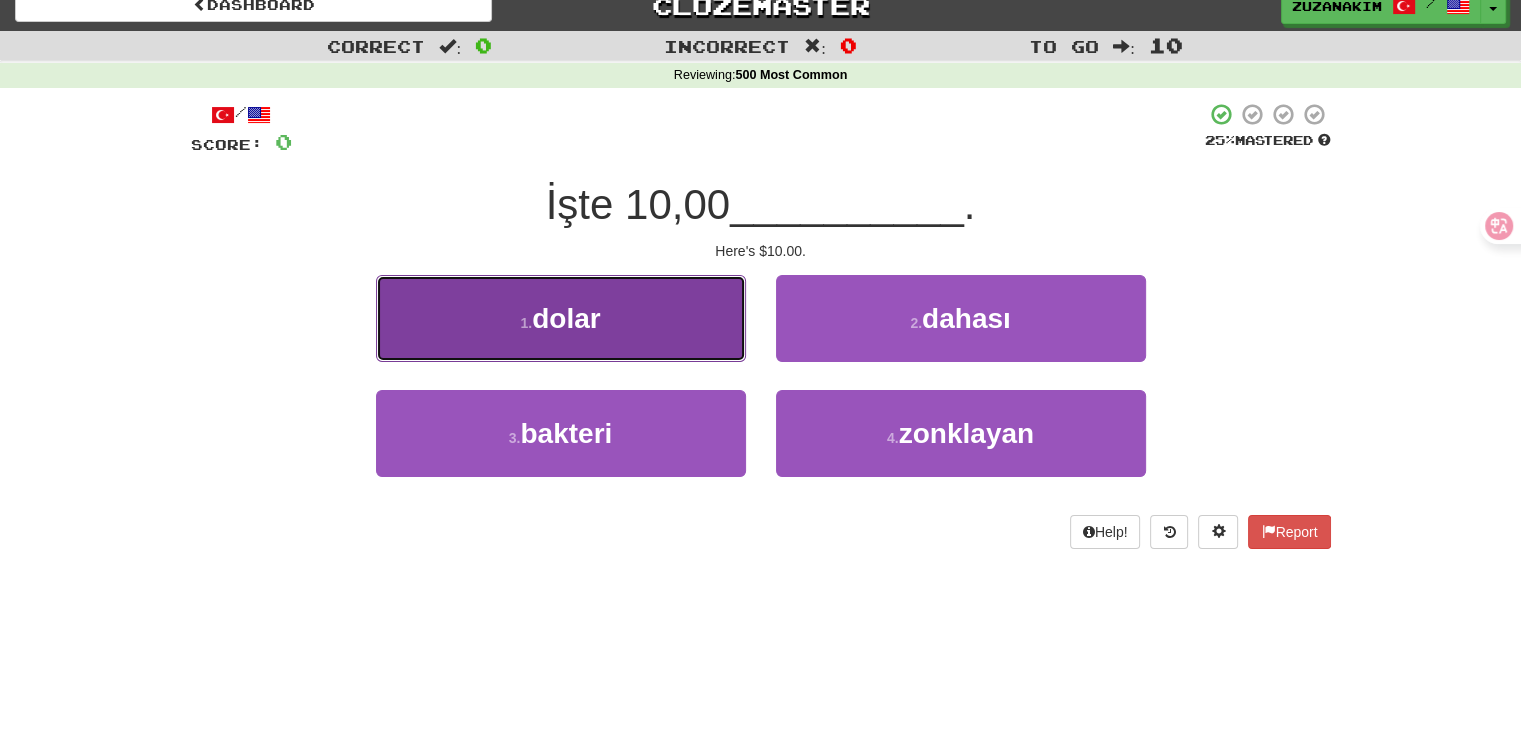 click on "1 .  dolar" at bounding box center (561, 318) 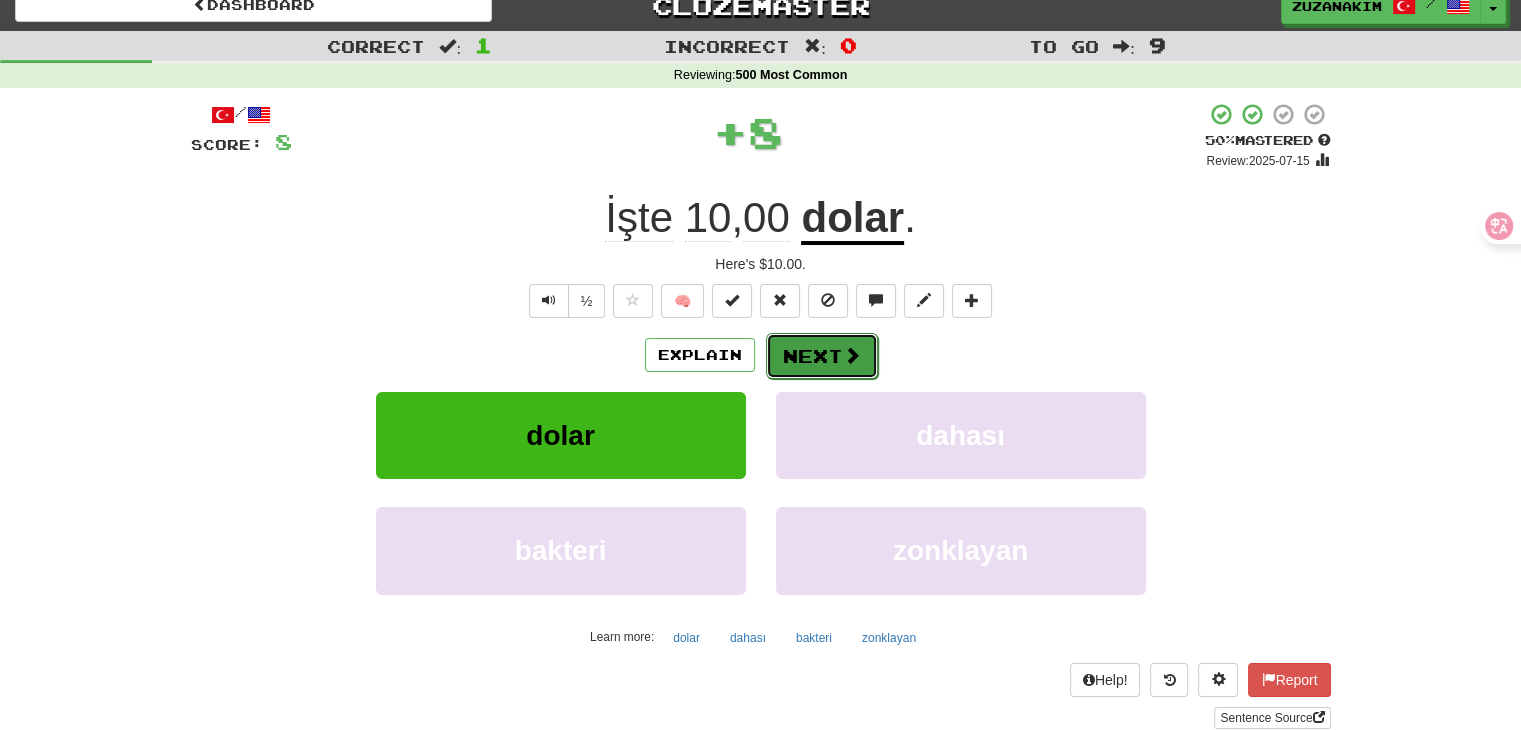 click on "Next" at bounding box center (822, 356) 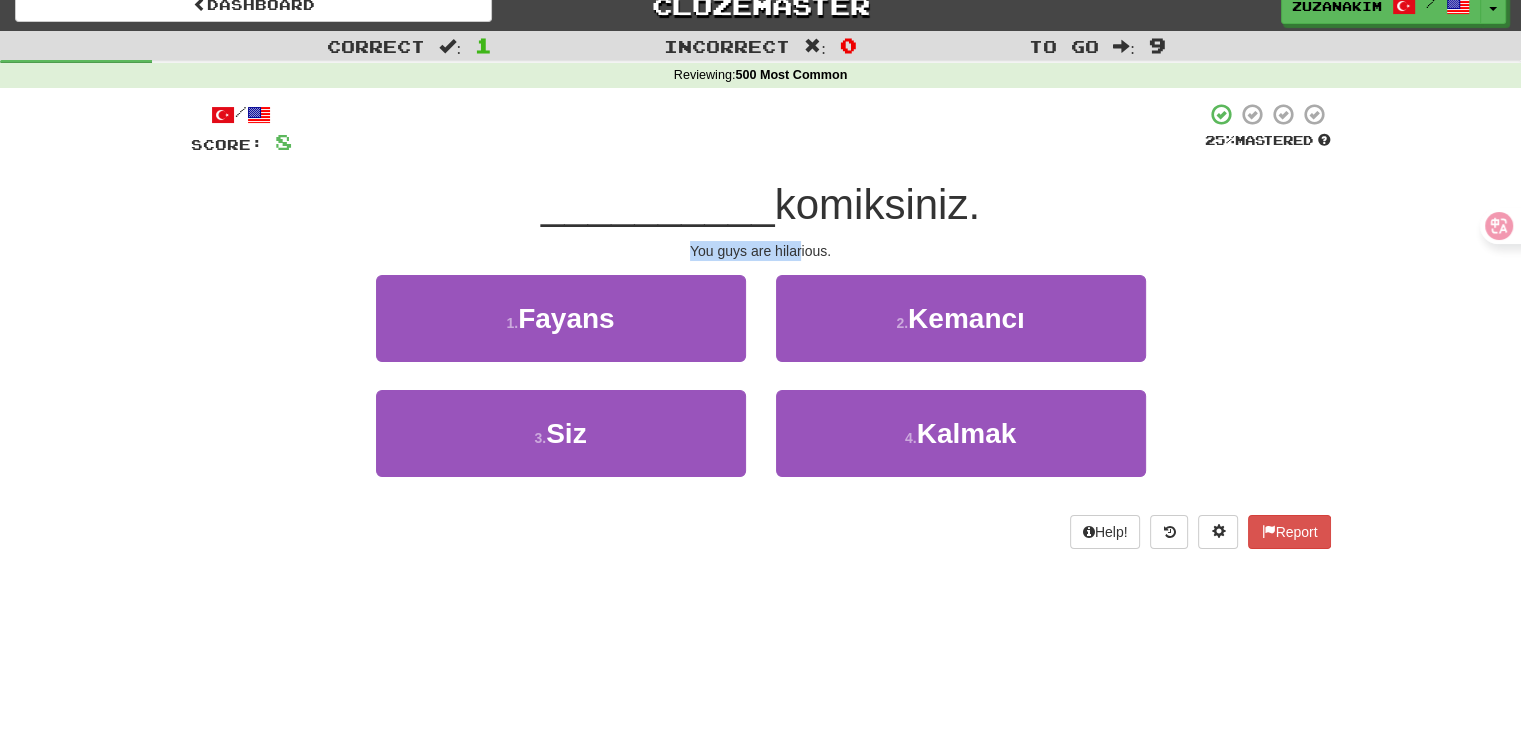 drag, startPoint x: 776, startPoint y: 245, endPoint x: 800, endPoint y: 245, distance: 24 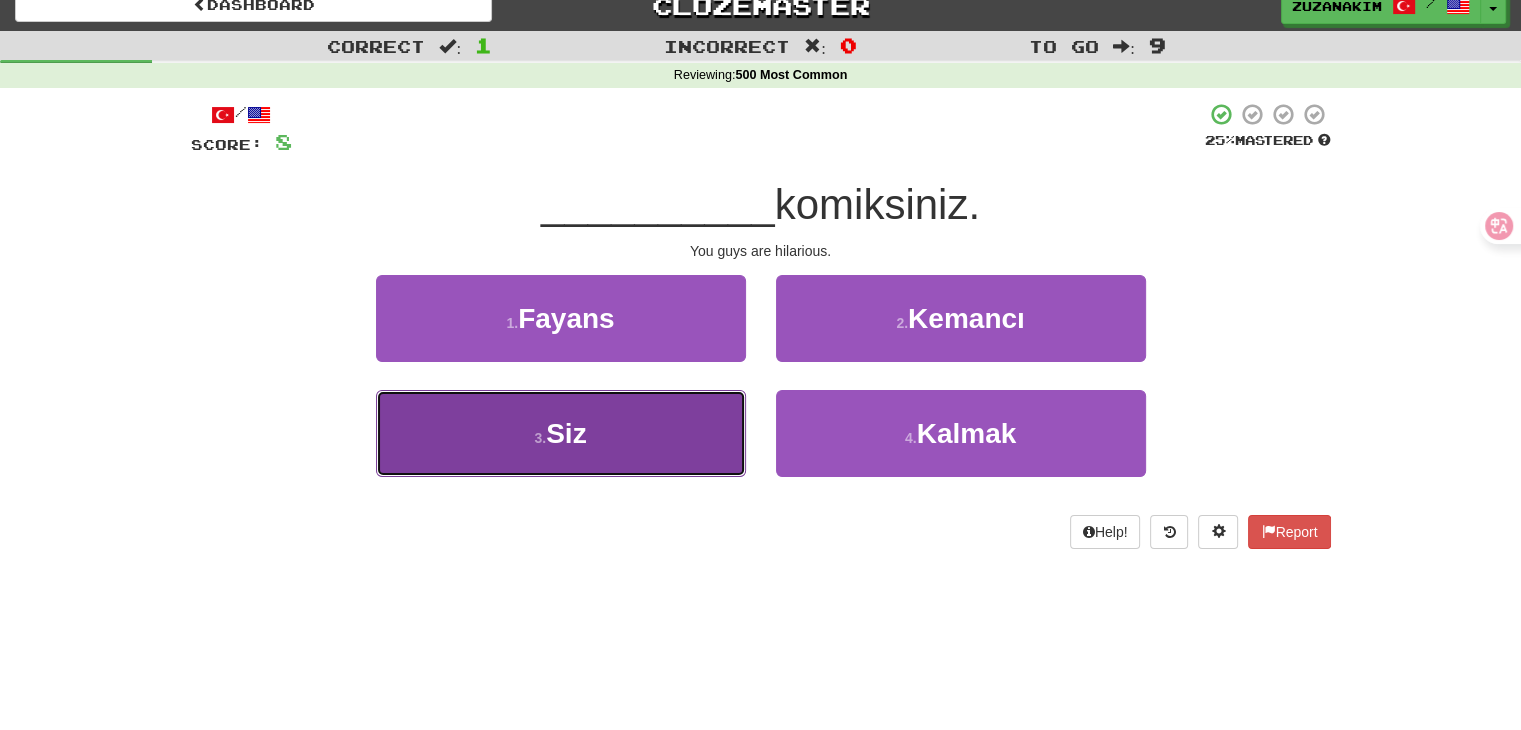click on "3 .  Siz" at bounding box center (561, 433) 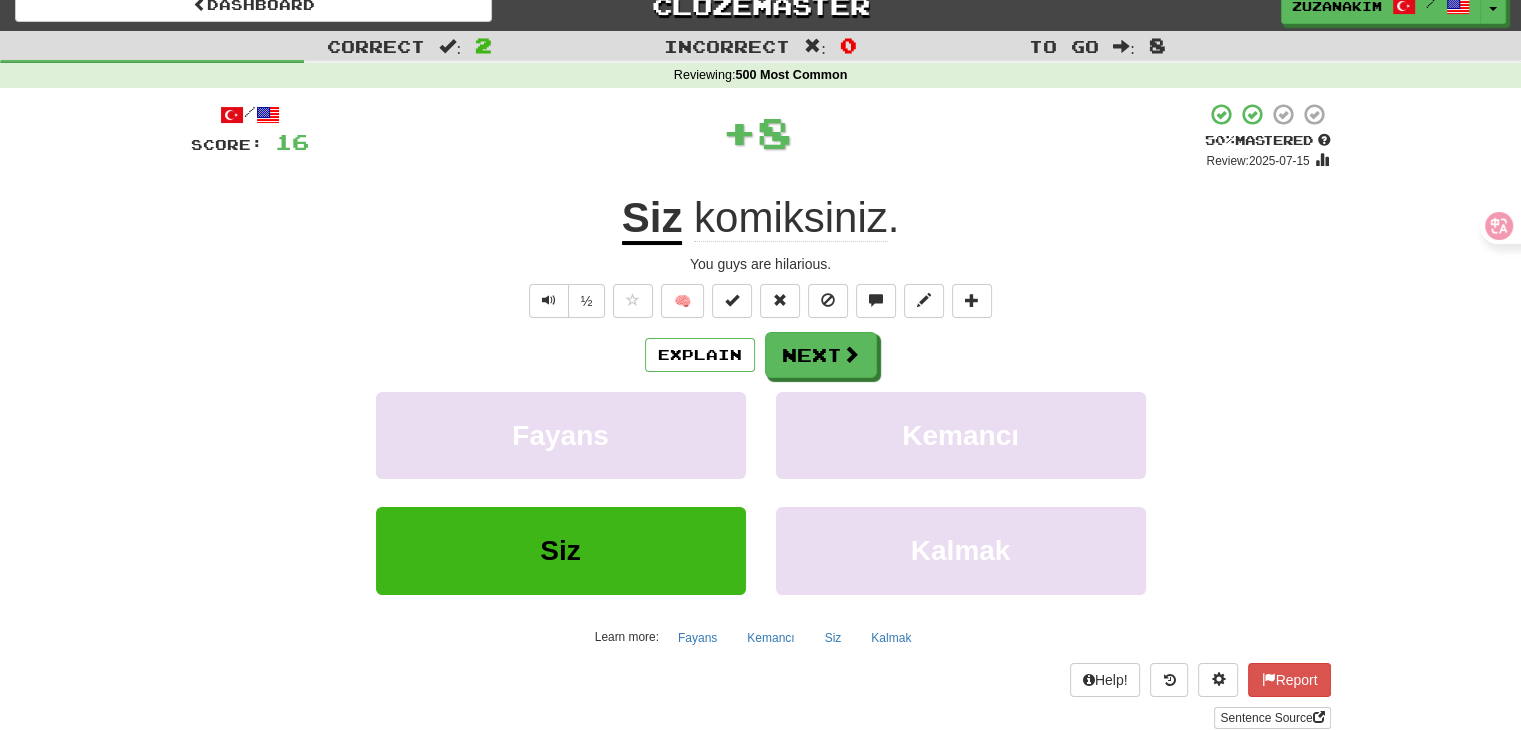 click on "komiksiniz" at bounding box center (791, 218) 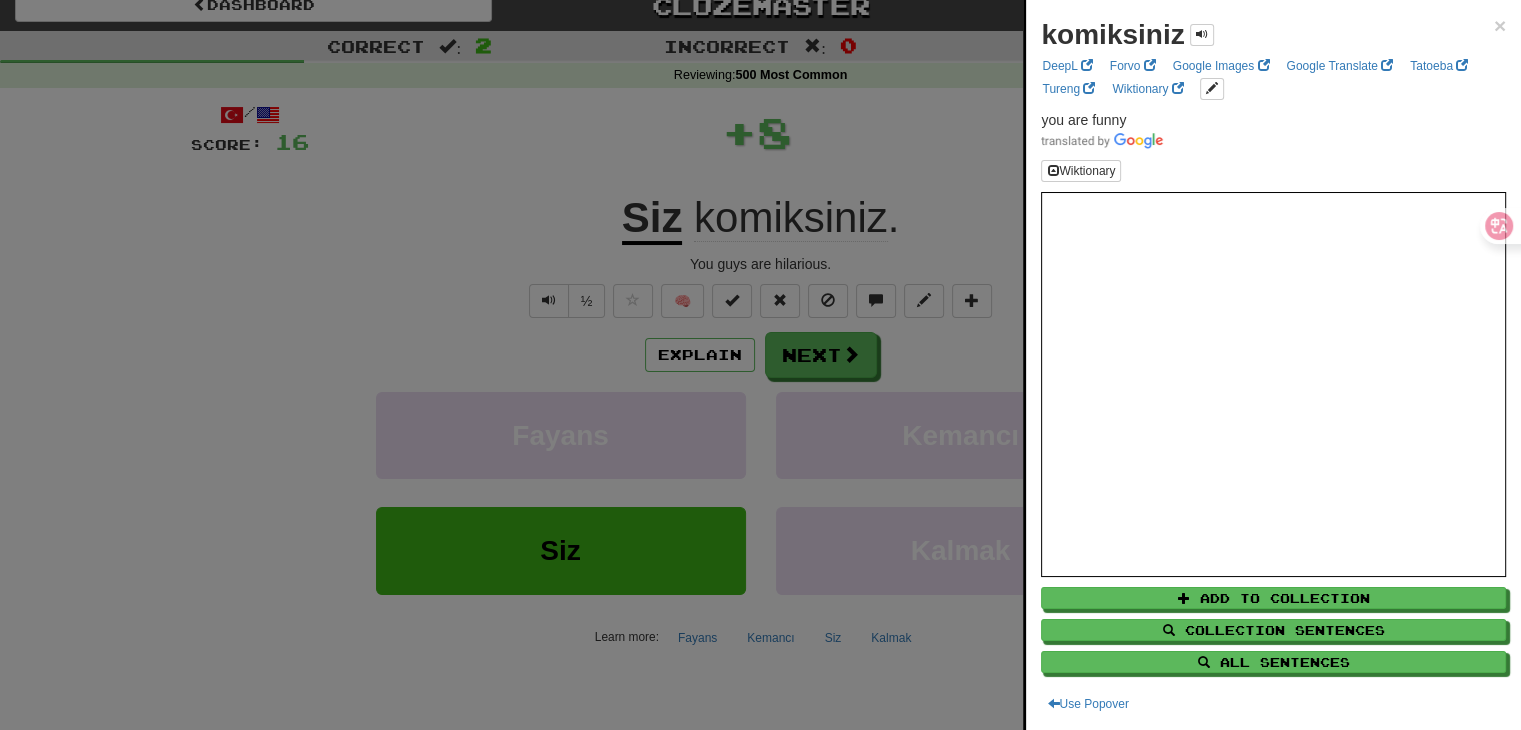 click at bounding box center (760, 365) 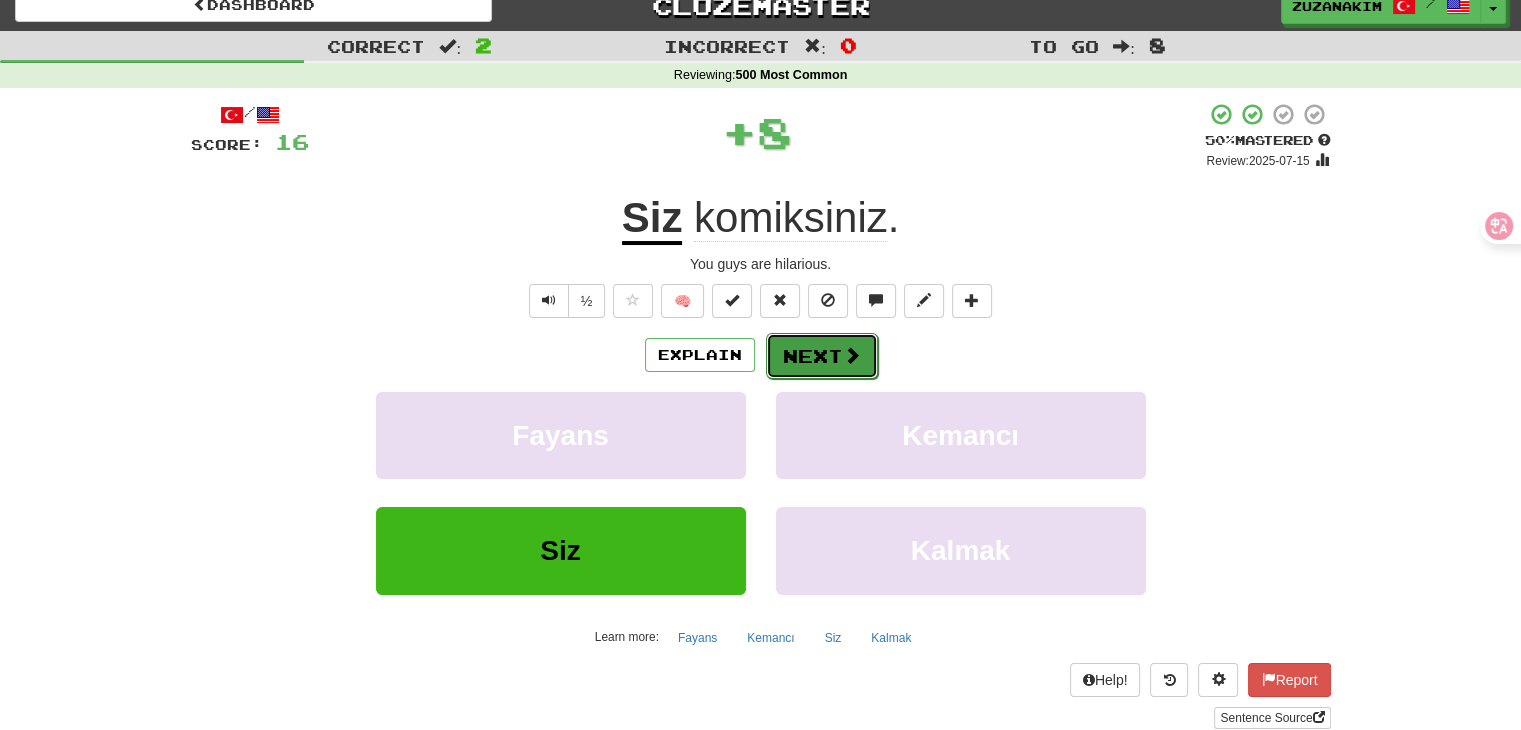 click on "Next" at bounding box center [822, 356] 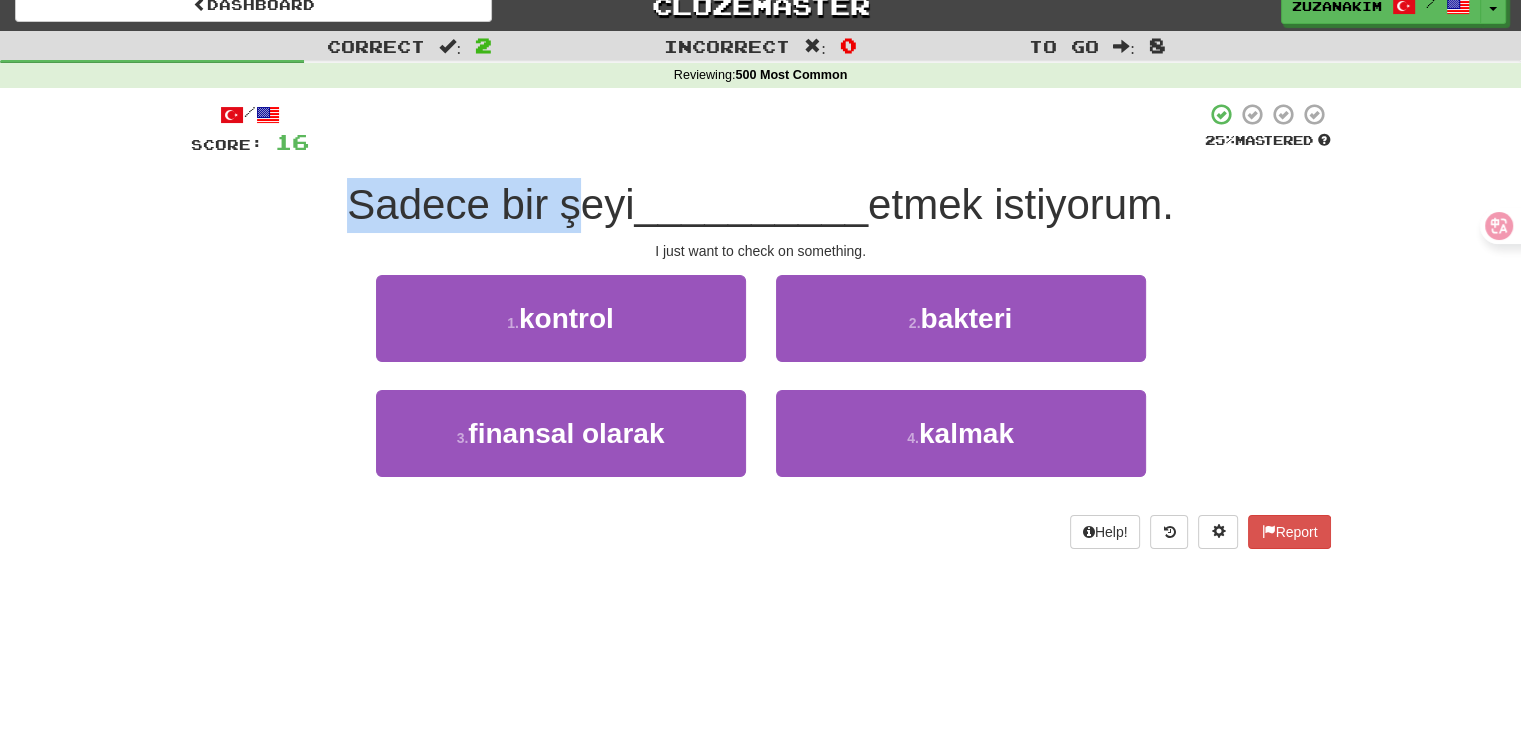 drag, startPoint x: 332, startPoint y: 204, endPoint x: 570, endPoint y: 207, distance: 238.0189 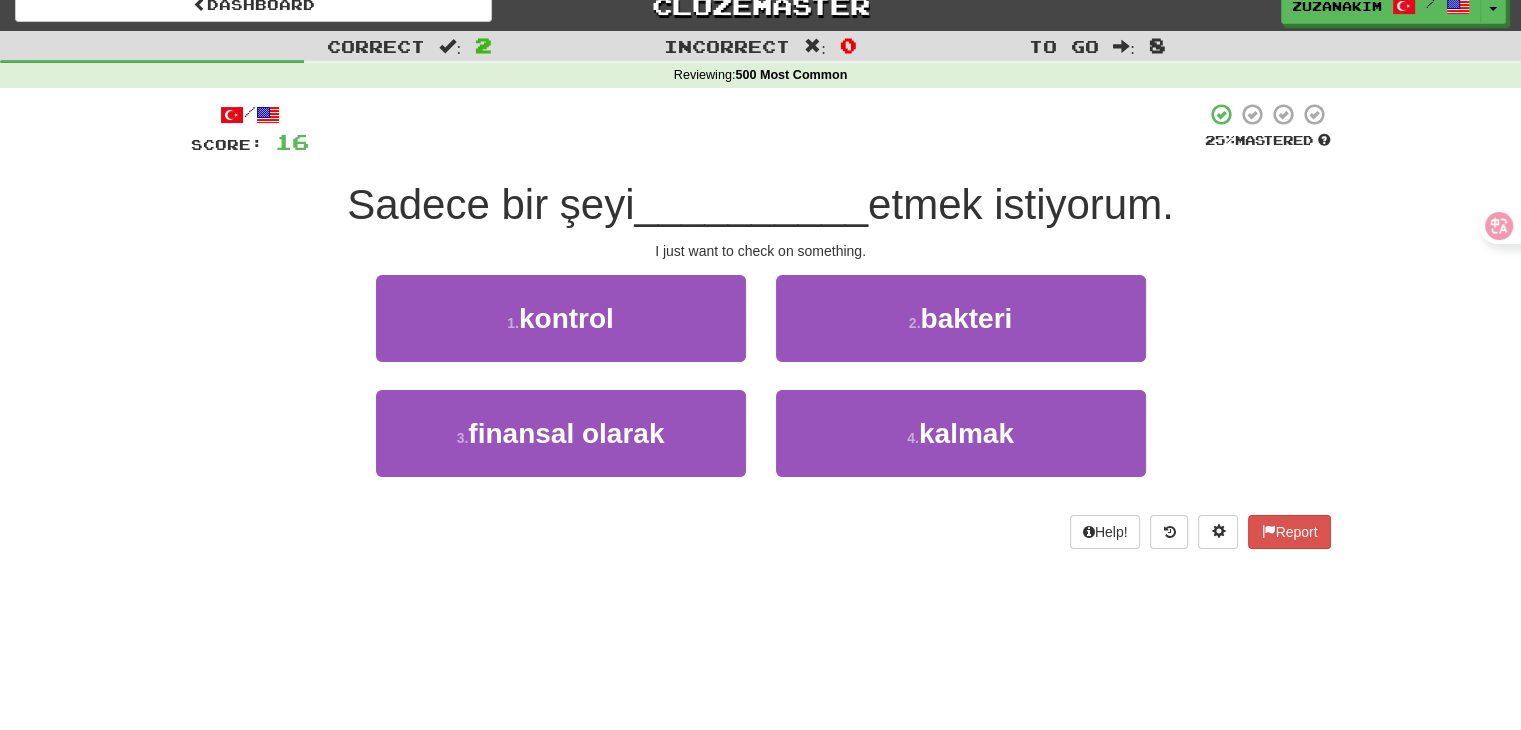 click on "Sadece bir şeyi" at bounding box center (490, 204) 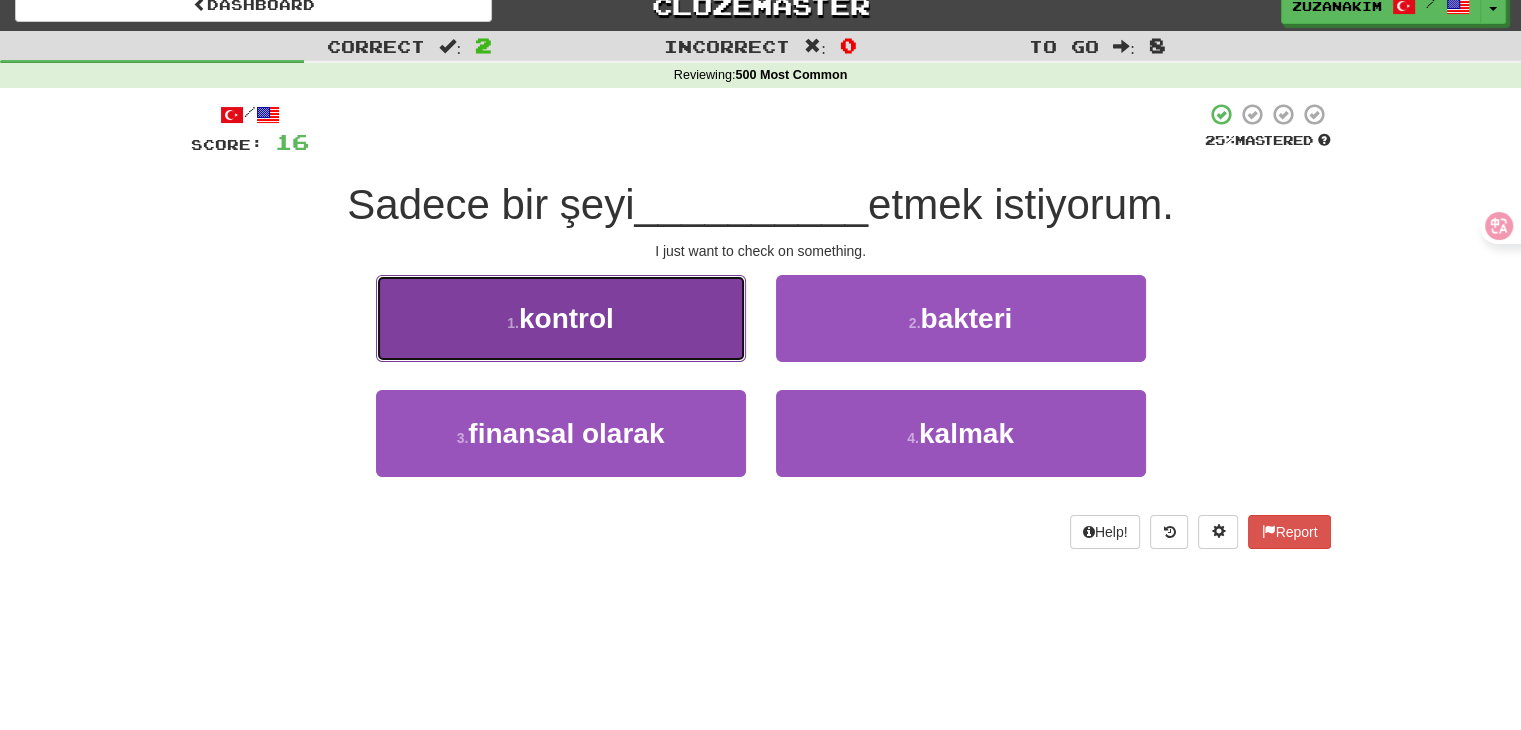 click on "1 .  kontrol" at bounding box center (561, 318) 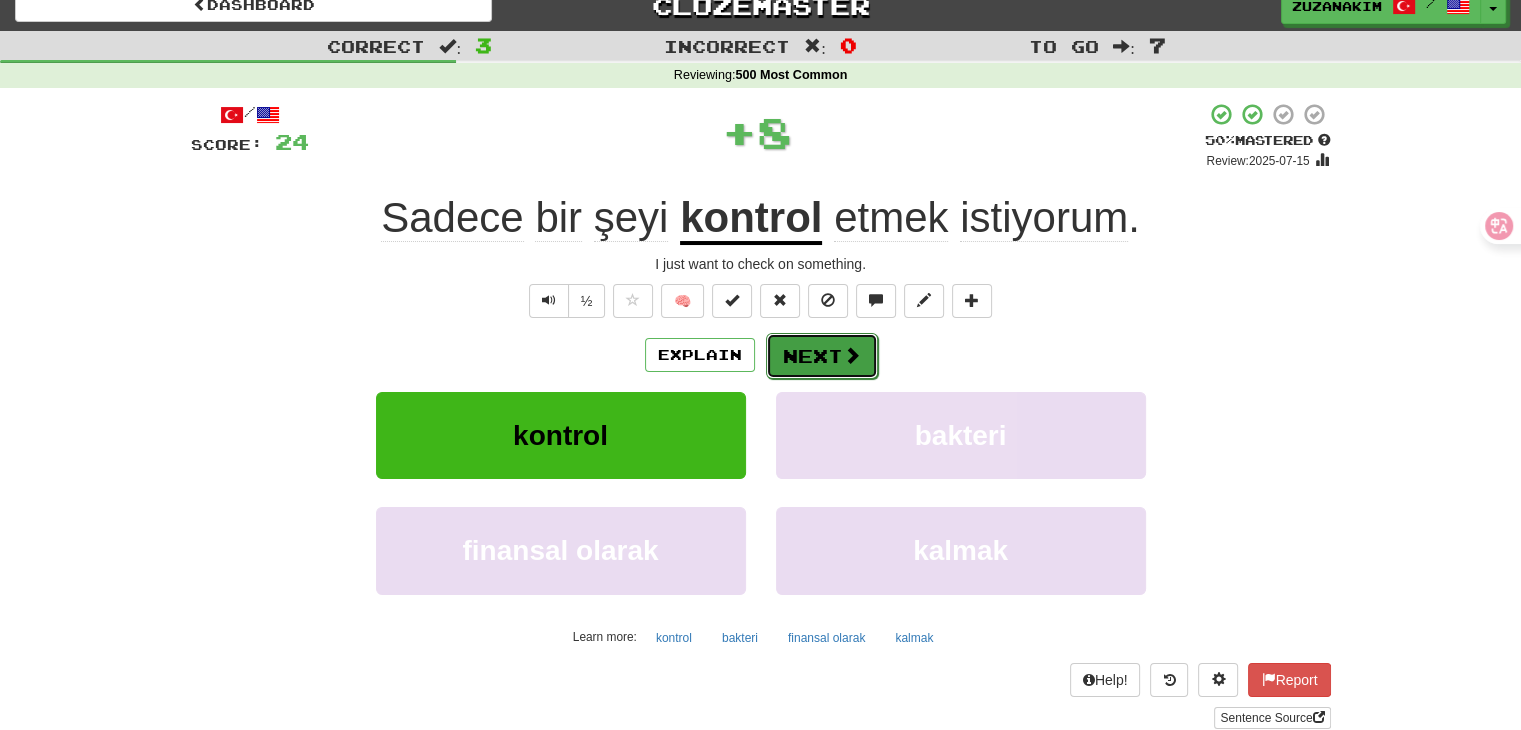 click on "Next" at bounding box center (822, 356) 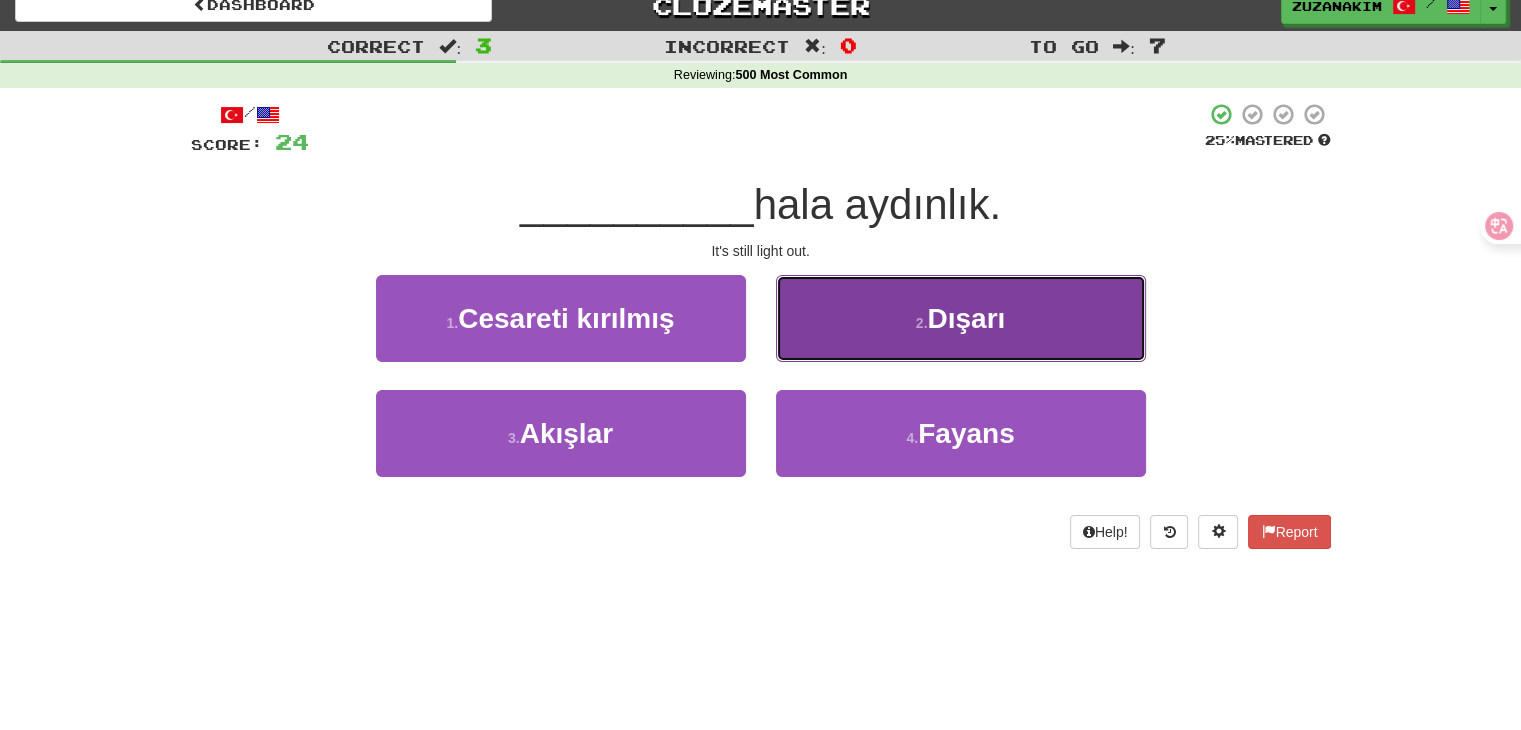 click on "Dışarı" at bounding box center (966, 318) 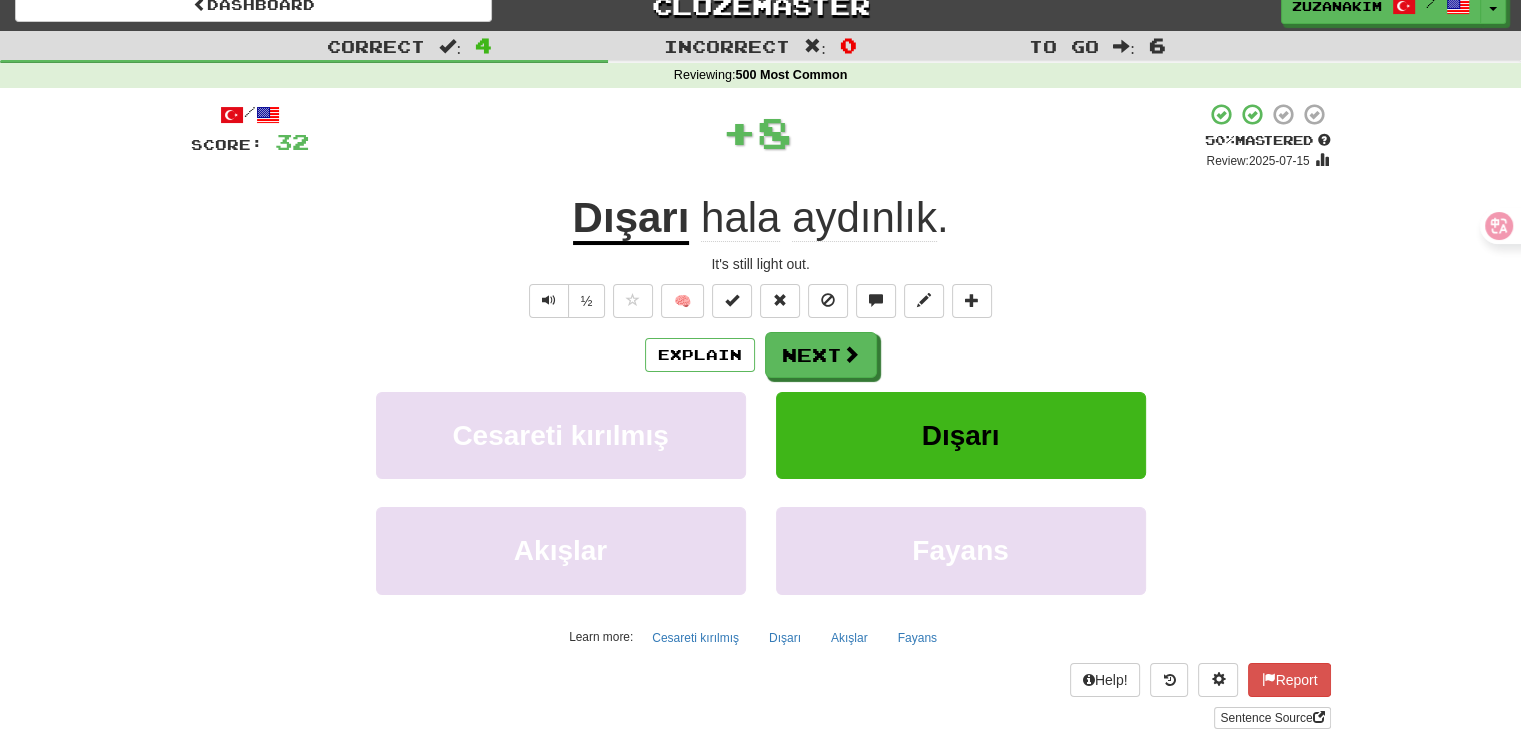 click on "Dışarı" at bounding box center [631, 219] 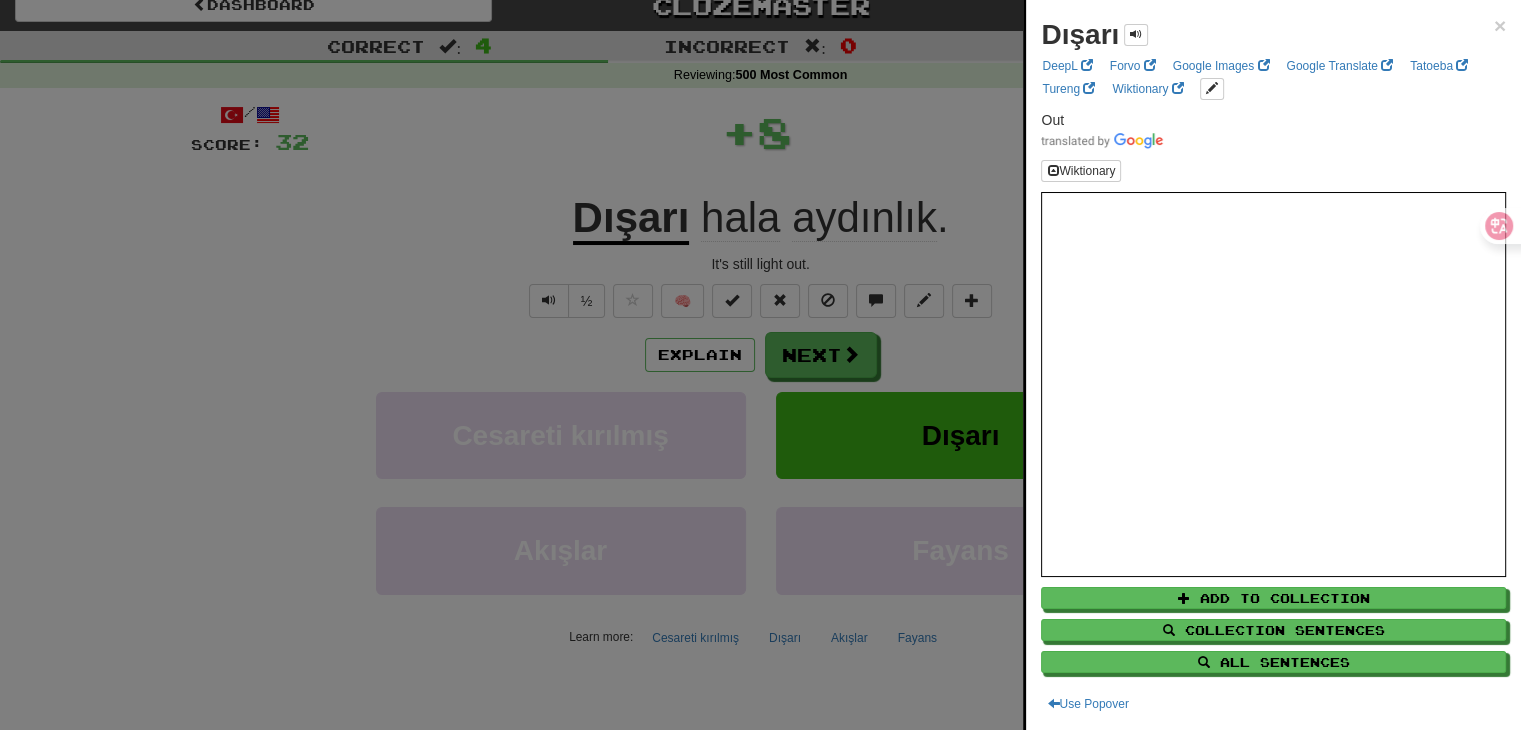 click at bounding box center [760, 365] 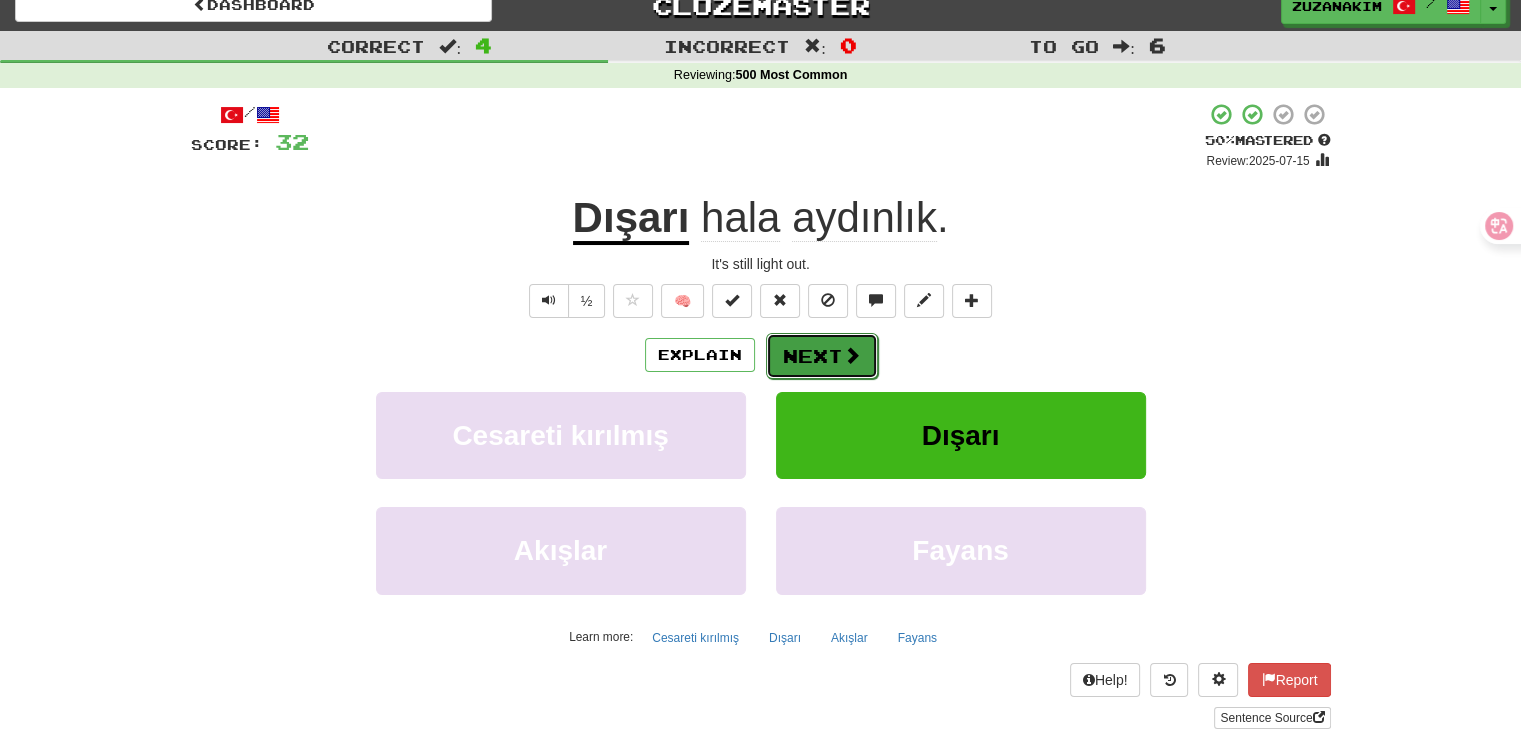 click at bounding box center [852, 355] 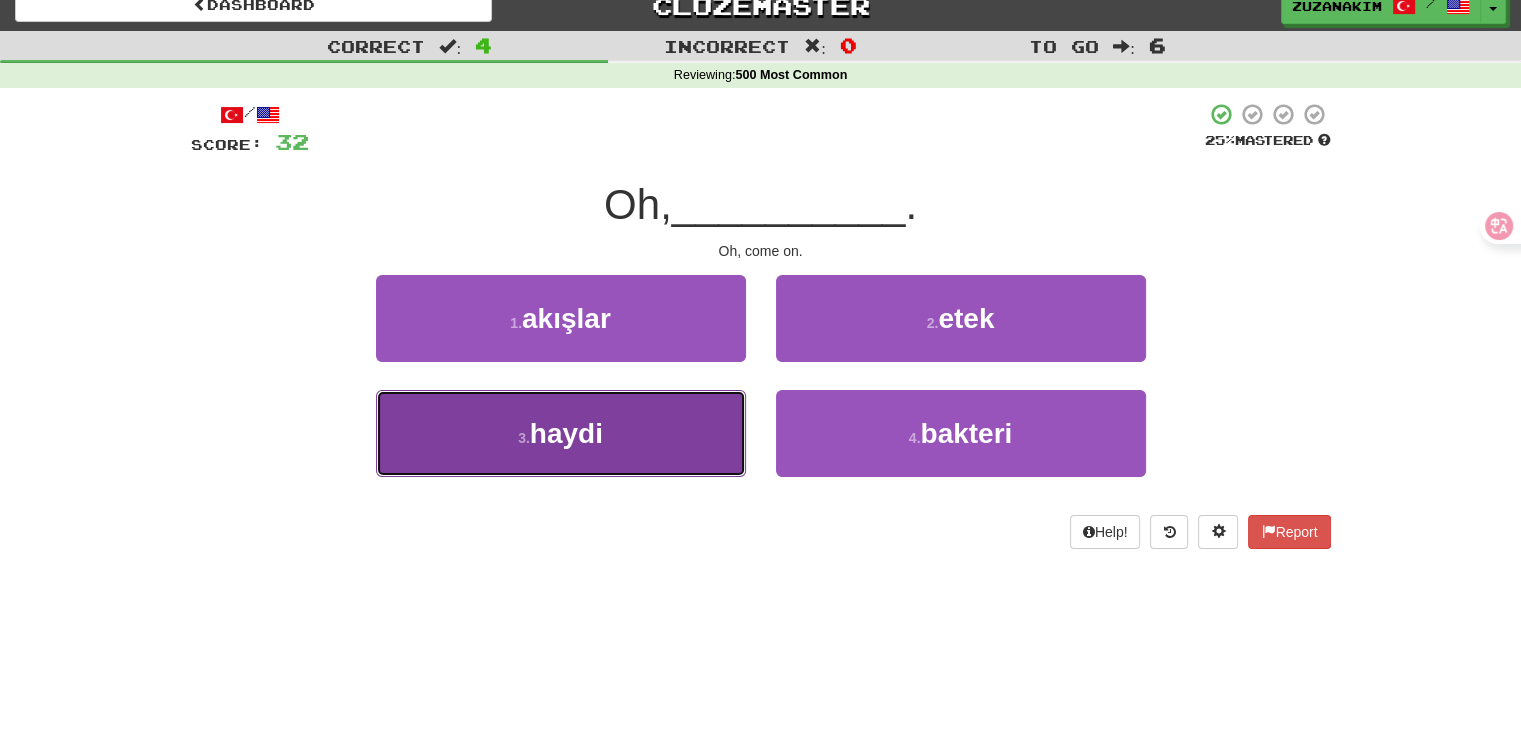 click on "3 .  haydi" at bounding box center (561, 433) 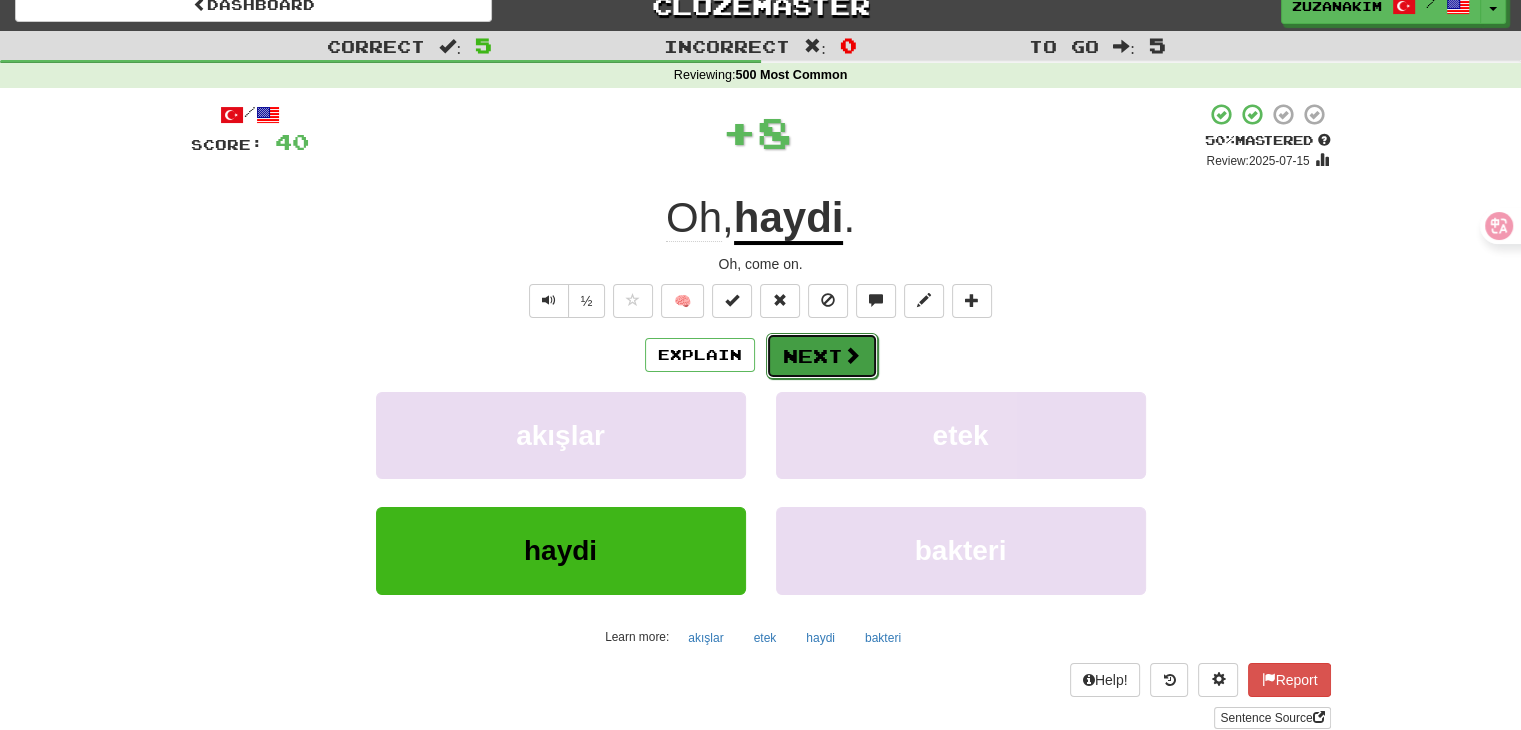 click on "Next" at bounding box center [822, 356] 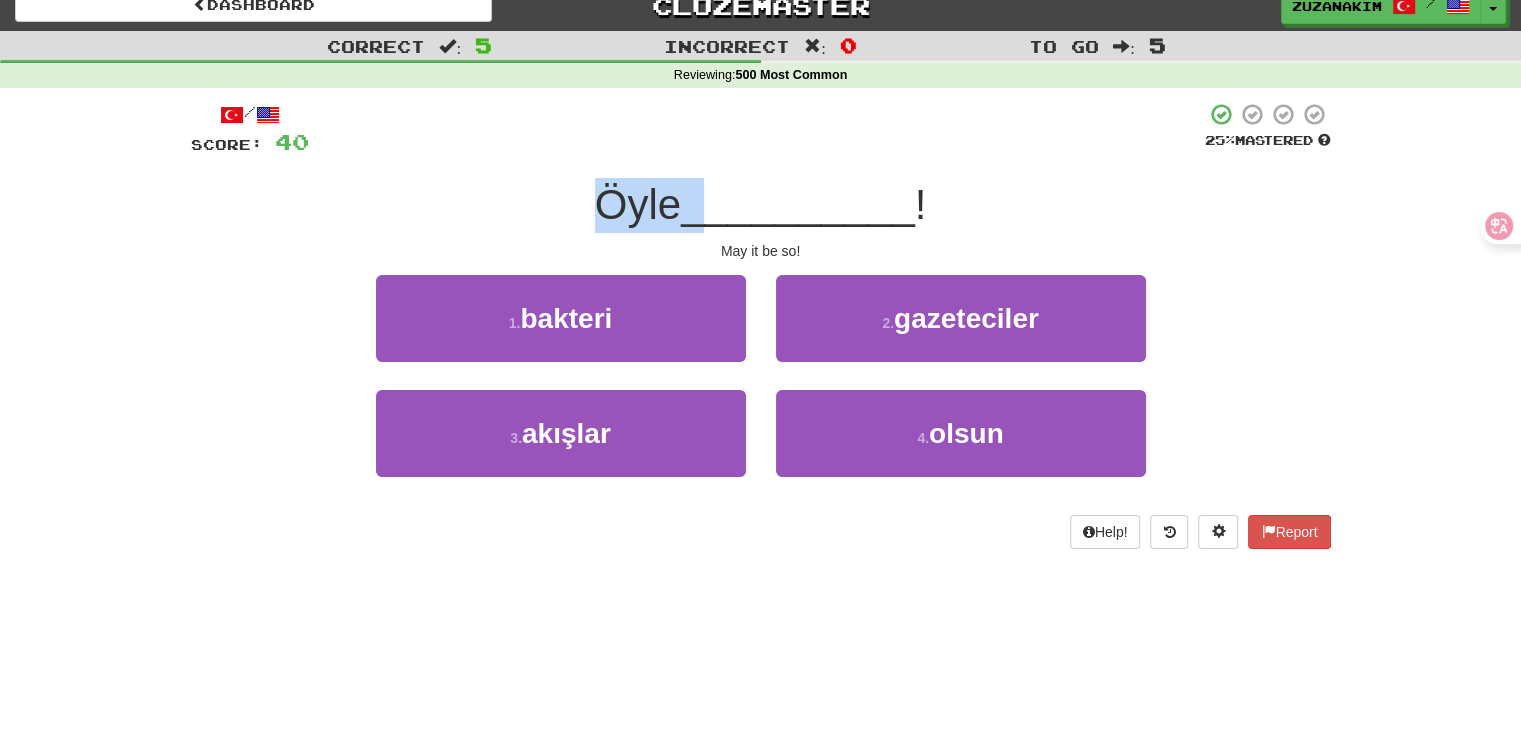 drag, startPoint x: 590, startPoint y: 210, endPoint x: 720, endPoint y: 201, distance: 130.31117 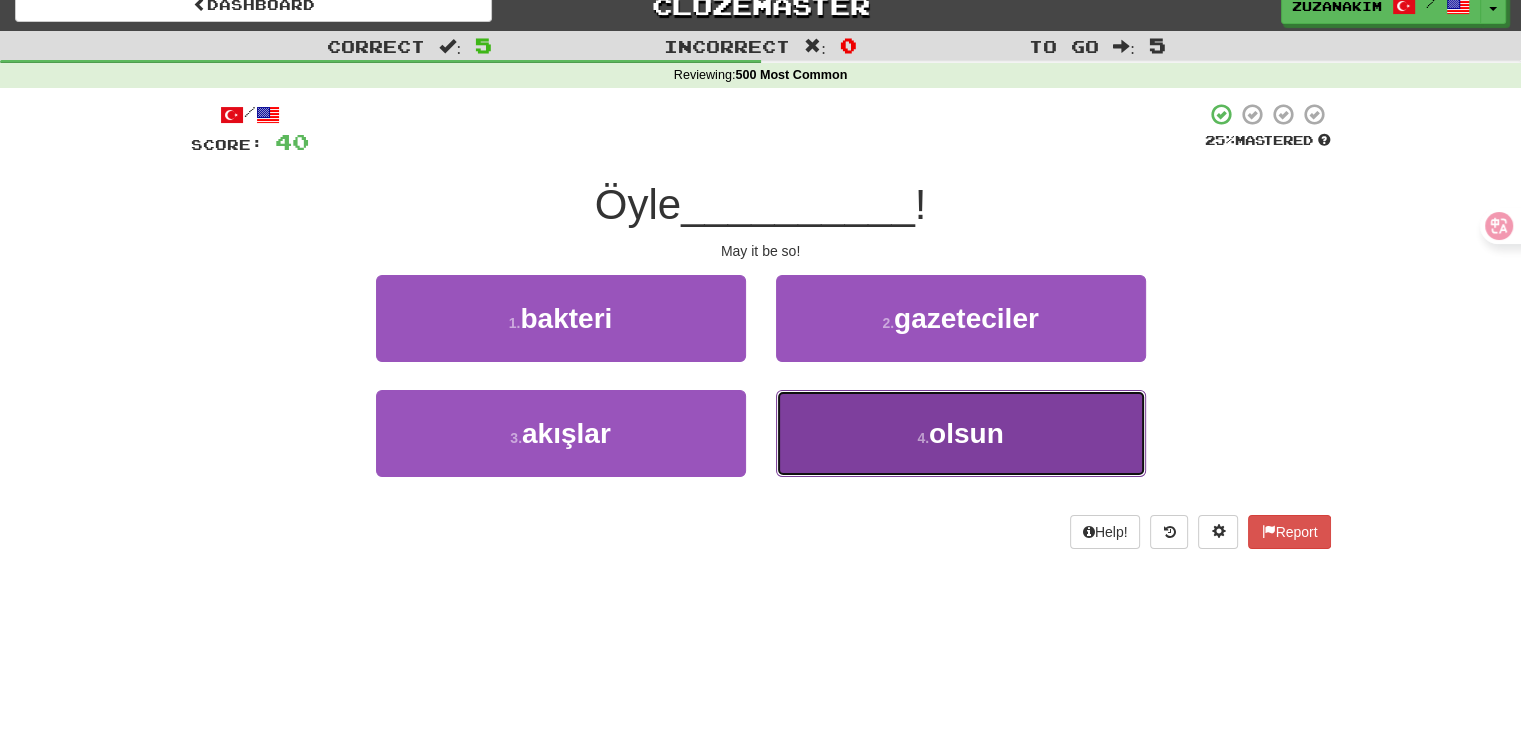 click on "4 .  olsun" at bounding box center (961, 433) 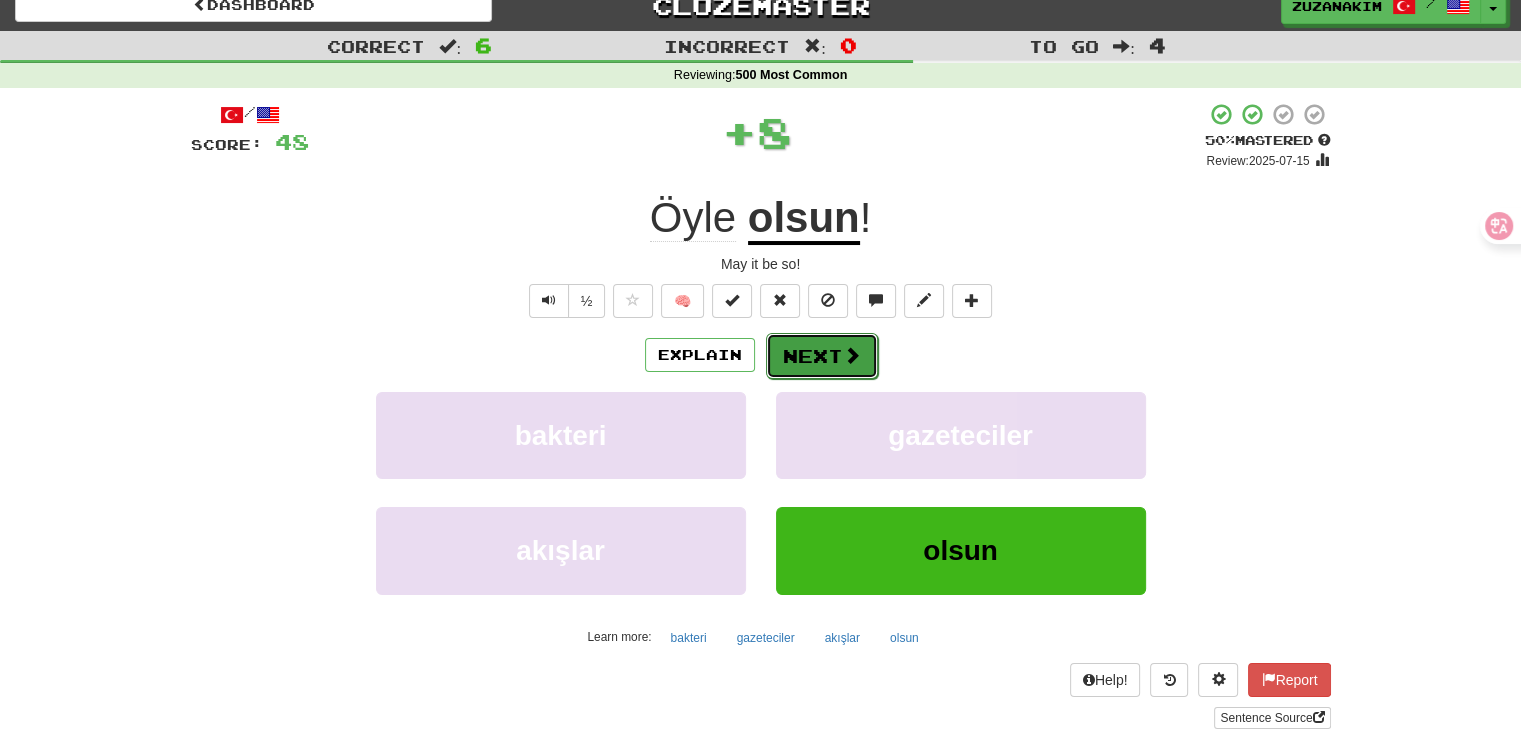 click on "Next" at bounding box center (822, 356) 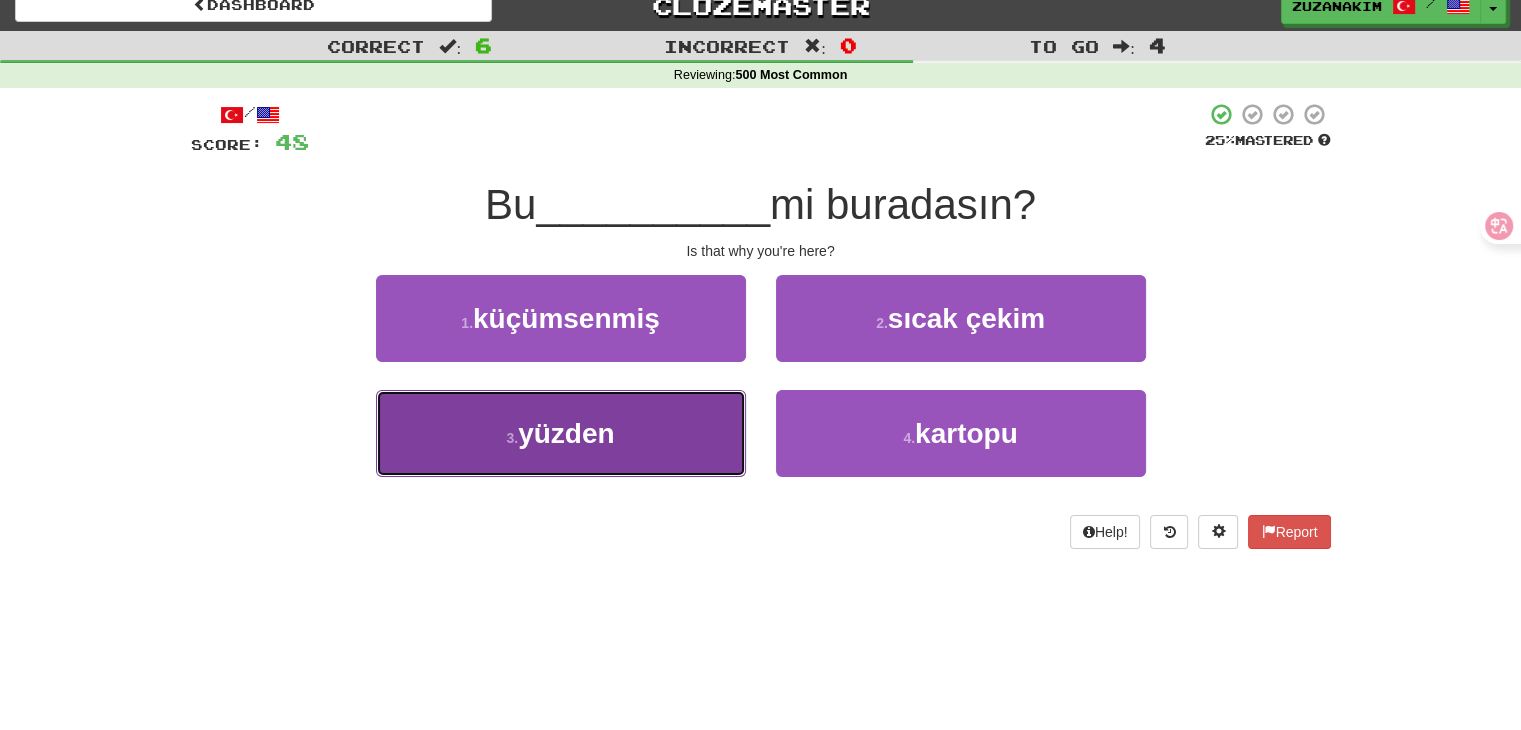 click on "3 .  yüzden" at bounding box center [561, 433] 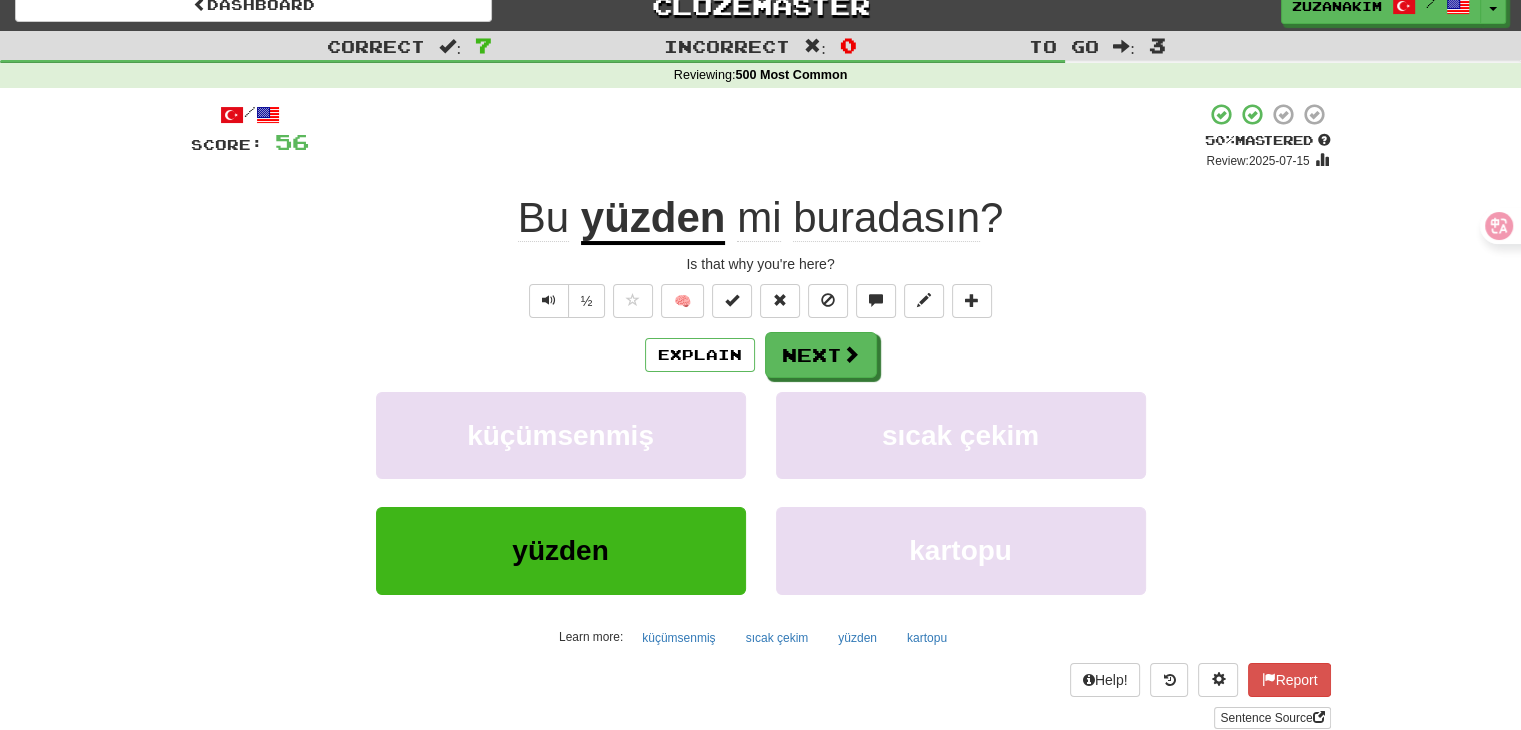 click on "yüzden" at bounding box center [653, 219] 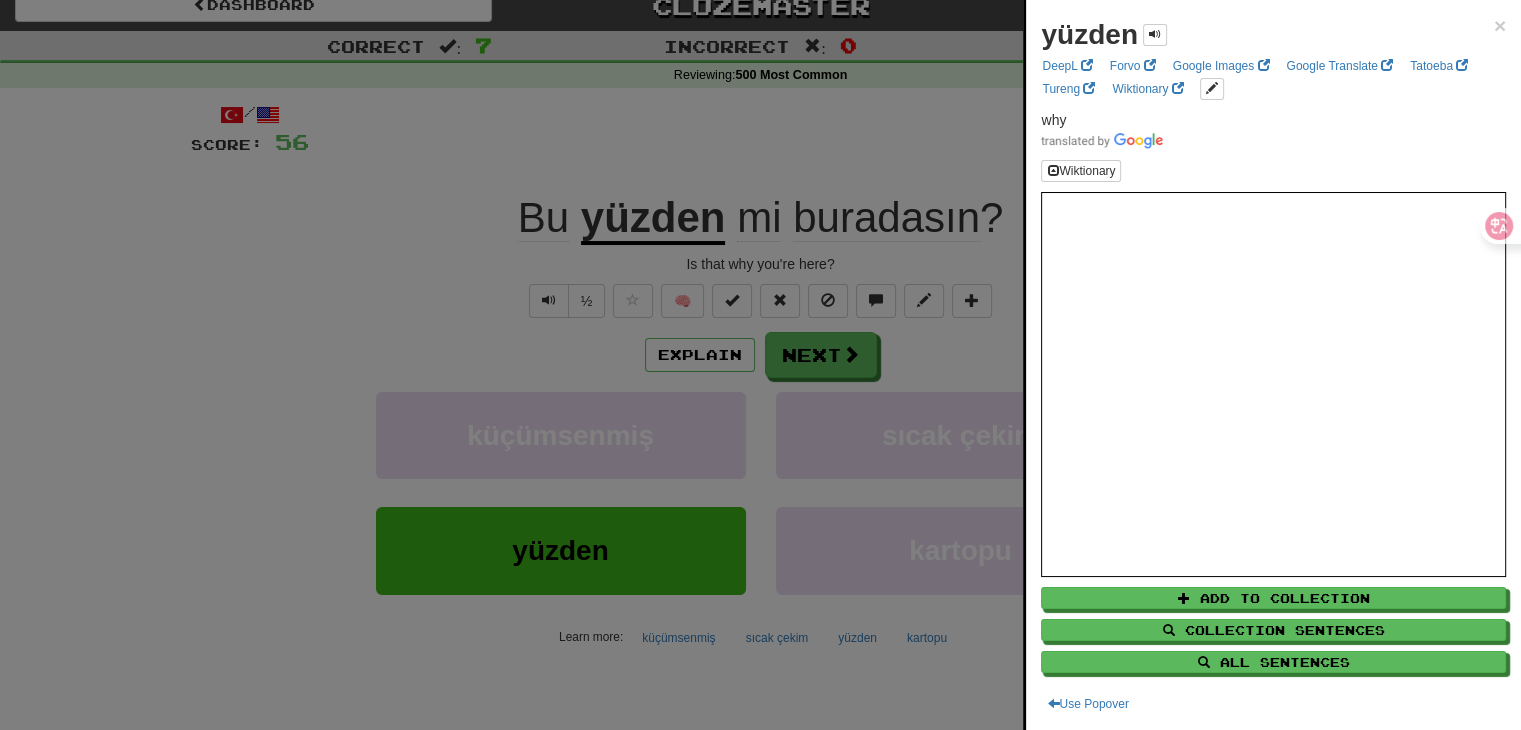 click at bounding box center [760, 365] 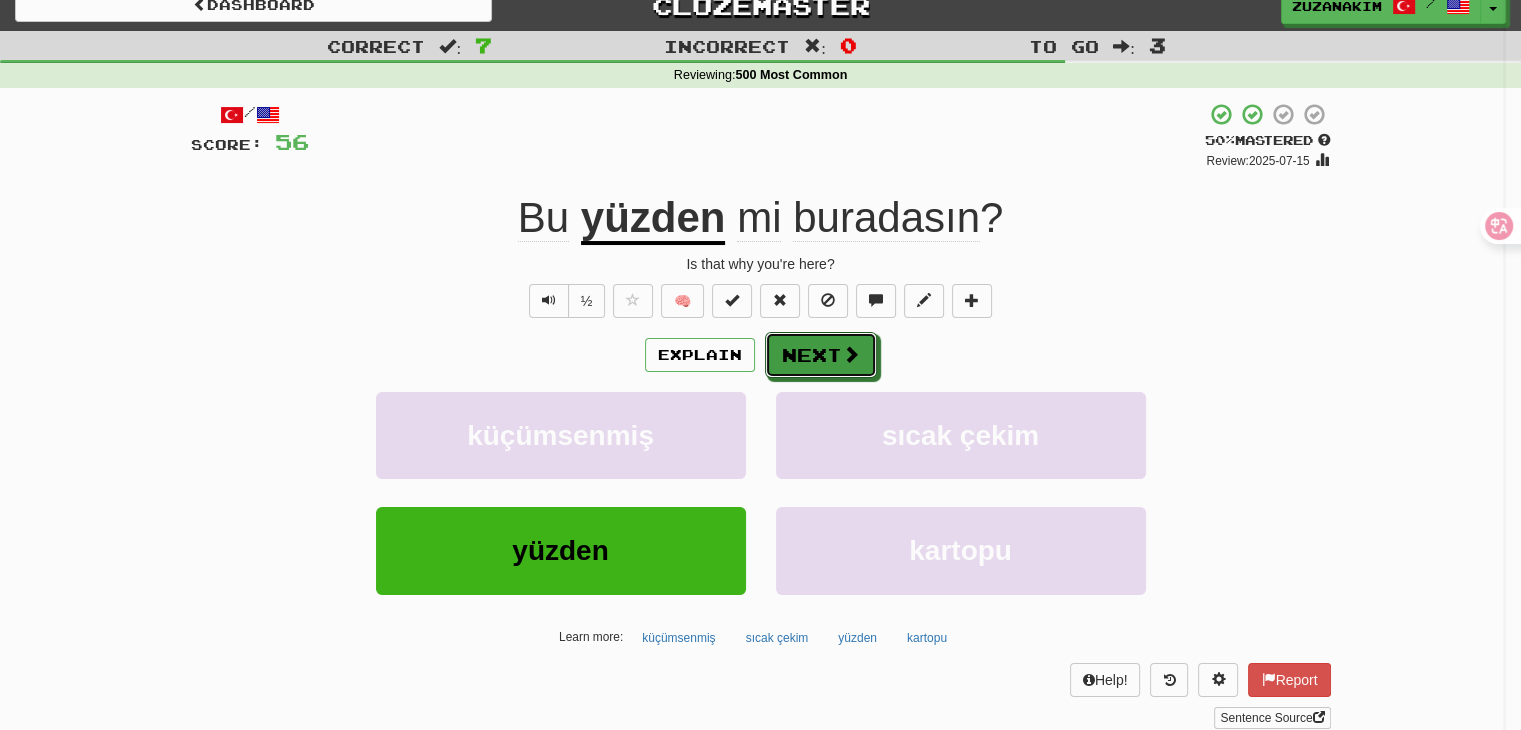 click on "Next" at bounding box center (821, 355) 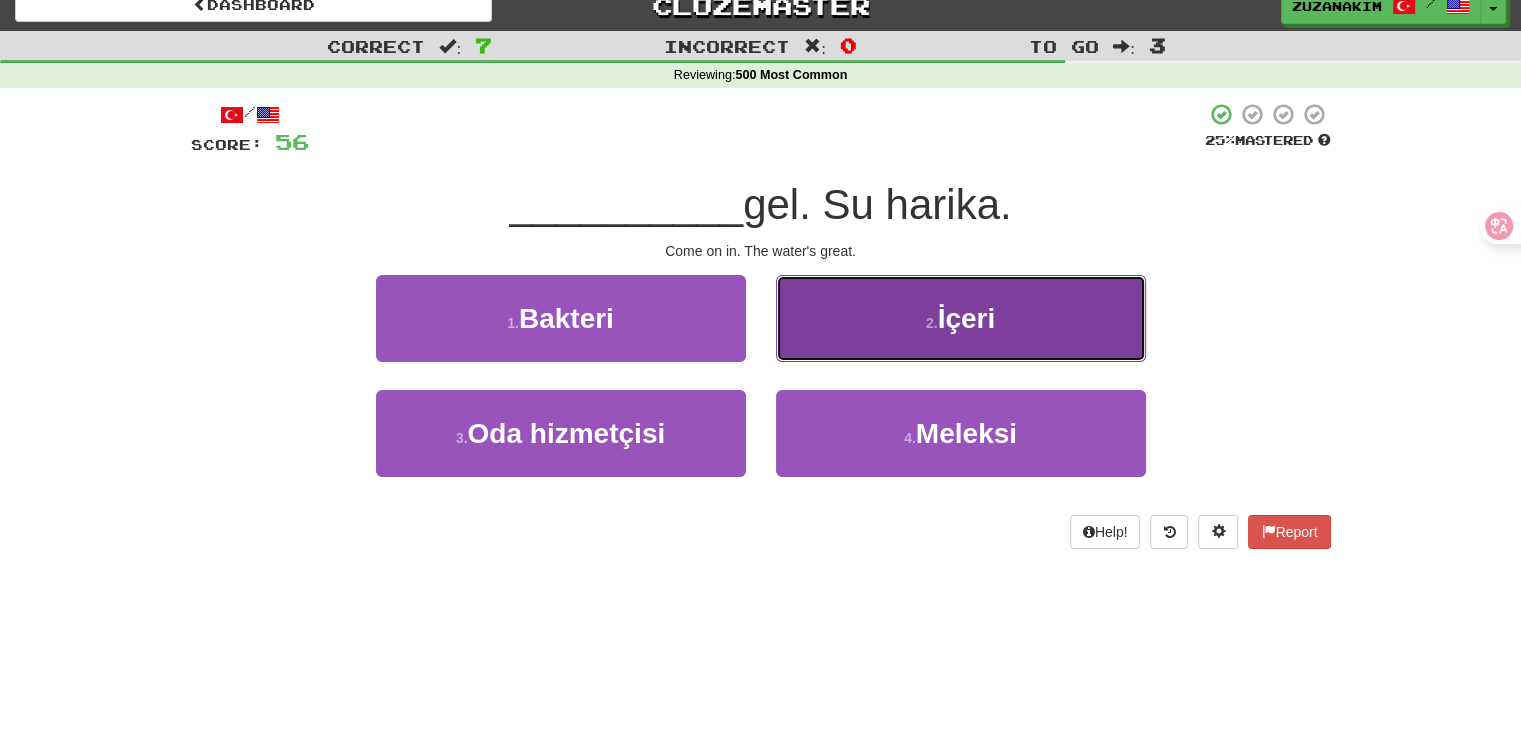 click on "2 .  İçeri" at bounding box center [961, 318] 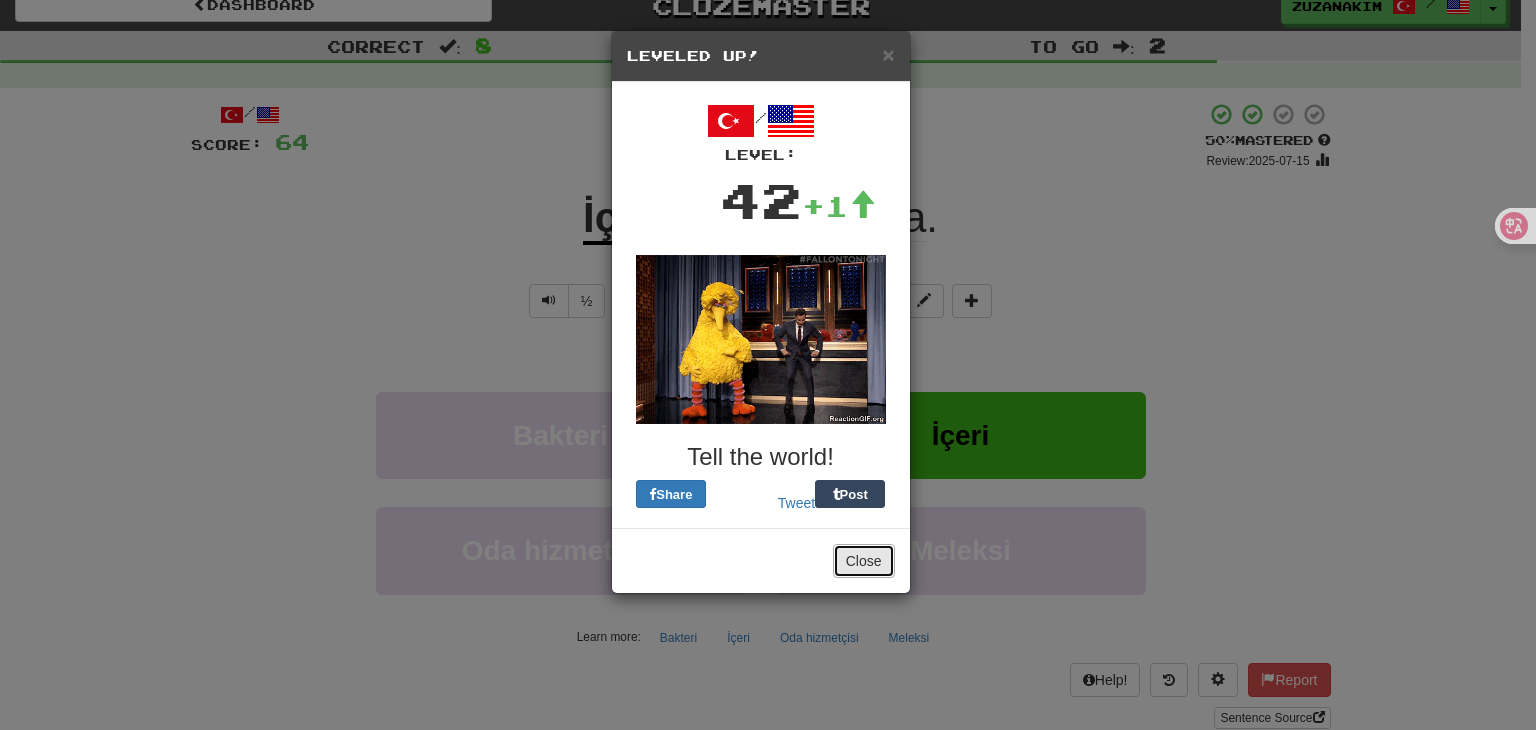 click on "Close" at bounding box center (864, 561) 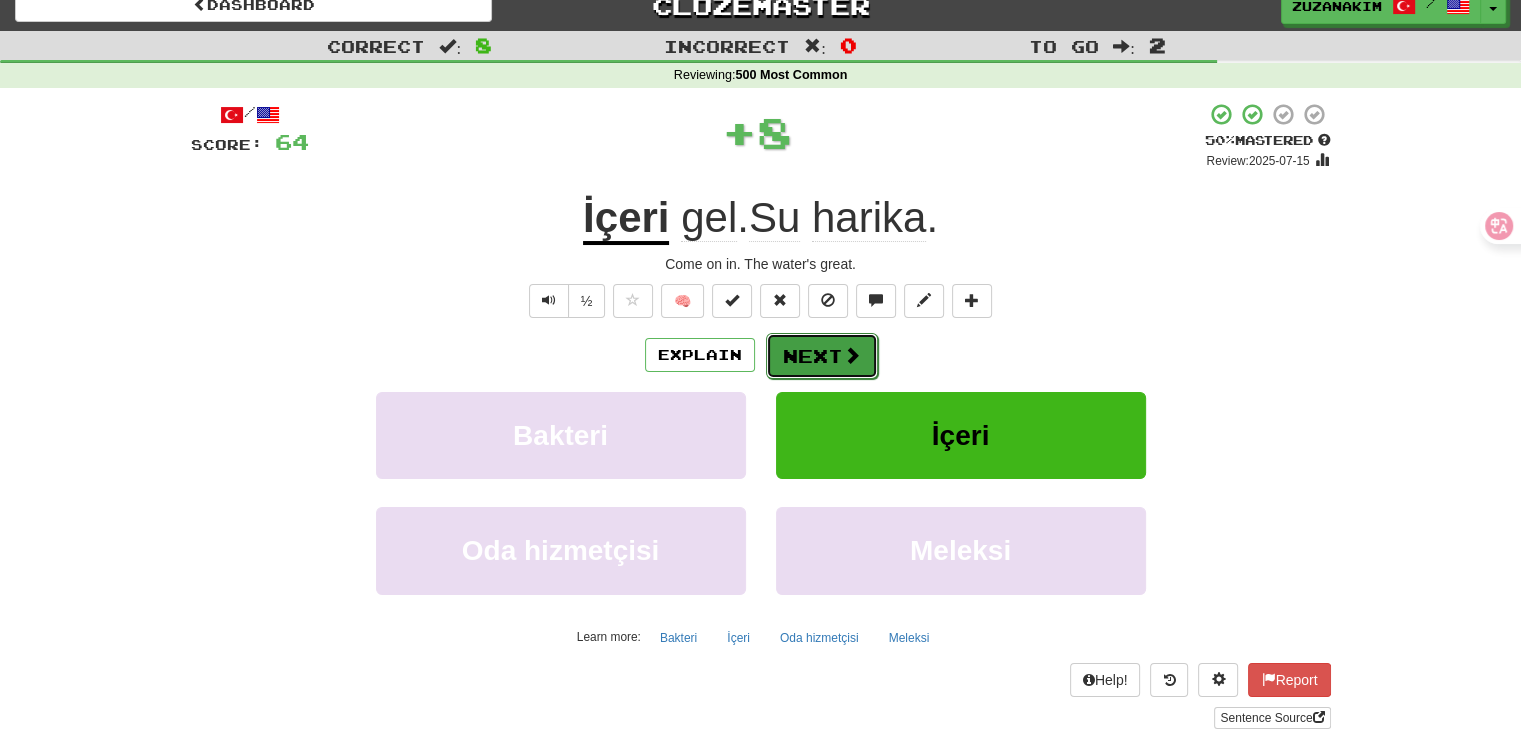 click on "Next" at bounding box center (822, 356) 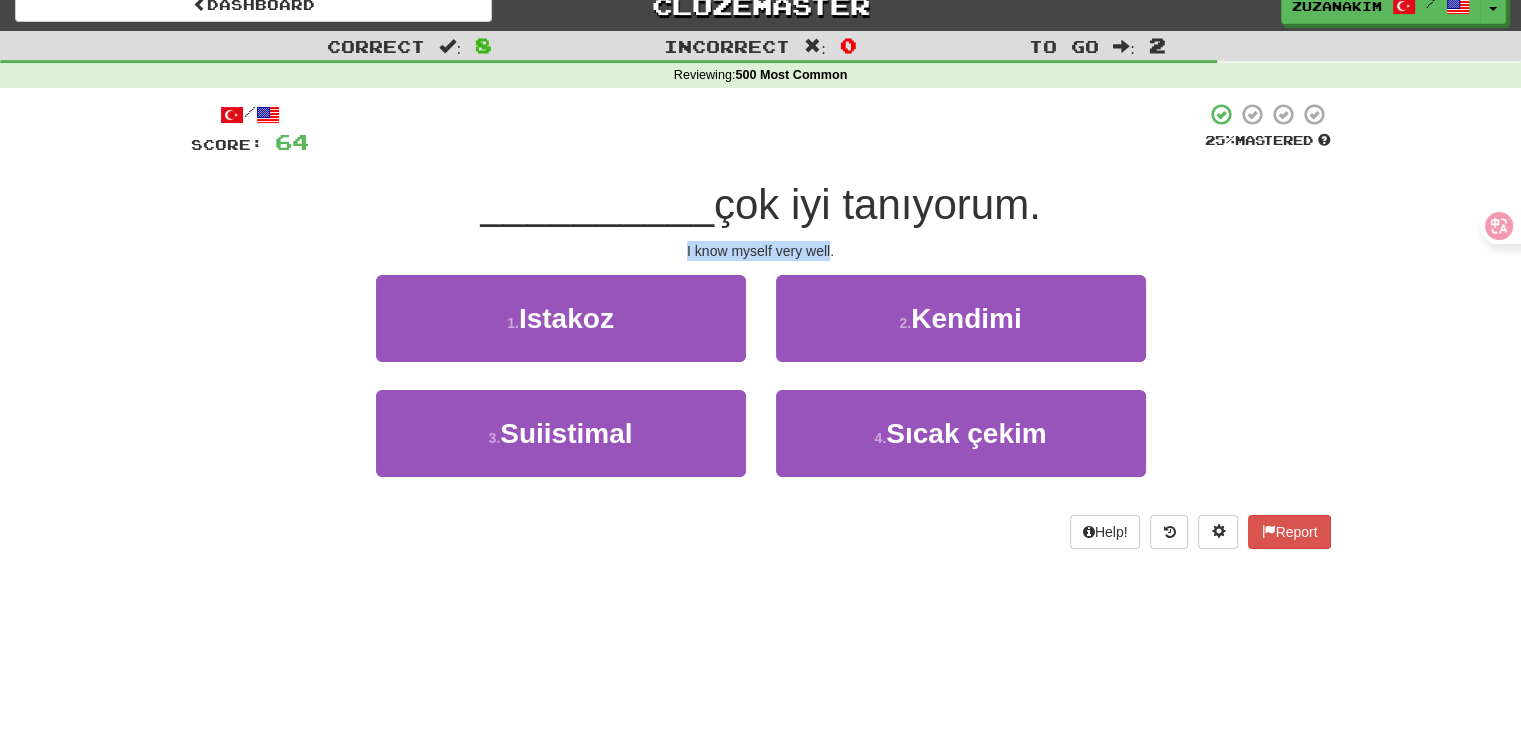 drag, startPoint x: 679, startPoint y: 241, endPoint x: 831, endPoint y: 243, distance: 152.01315 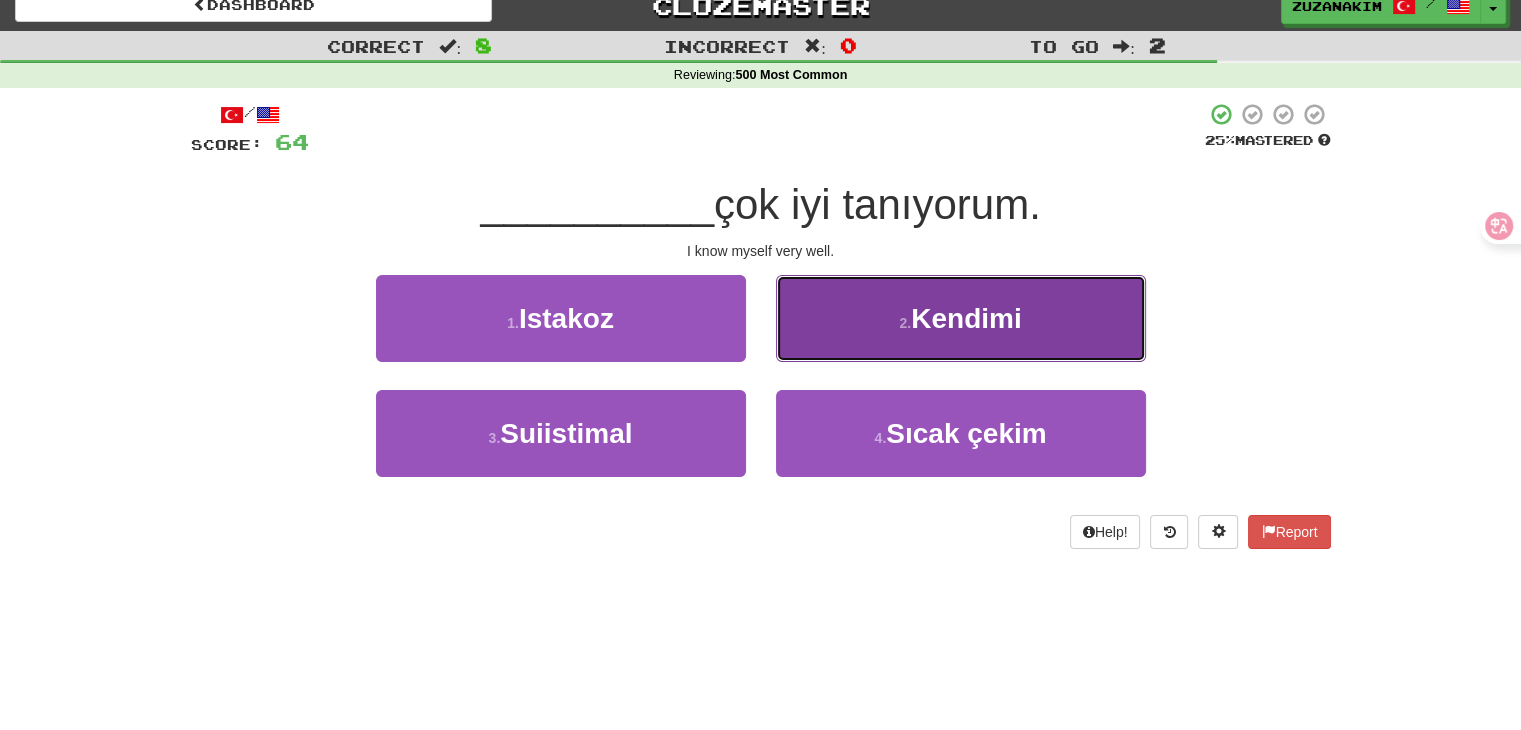 click on "Kendimi" at bounding box center (966, 318) 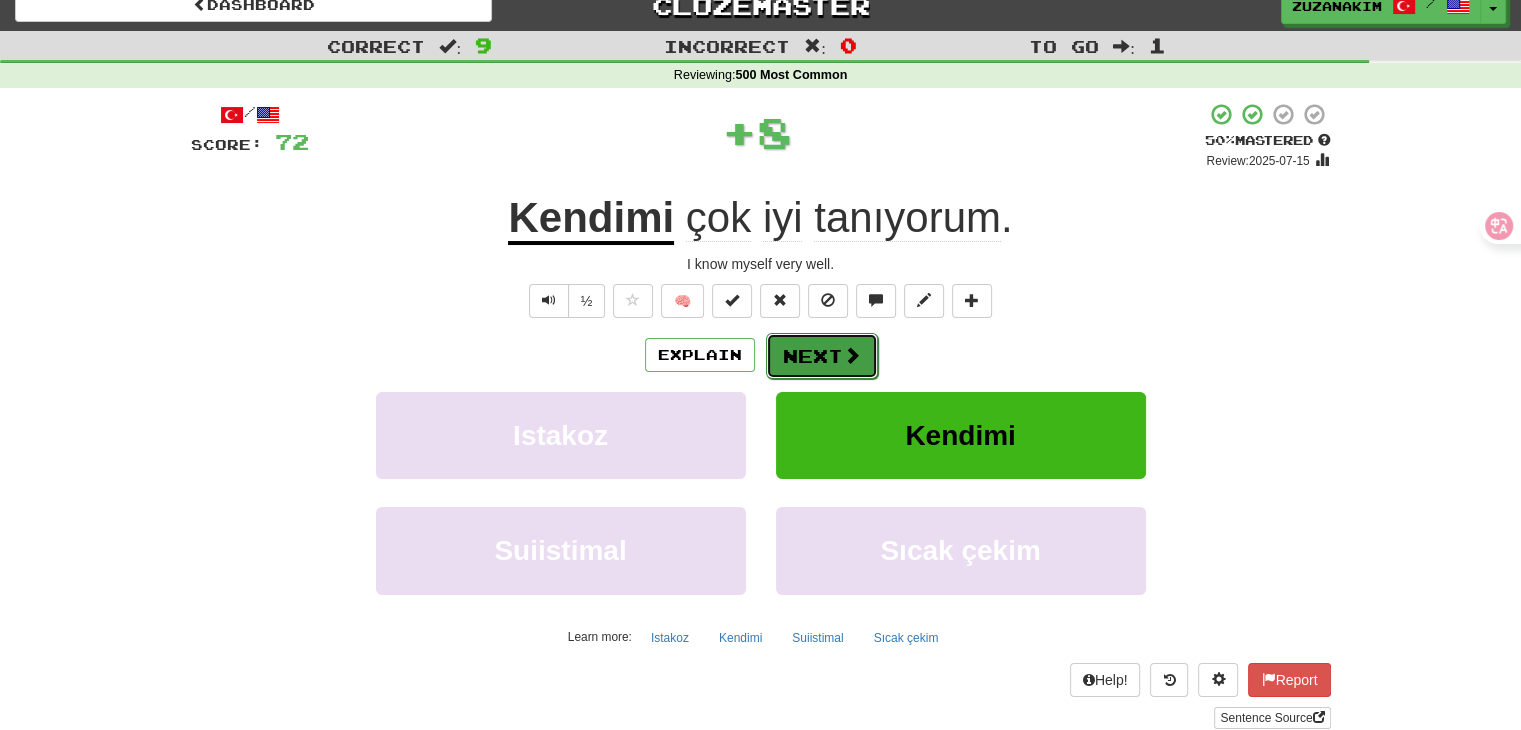 click on "Next" at bounding box center [822, 356] 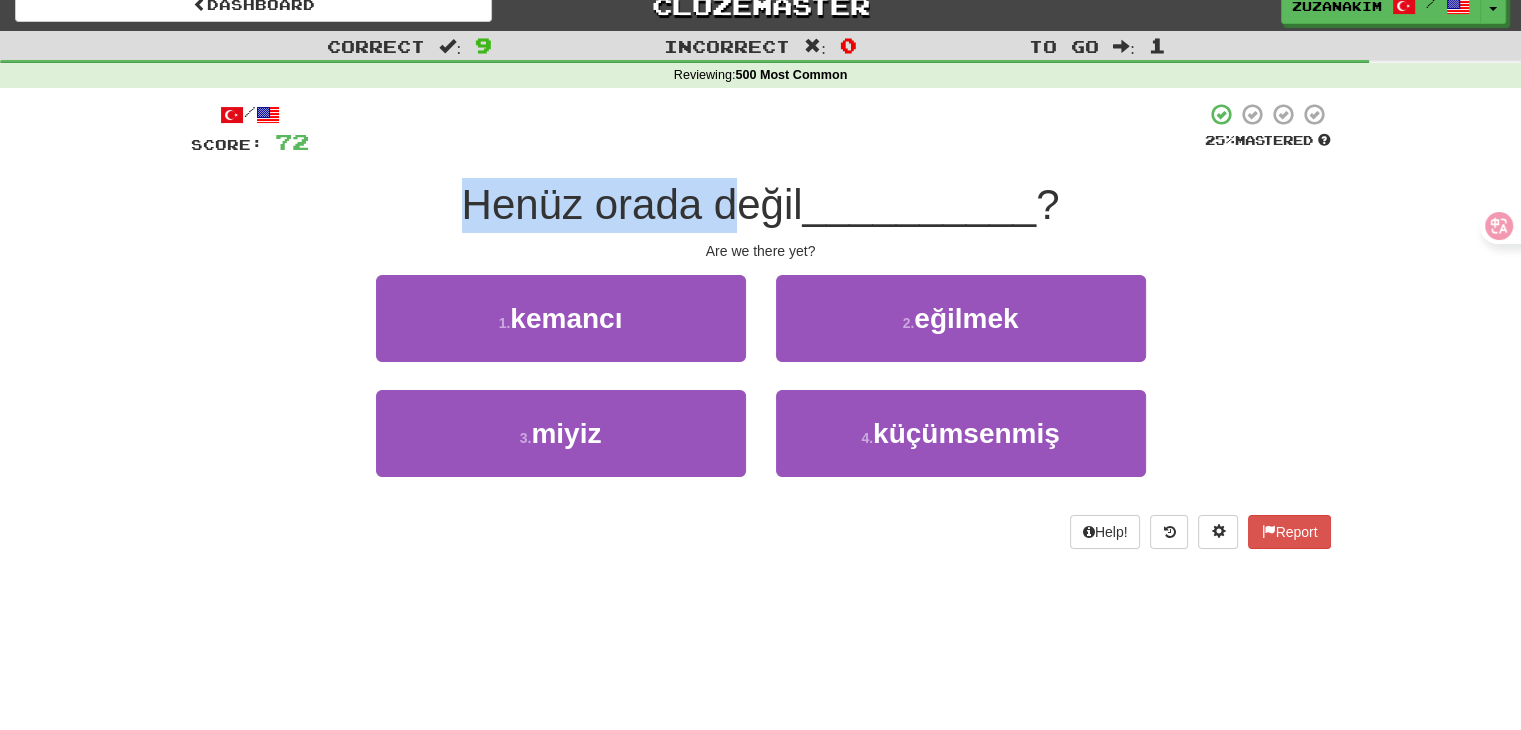drag, startPoint x: 438, startPoint y: 219, endPoint x: 740, endPoint y: 219, distance: 302 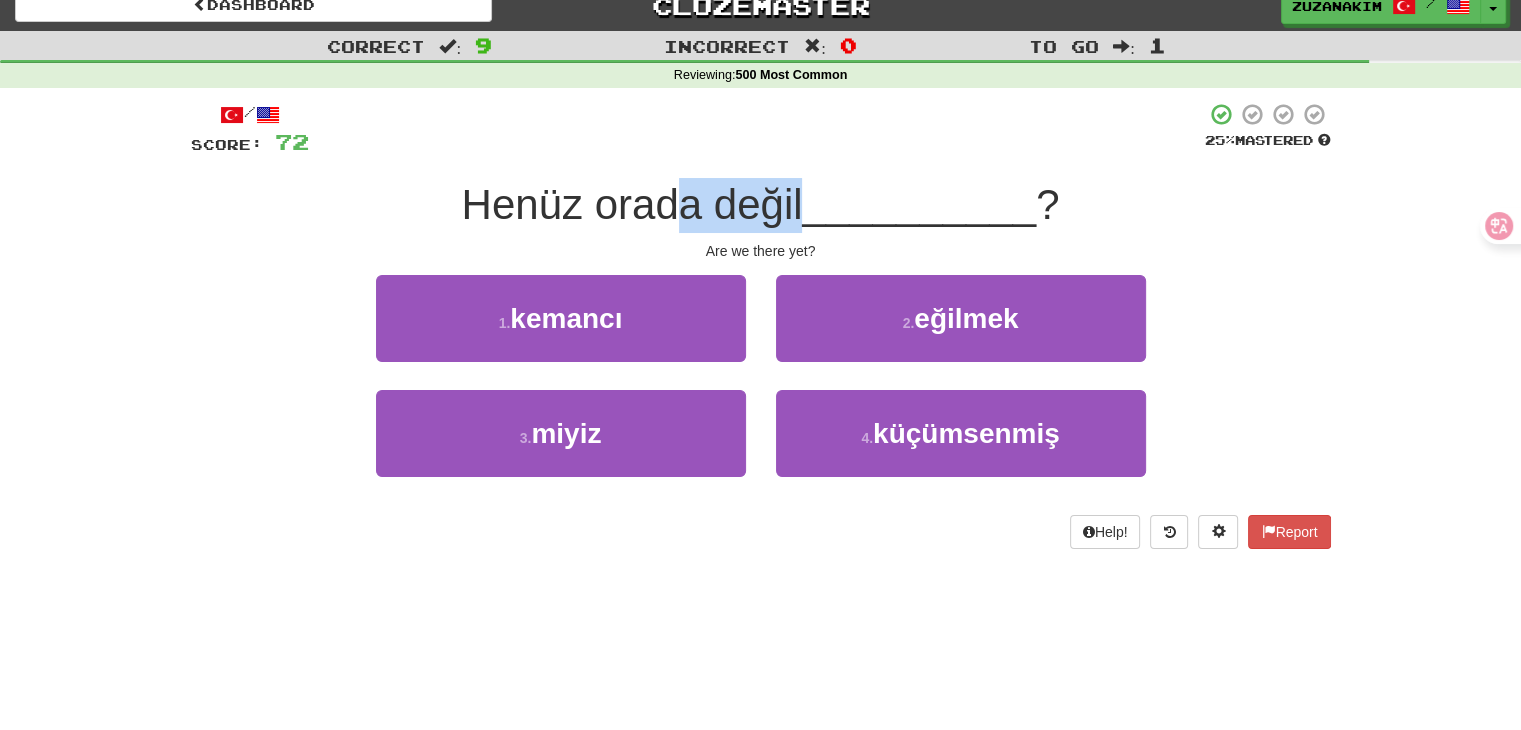 drag, startPoint x: 681, startPoint y: 213, endPoint x: 800, endPoint y: 200, distance: 119.70798 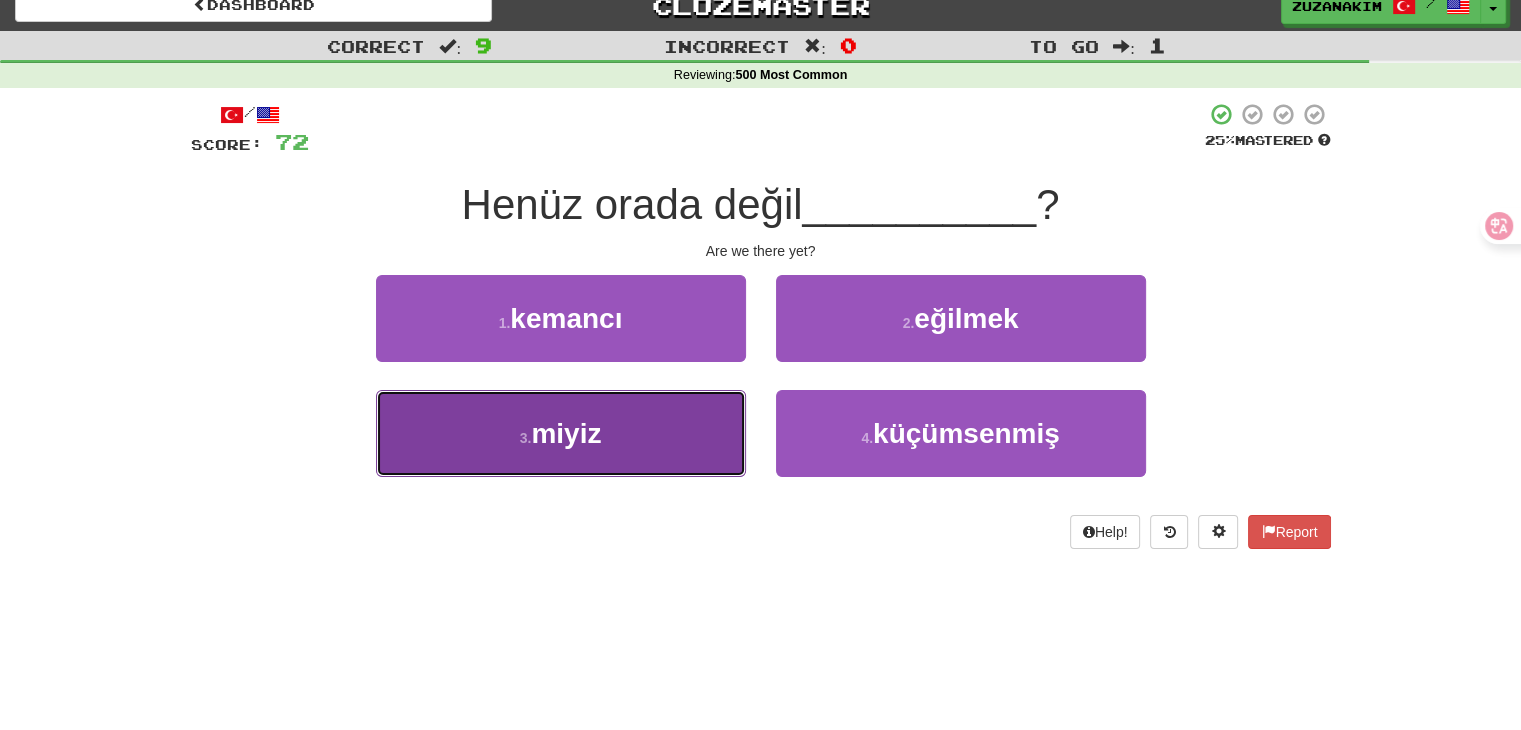 click on "3 .  miyiz" at bounding box center [561, 433] 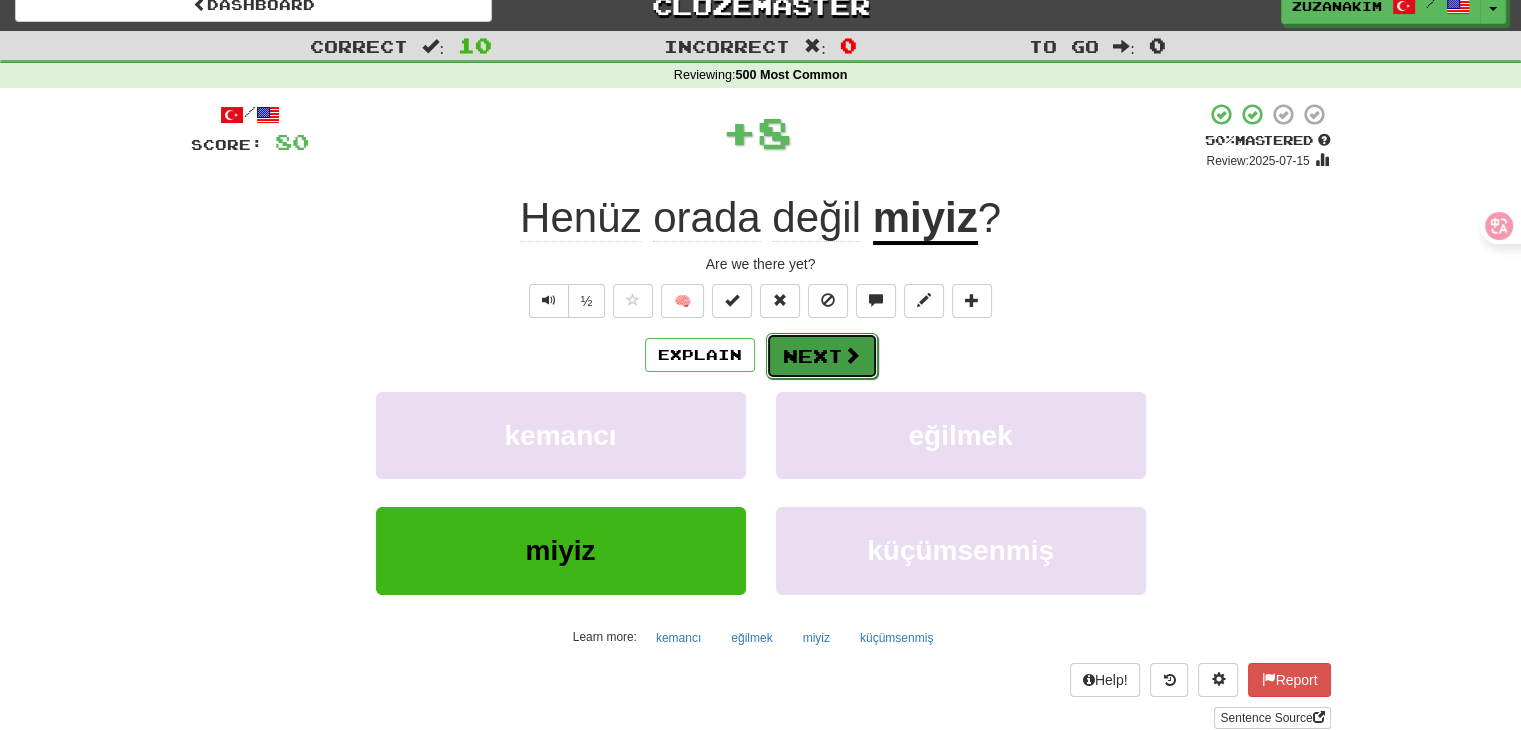 click on "Next" at bounding box center (822, 356) 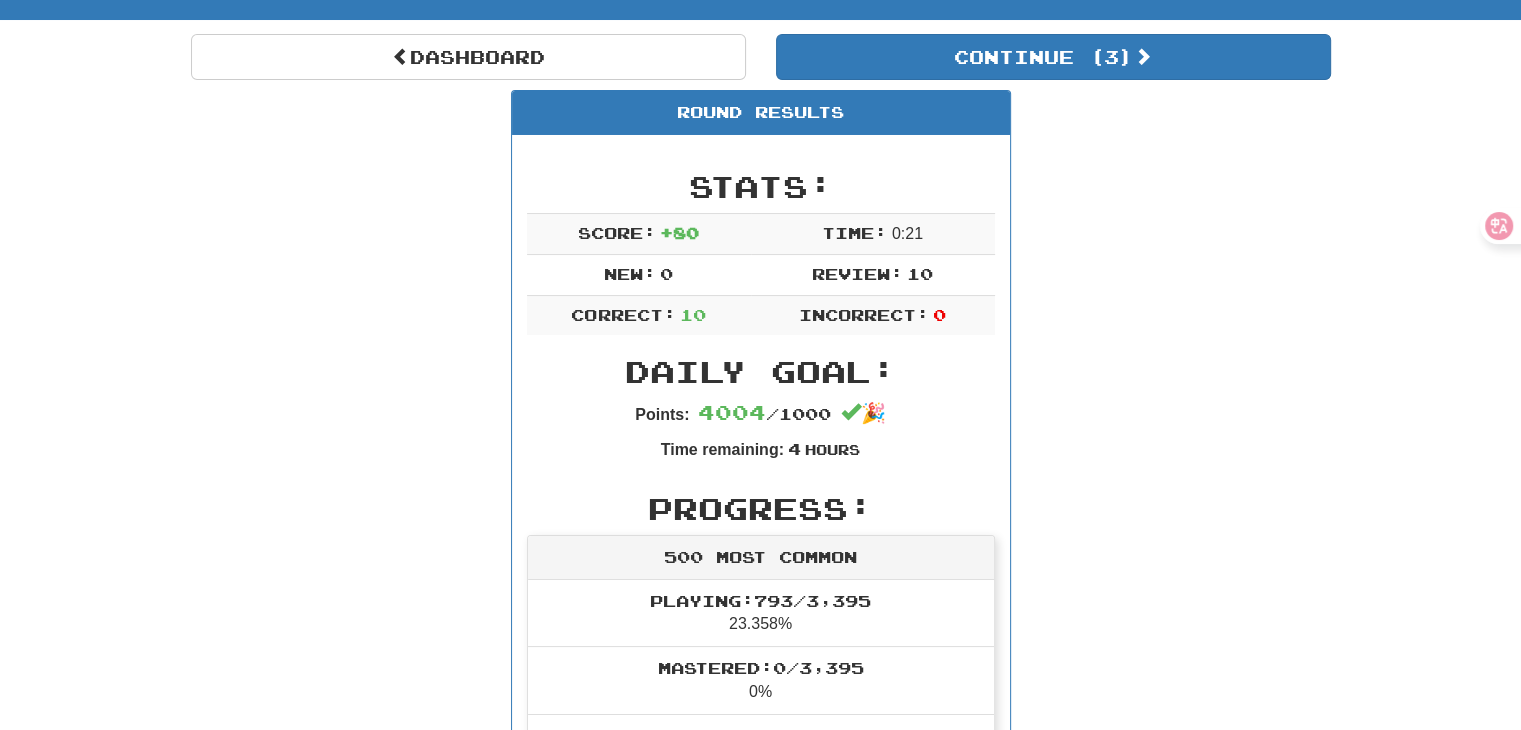 scroll, scrollTop: 0, scrollLeft: 0, axis: both 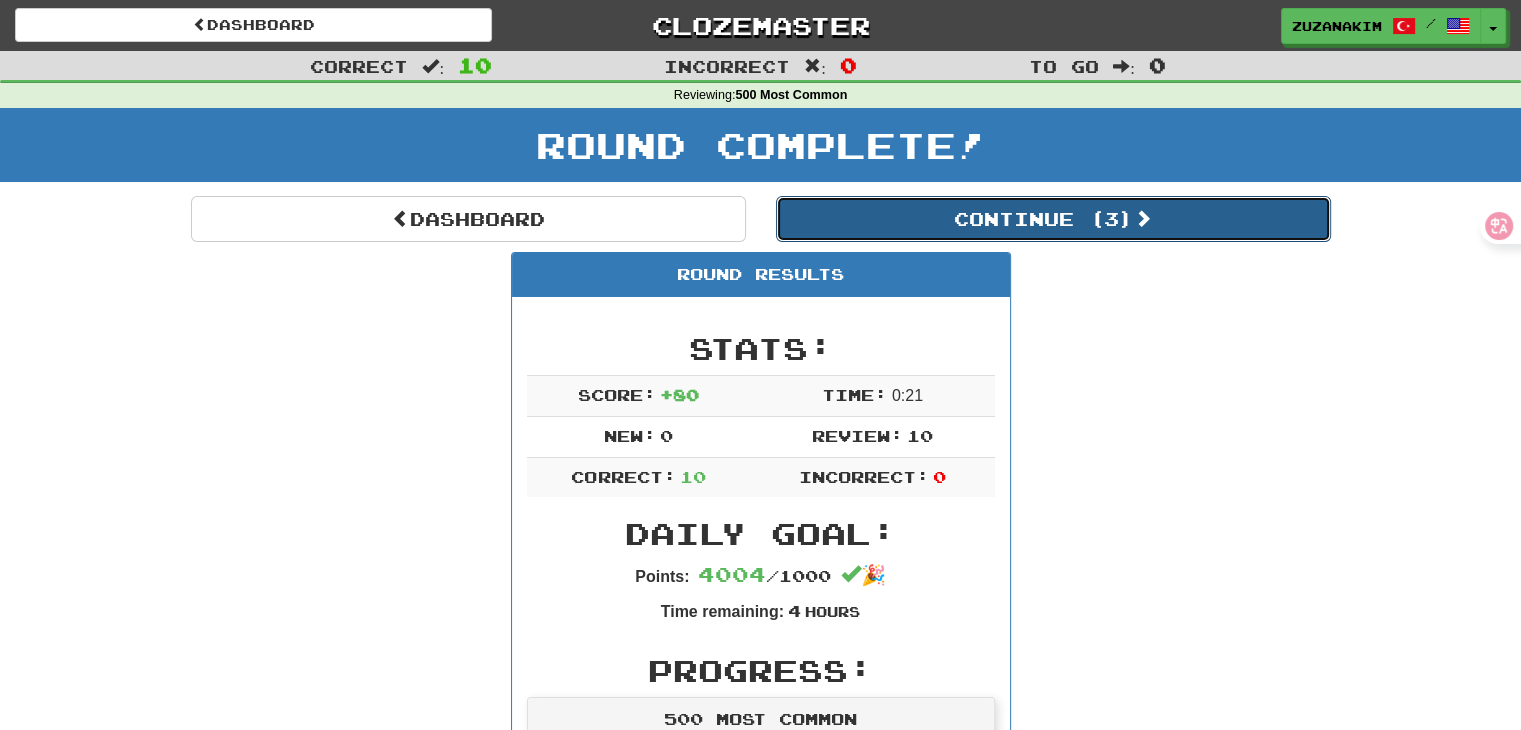 click on "Continue ( 3 )" at bounding box center (1053, 219) 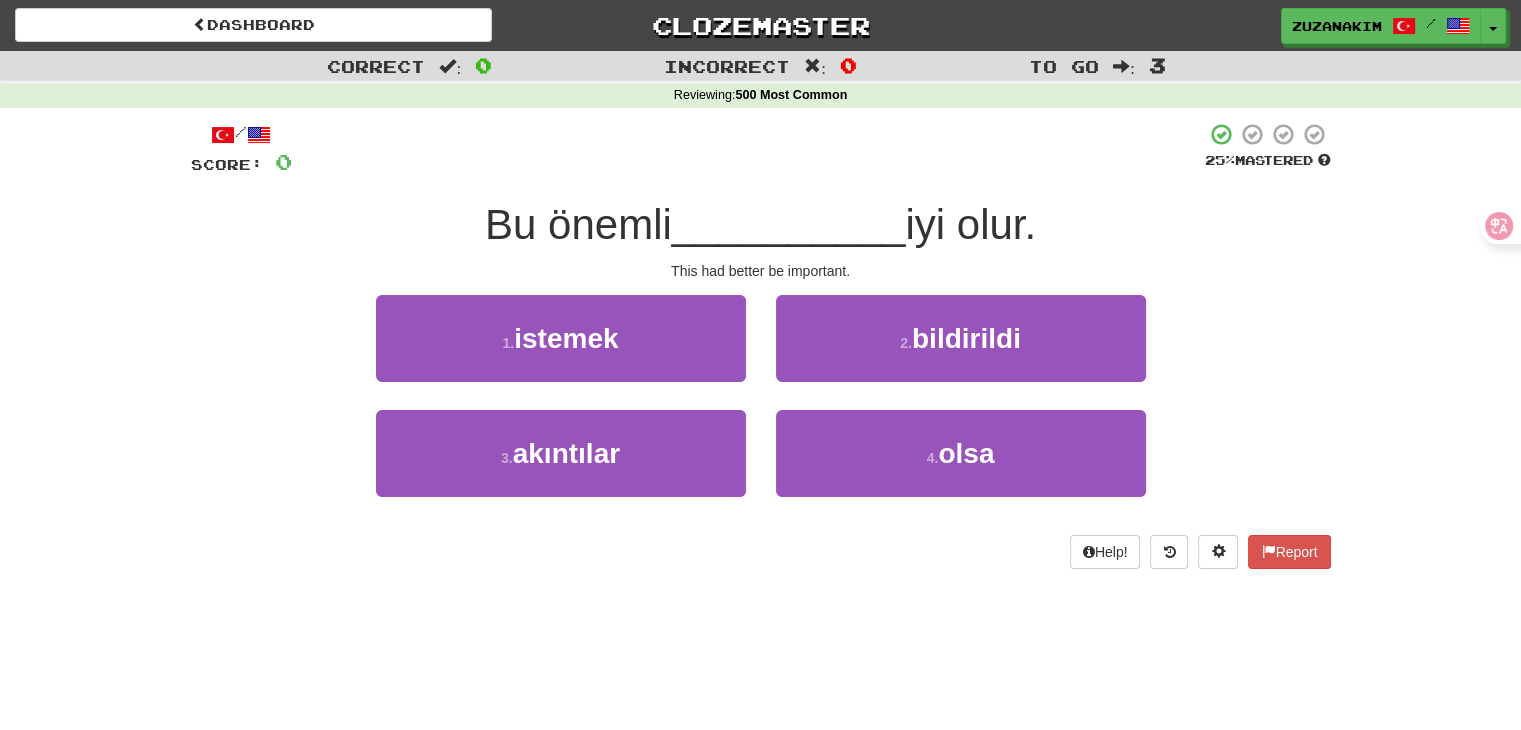 drag, startPoint x: 562, startPoint y: 225, endPoint x: 675, endPoint y: 225, distance: 113 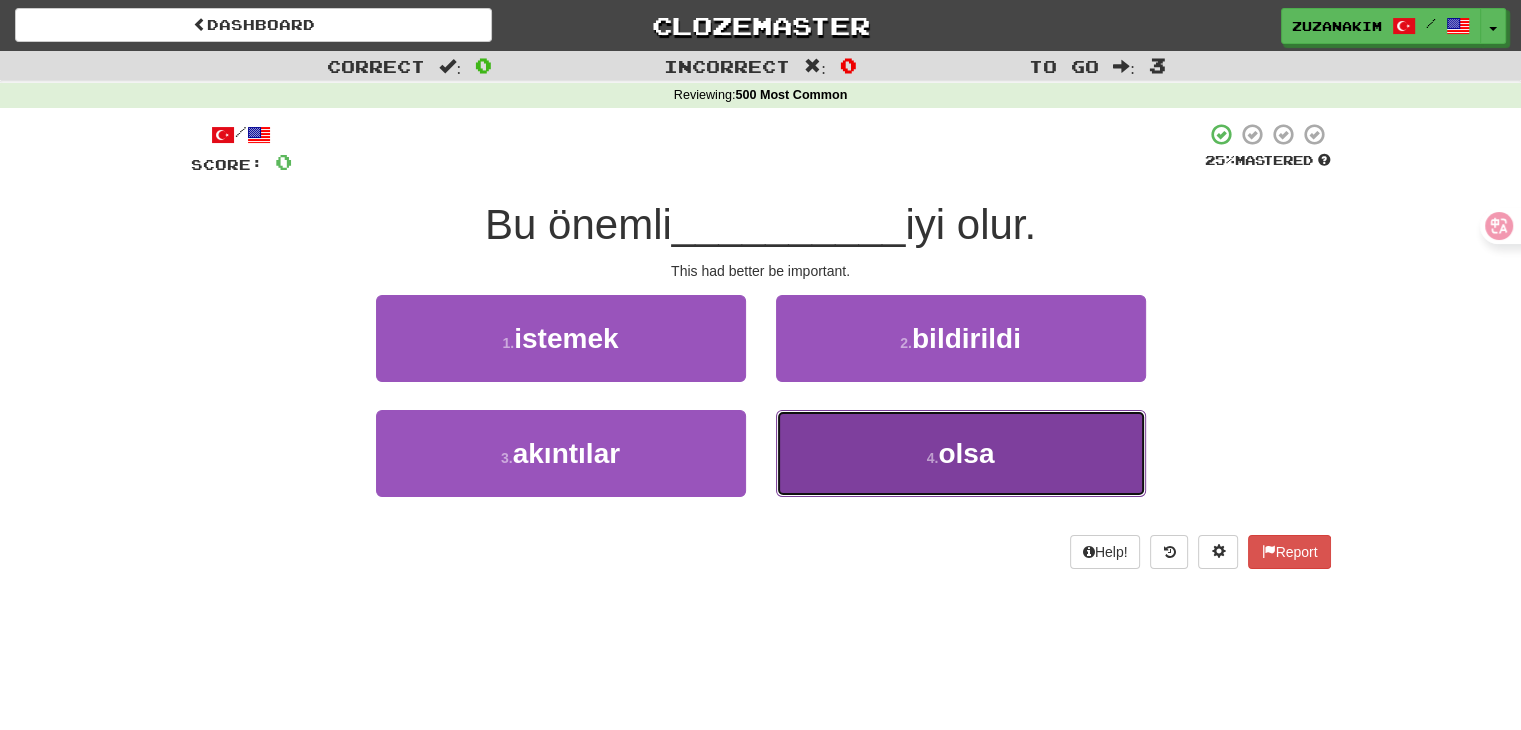 click on "4 .  olsa" at bounding box center [961, 453] 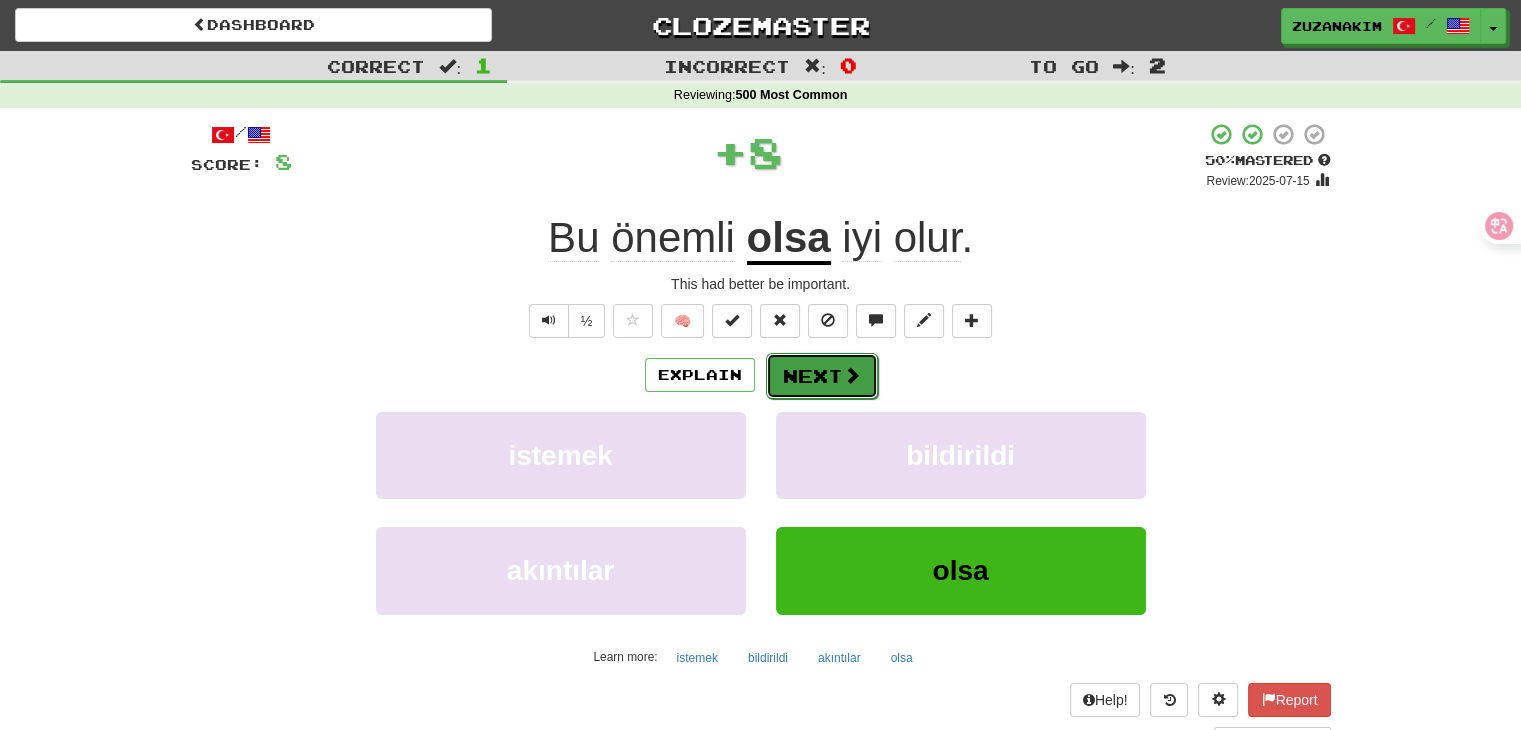 click at bounding box center [852, 375] 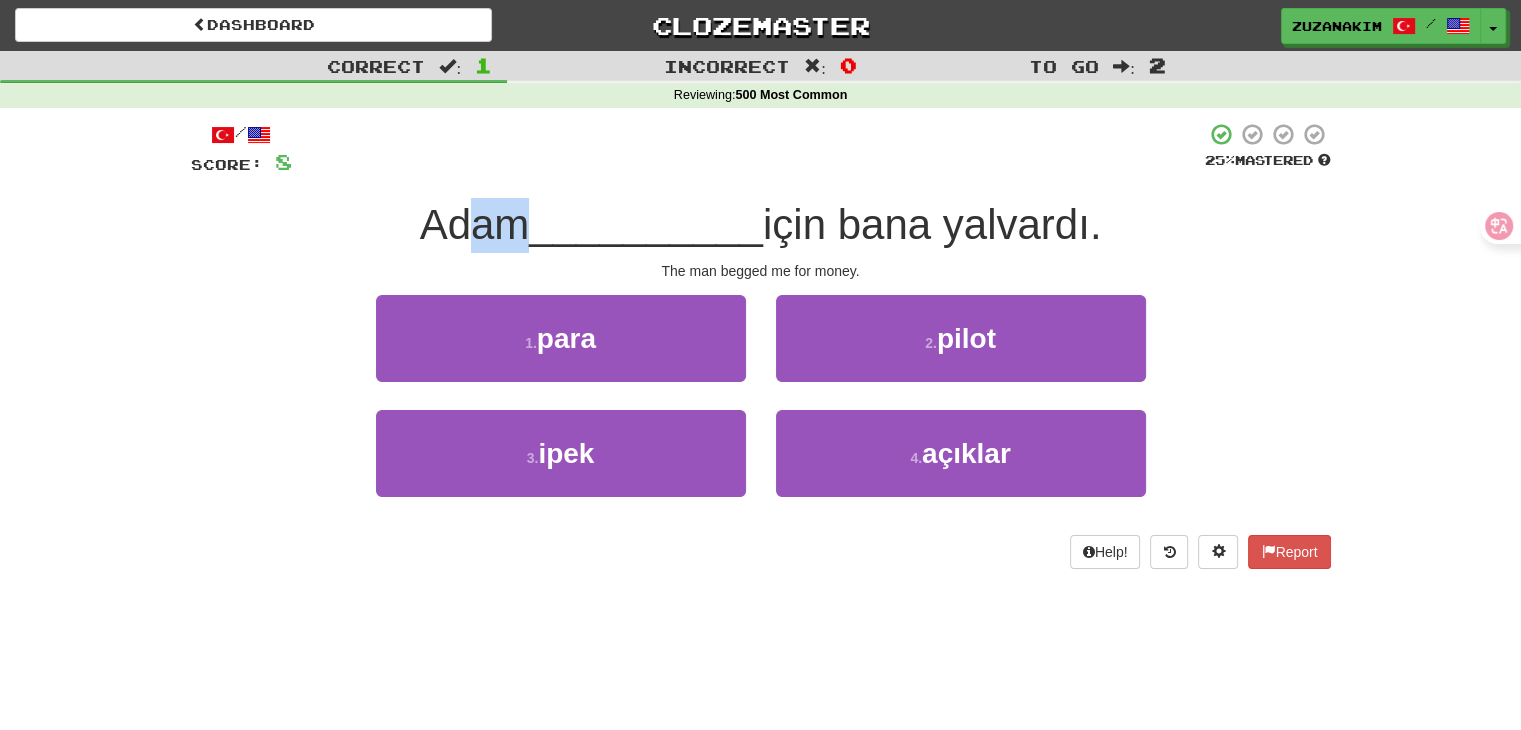 drag, startPoint x: 452, startPoint y: 233, endPoint x: 518, endPoint y: 232, distance: 66.007576 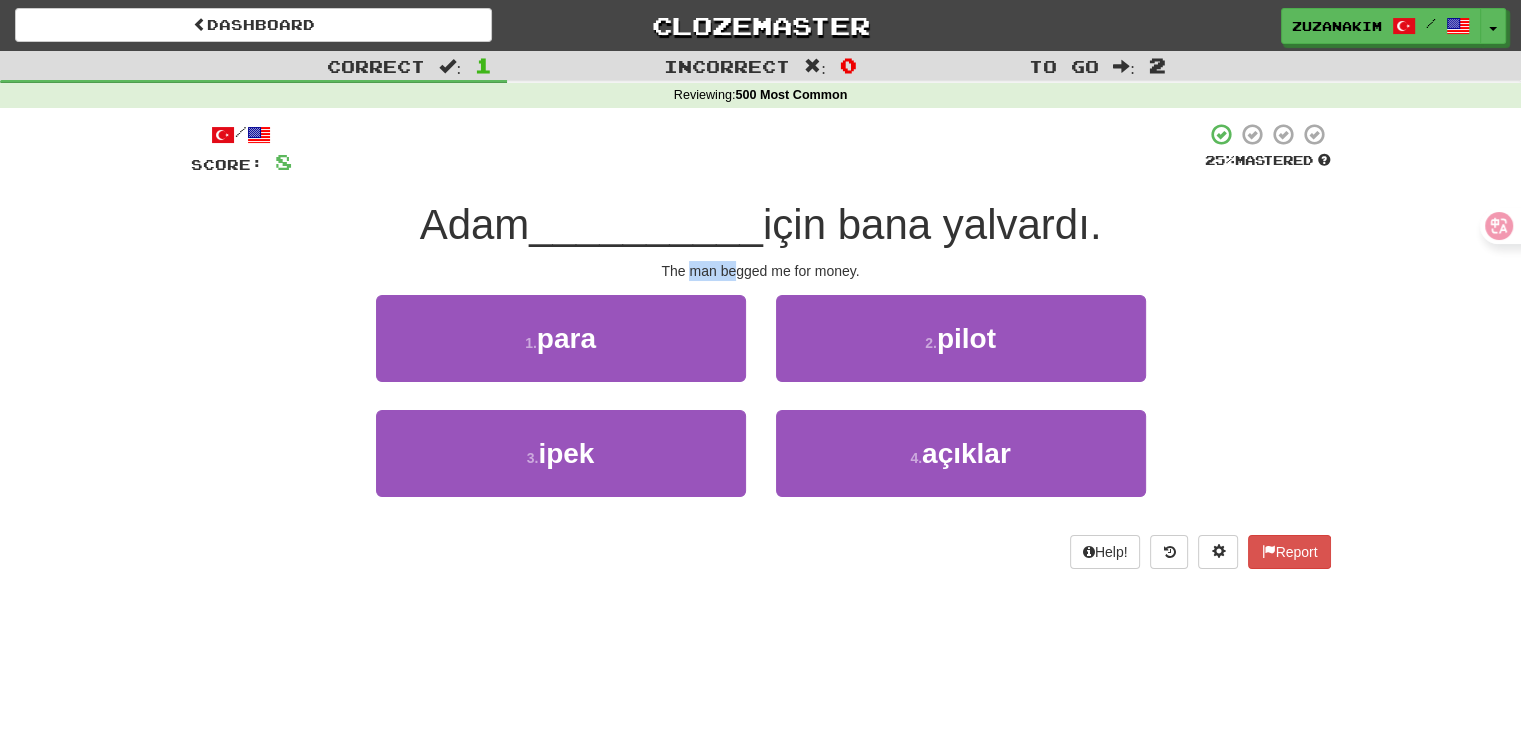 drag, startPoint x: 689, startPoint y: 269, endPoint x: 832, endPoint y: 269, distance: 143 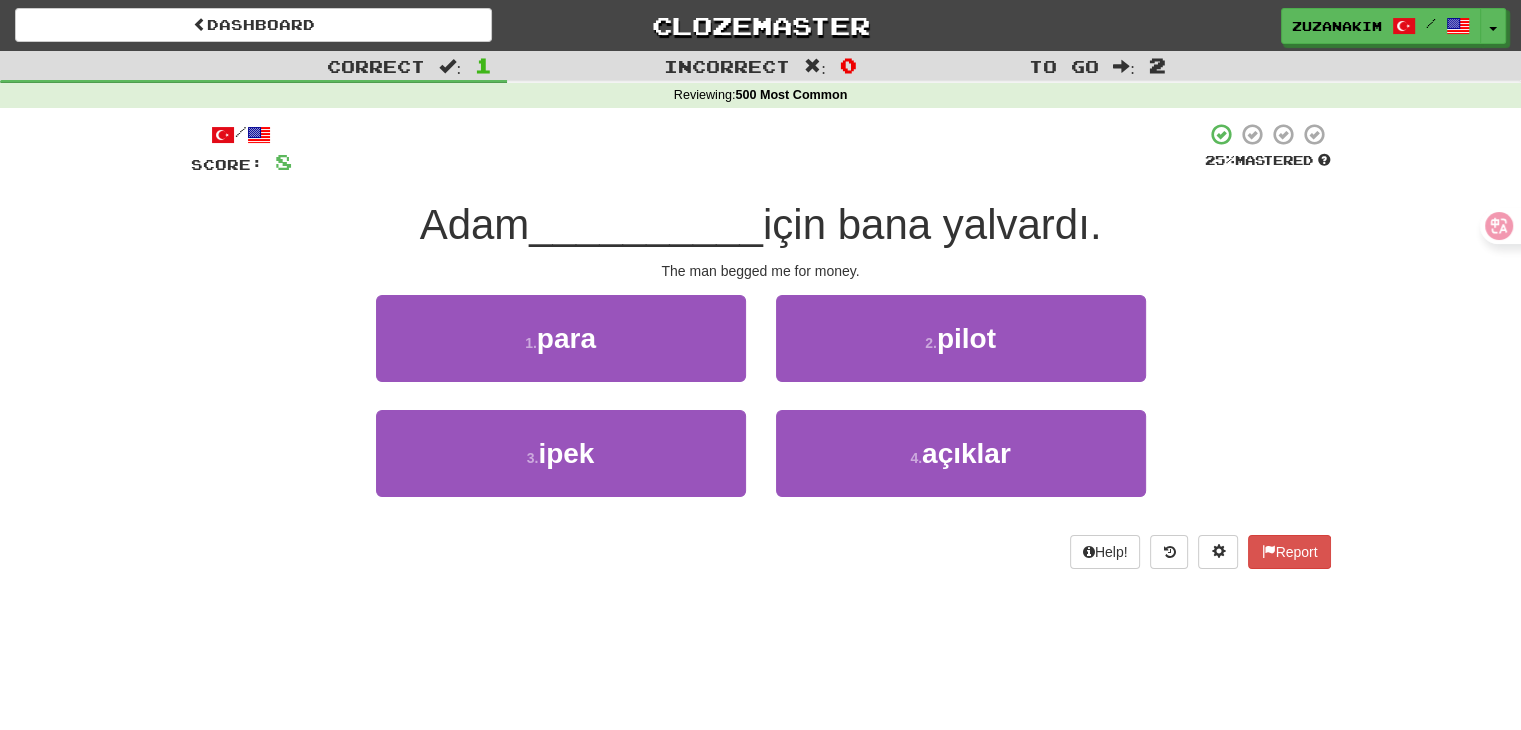 click on "The man begged me for money." at bounding box center (761, 271) 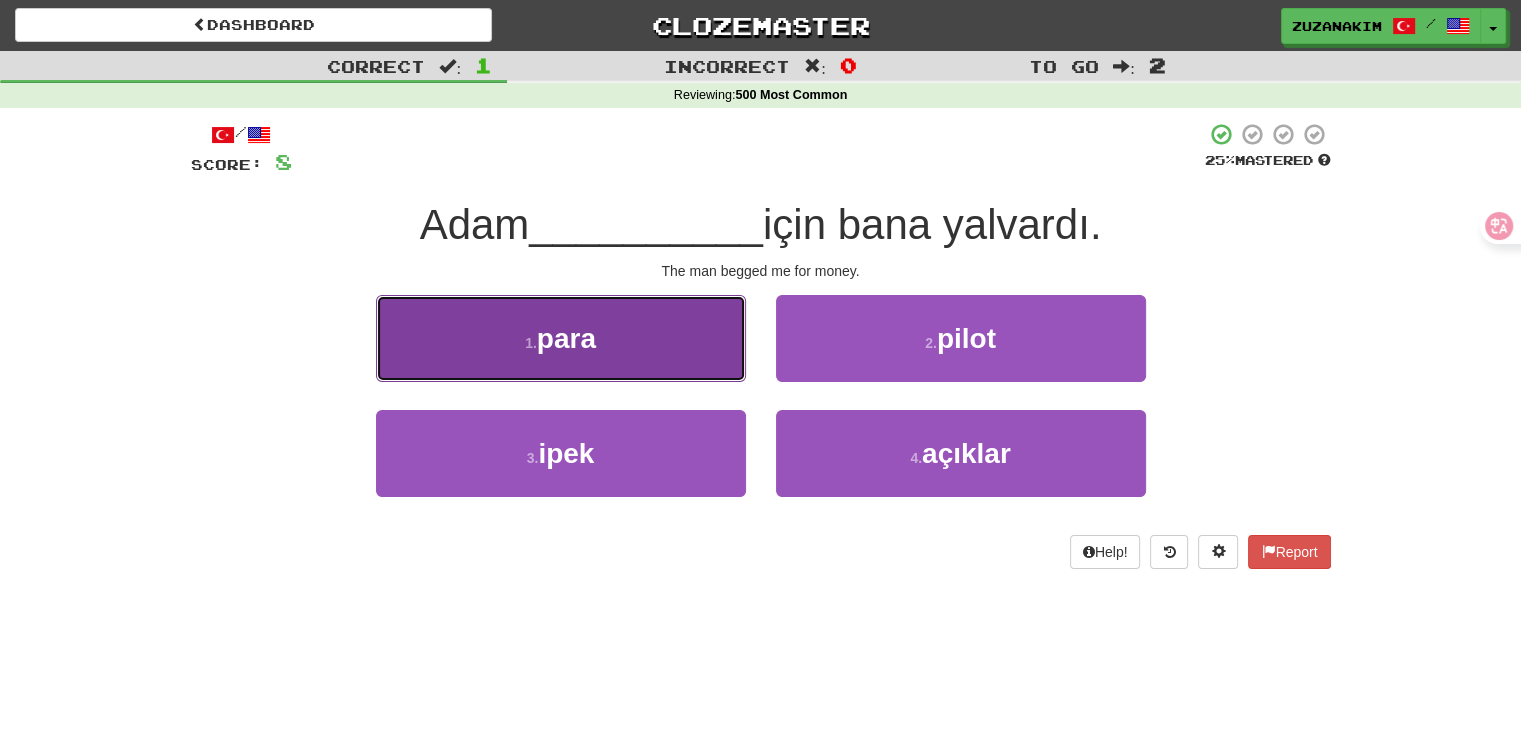 click on "1 .  para" at bounding box center (561, 338) 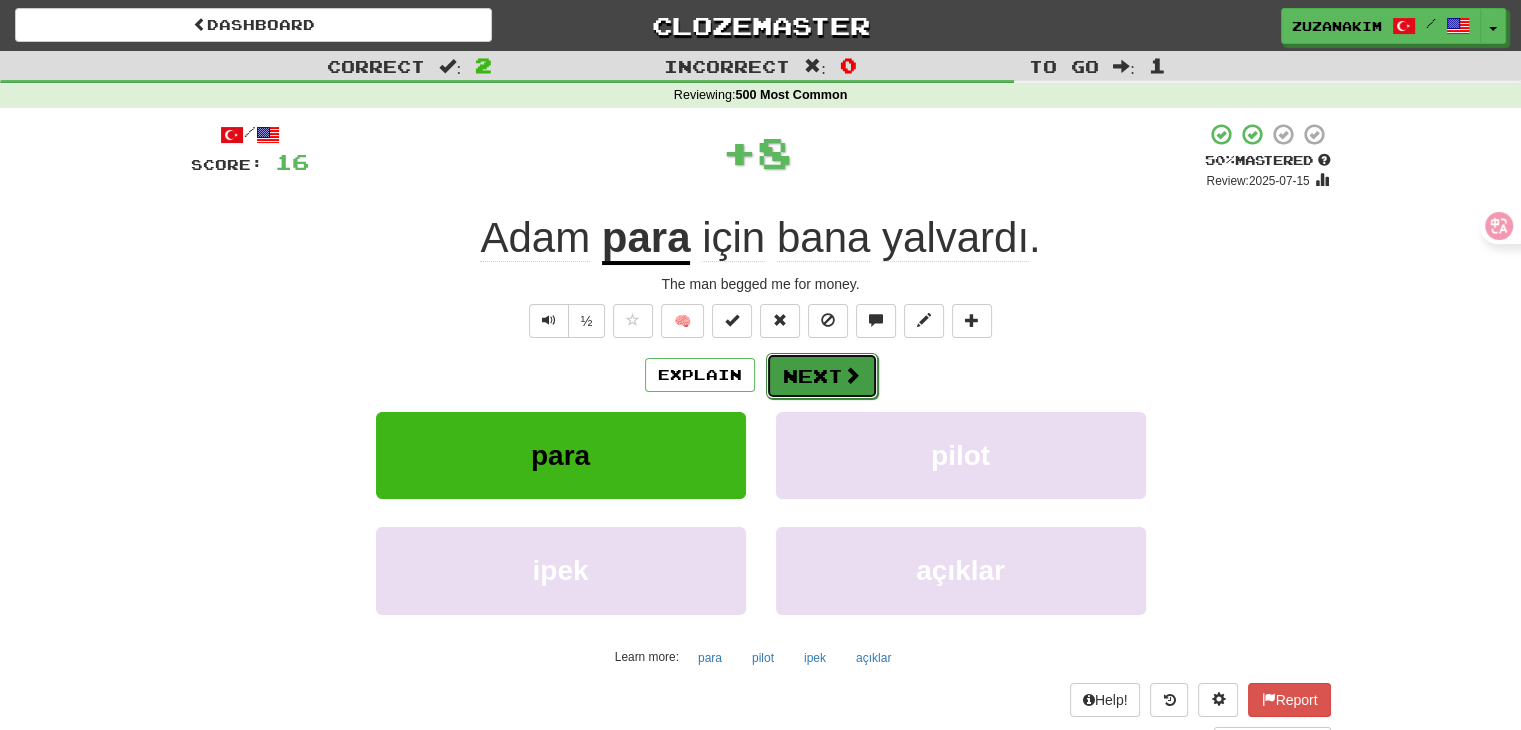 click on "Next" at bounding box center (822, 376) 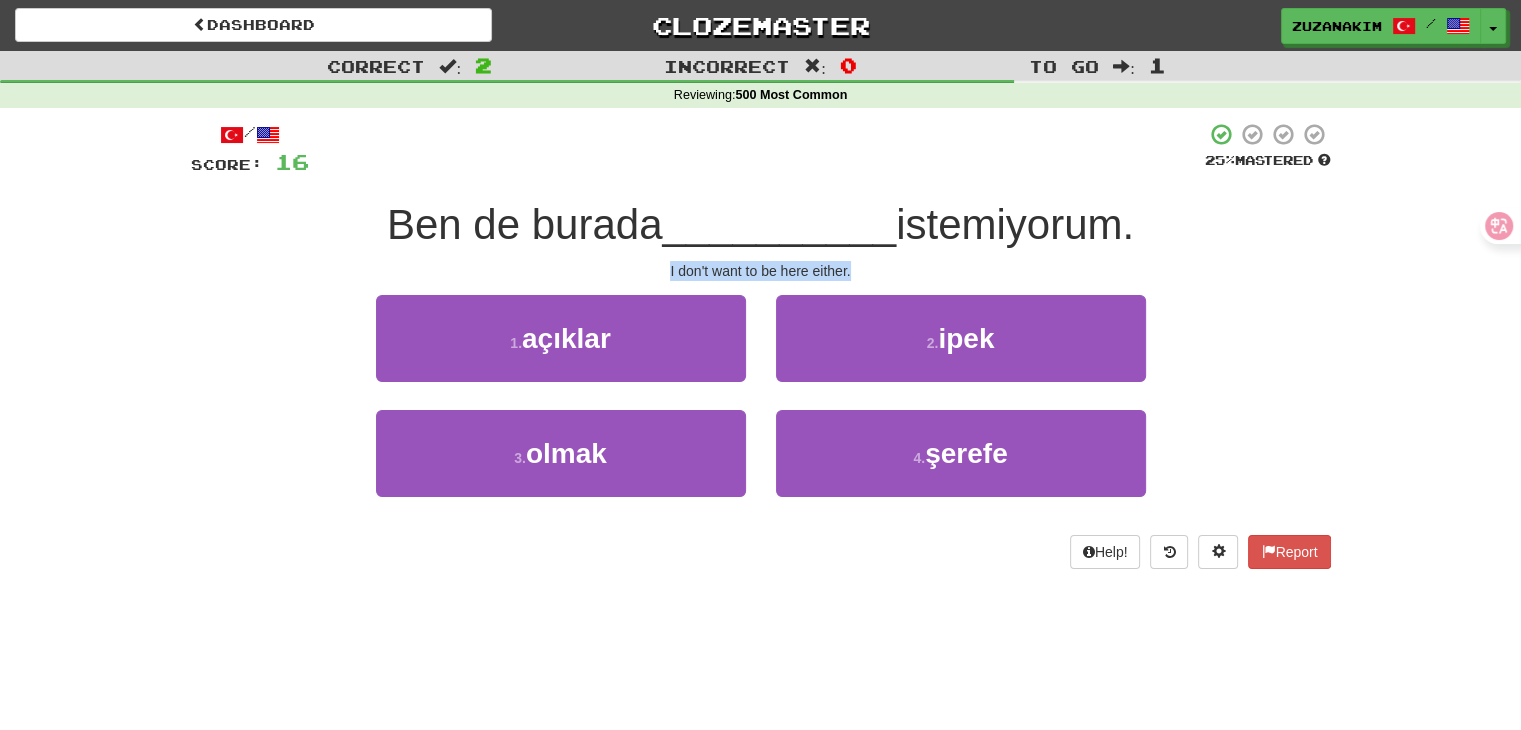 drag, startPoint x: 664, startPoint y: 267, endPoint x: 847, endPoint y: 273, distance: 183.09833 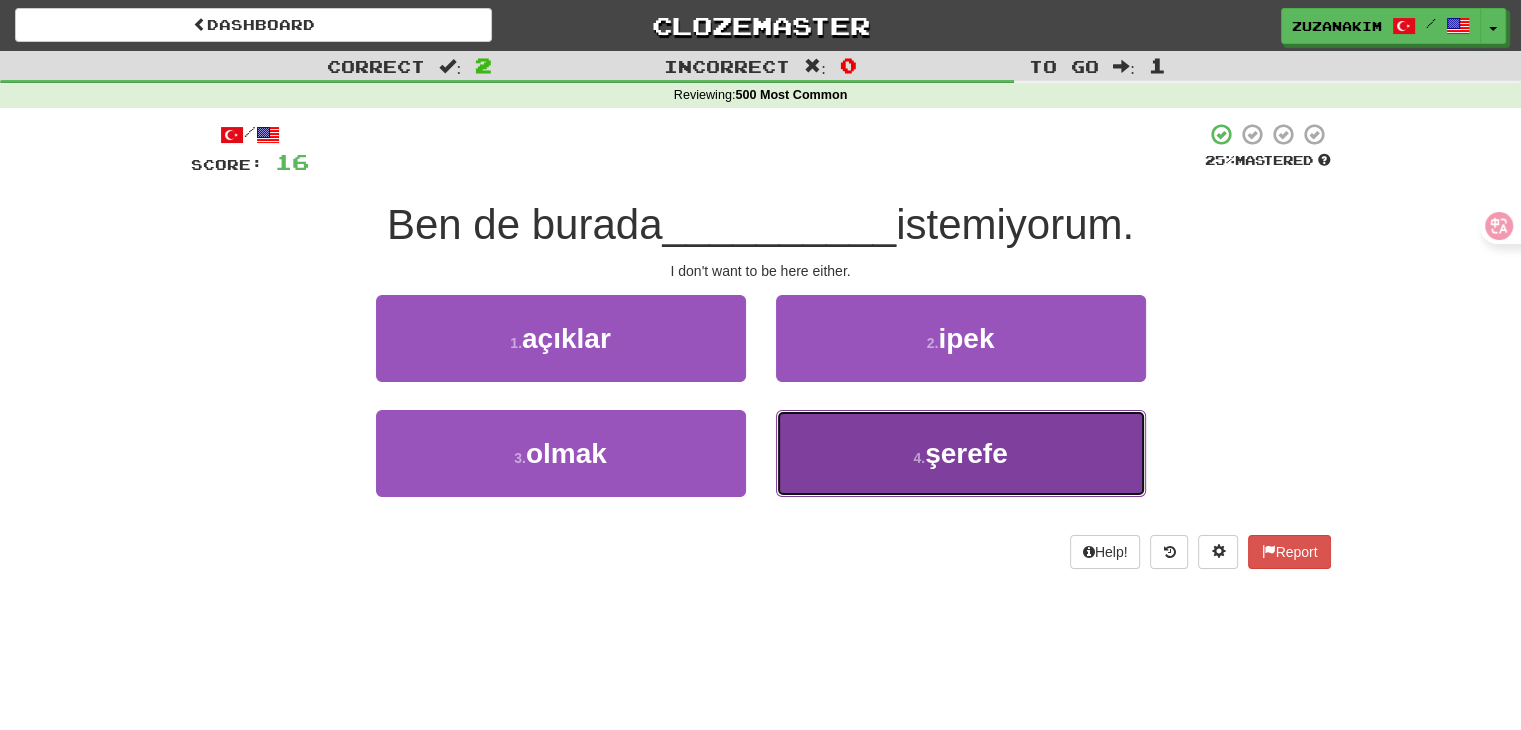 click on "şerefe" at bounding box center (966, 453) 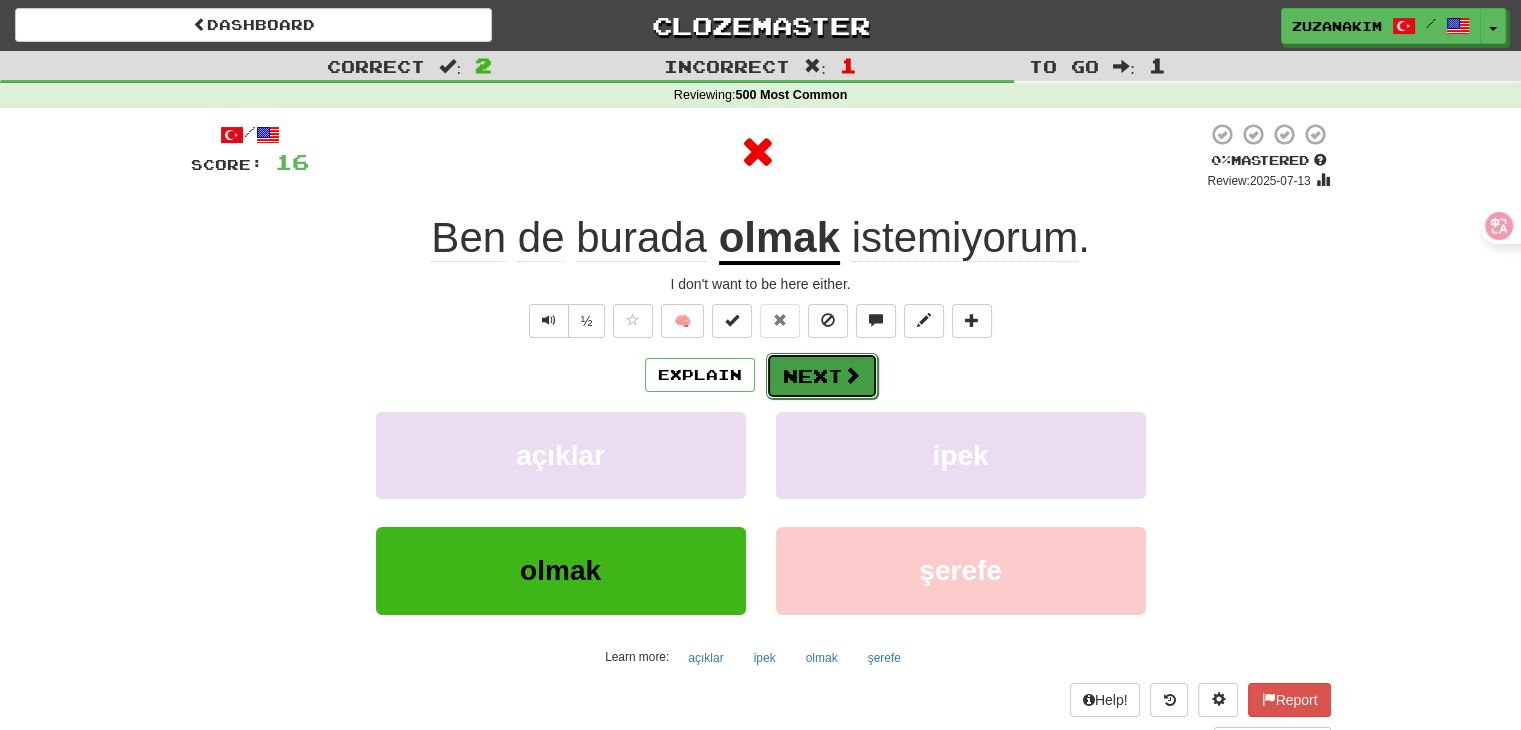 click on "Next" at bounding box center (822, 376) 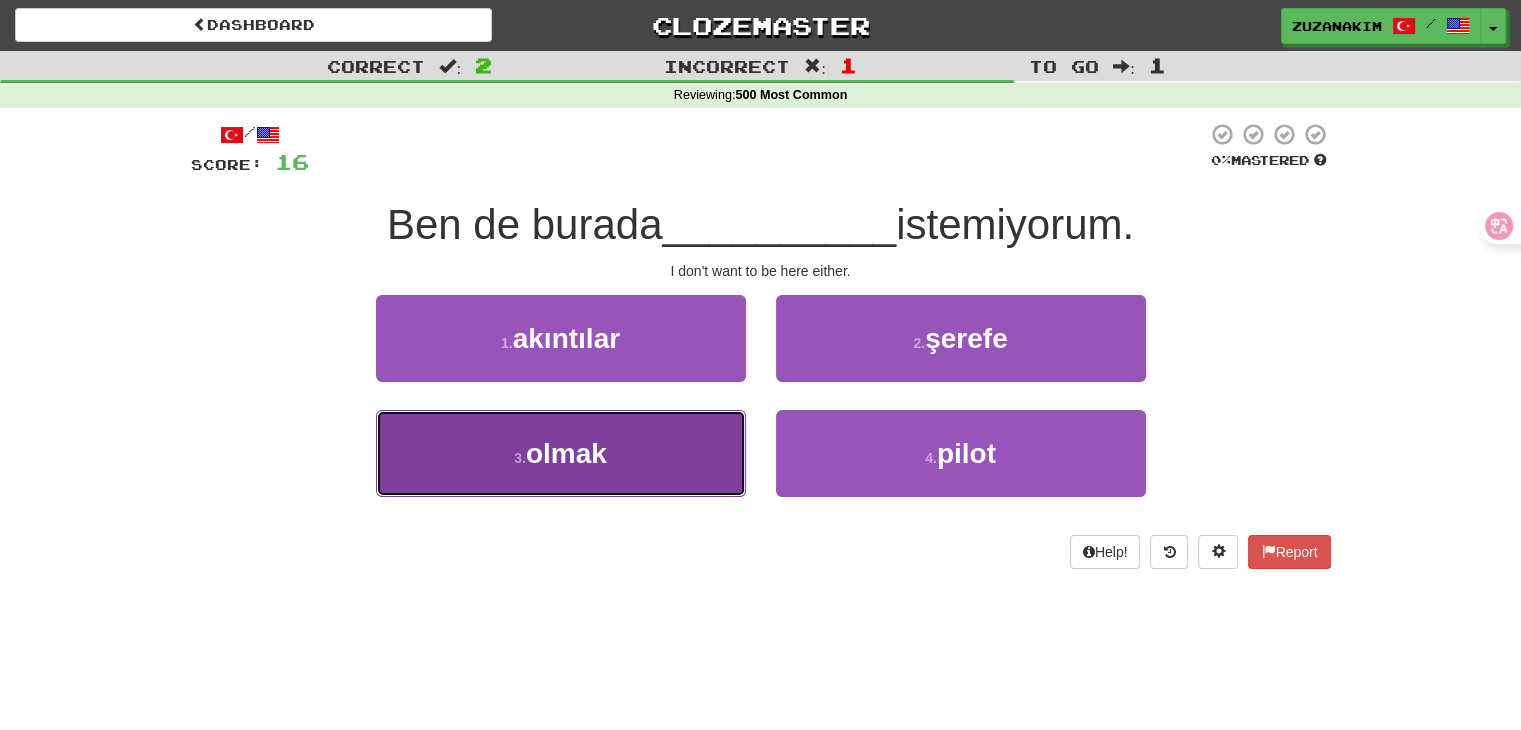 click on "3 .  olmak" at bounding box center (561, 453) 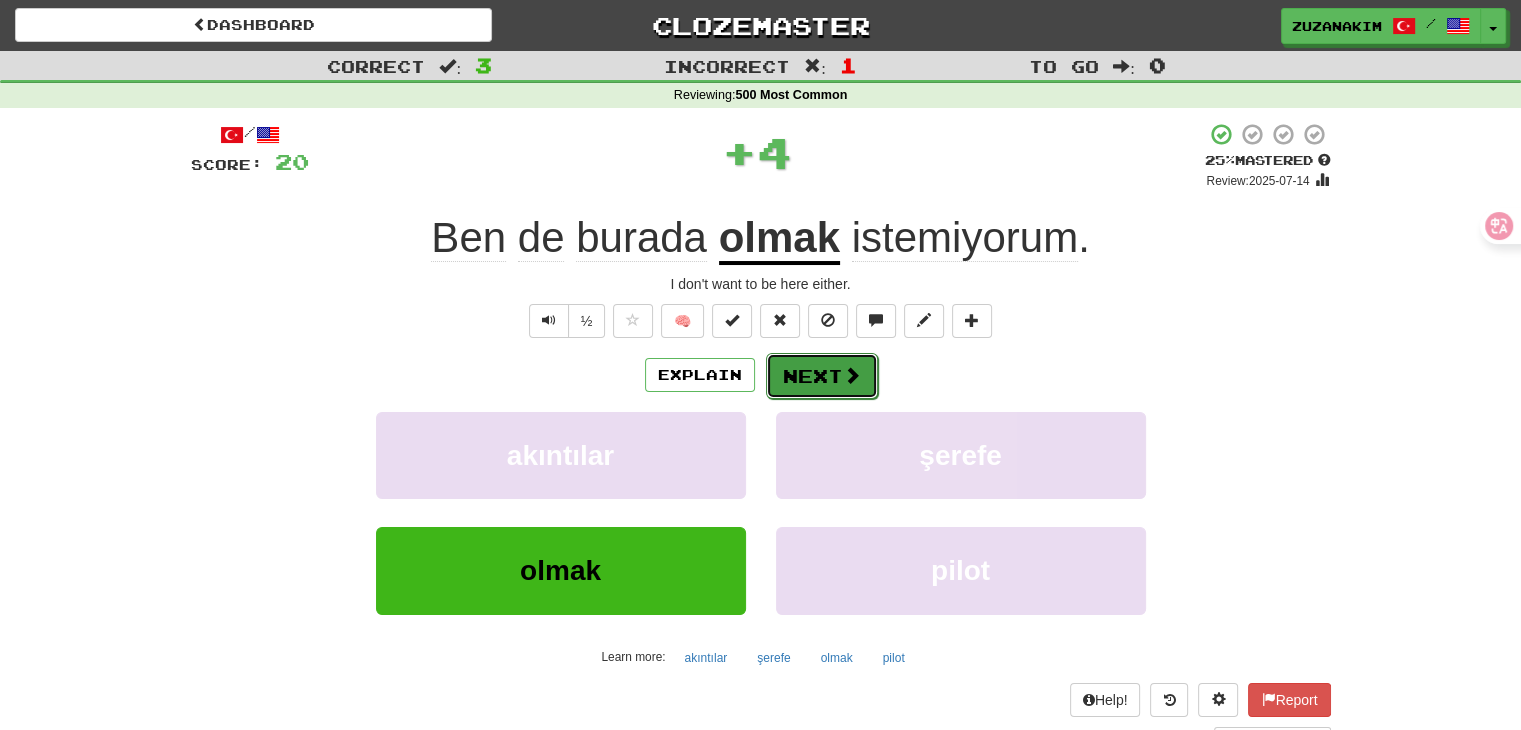 click on "Next" at bounding box center [822, 376] 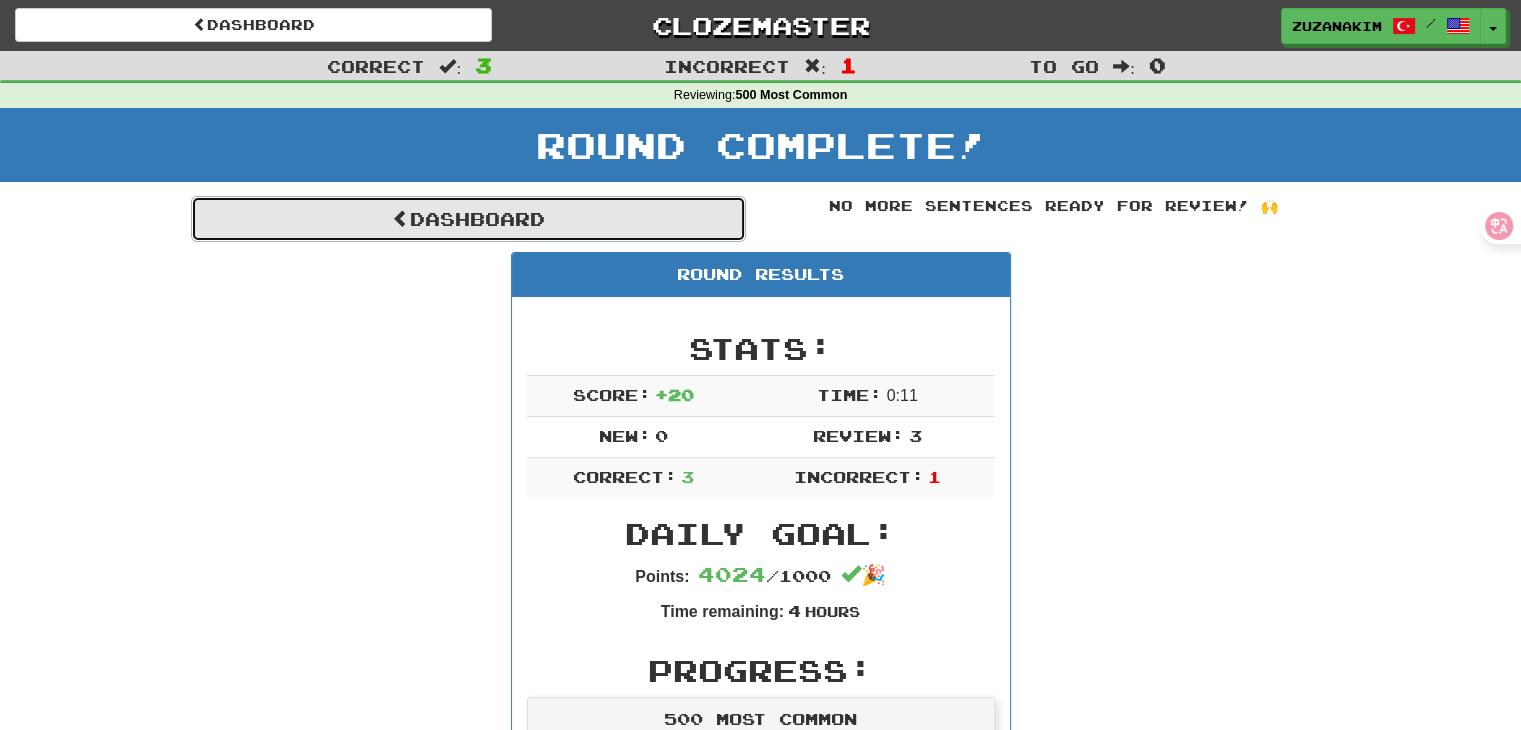 click on "Dashboard" at bounding box center (468, 219) 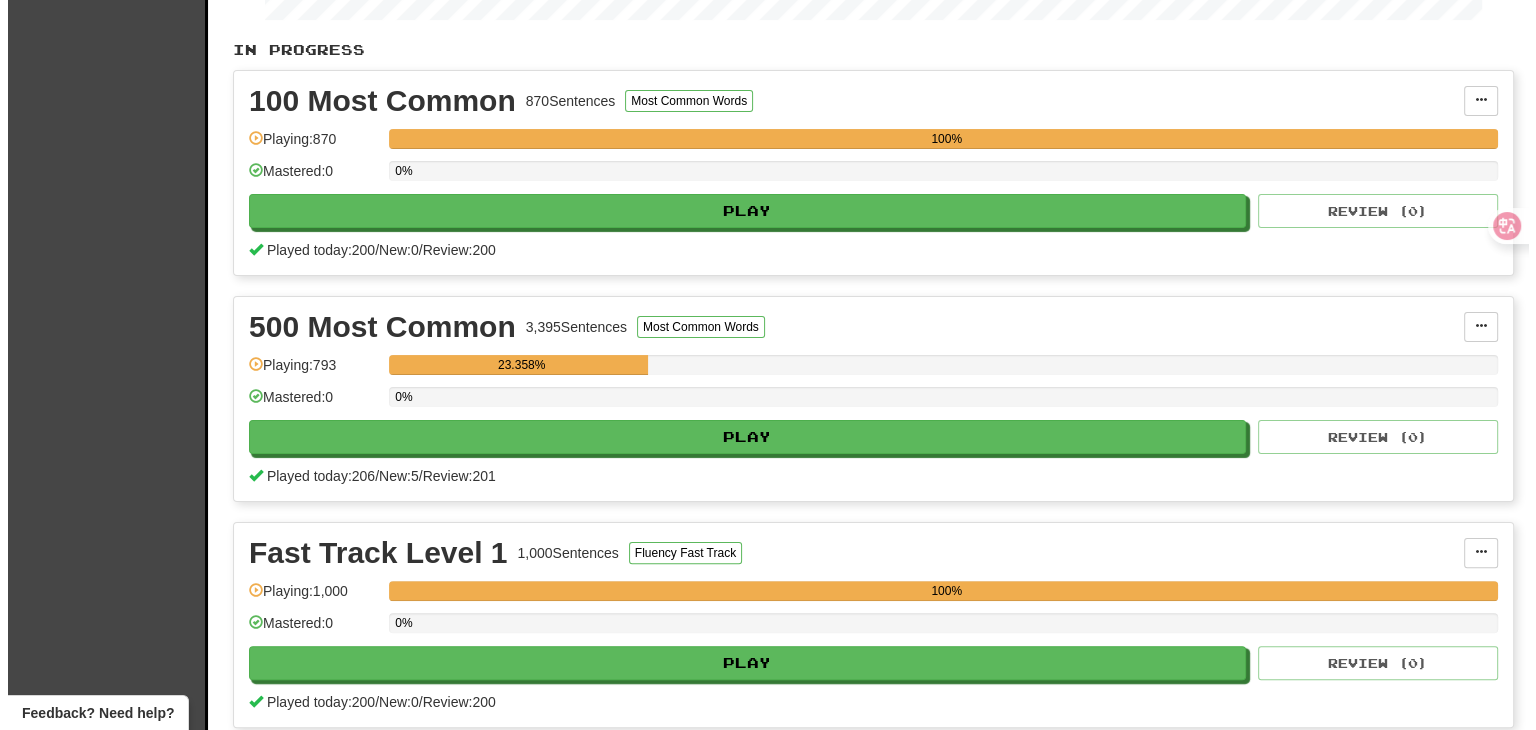 scroll, scrollTop: 400, scrollLeft: 0, axis: vertical 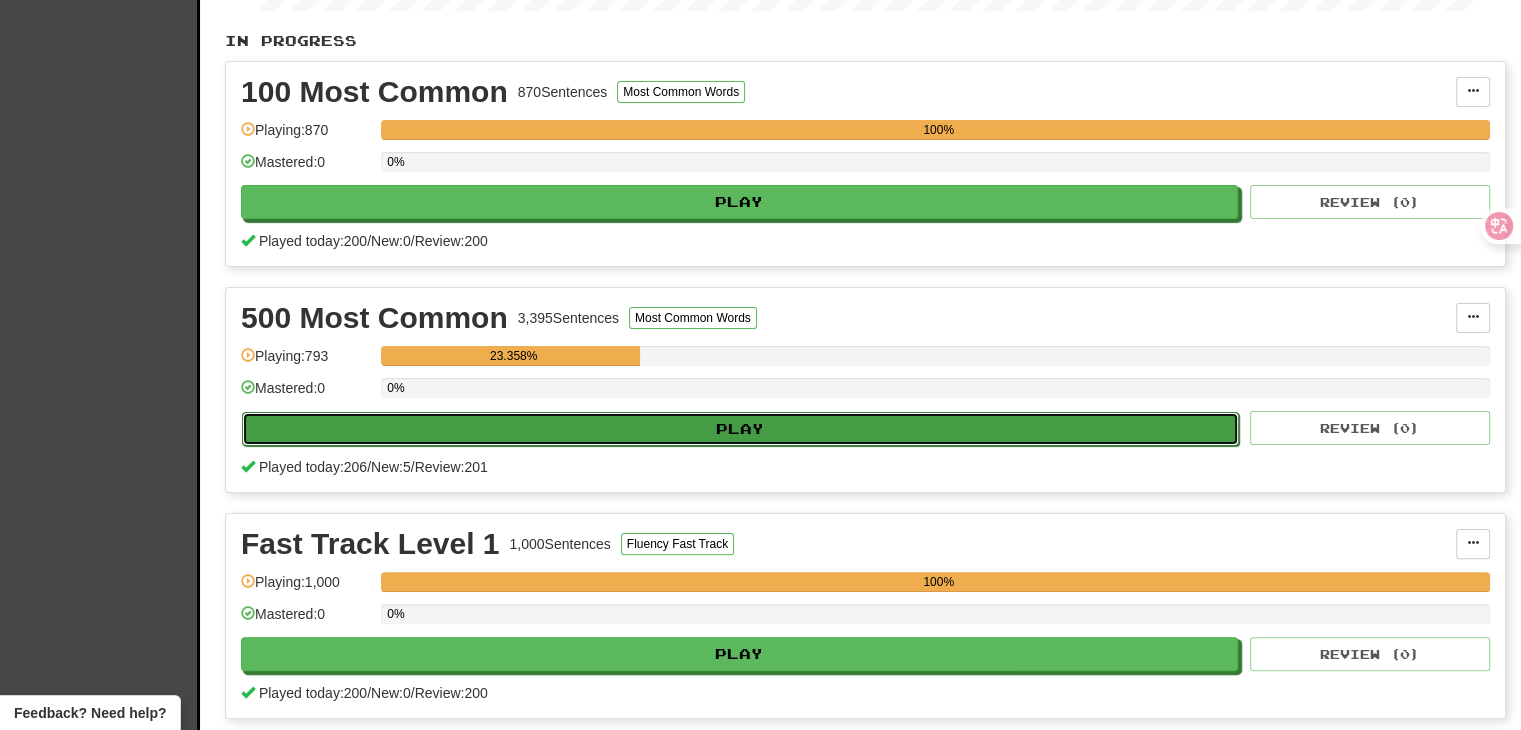 click on "Play" at bounding box center [740, 429] 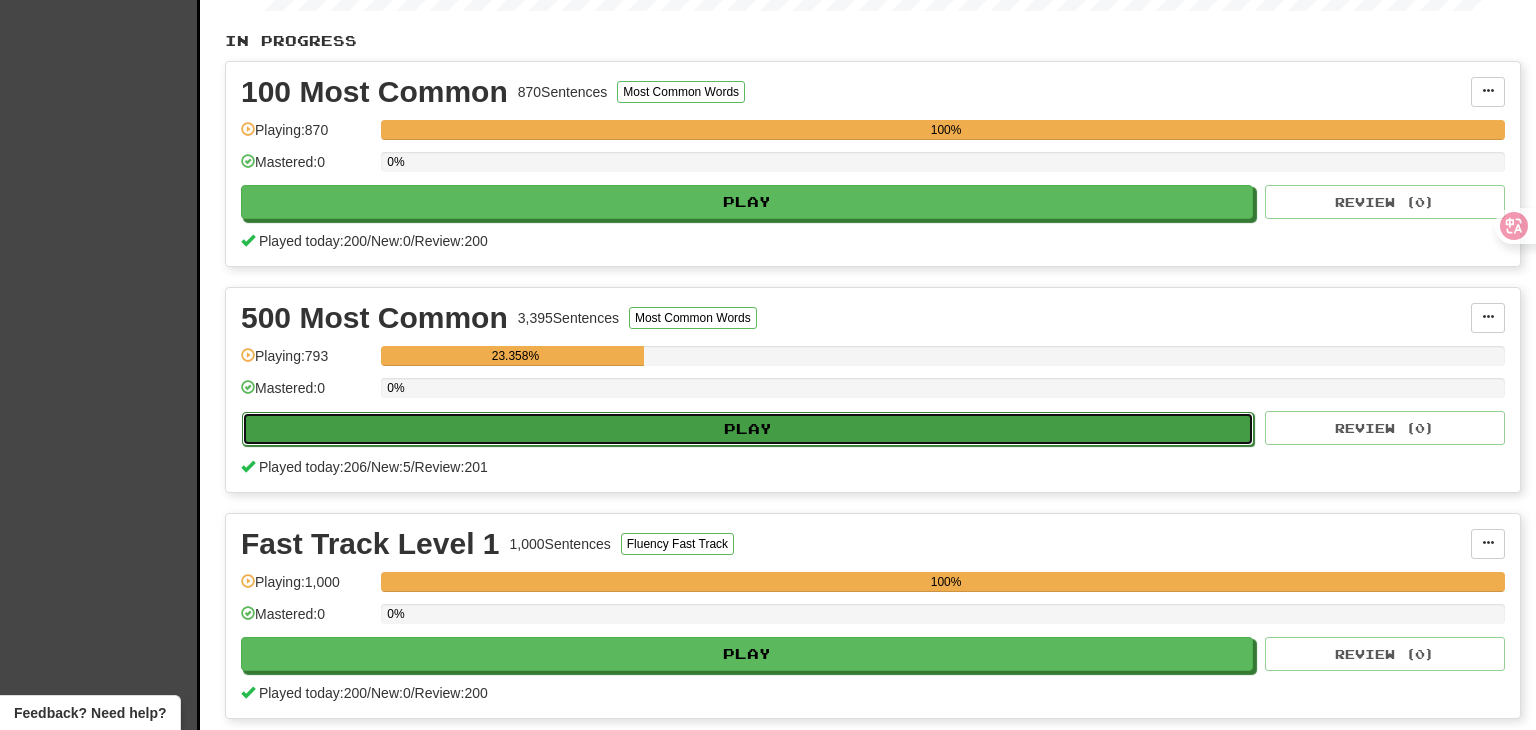 select on "**" 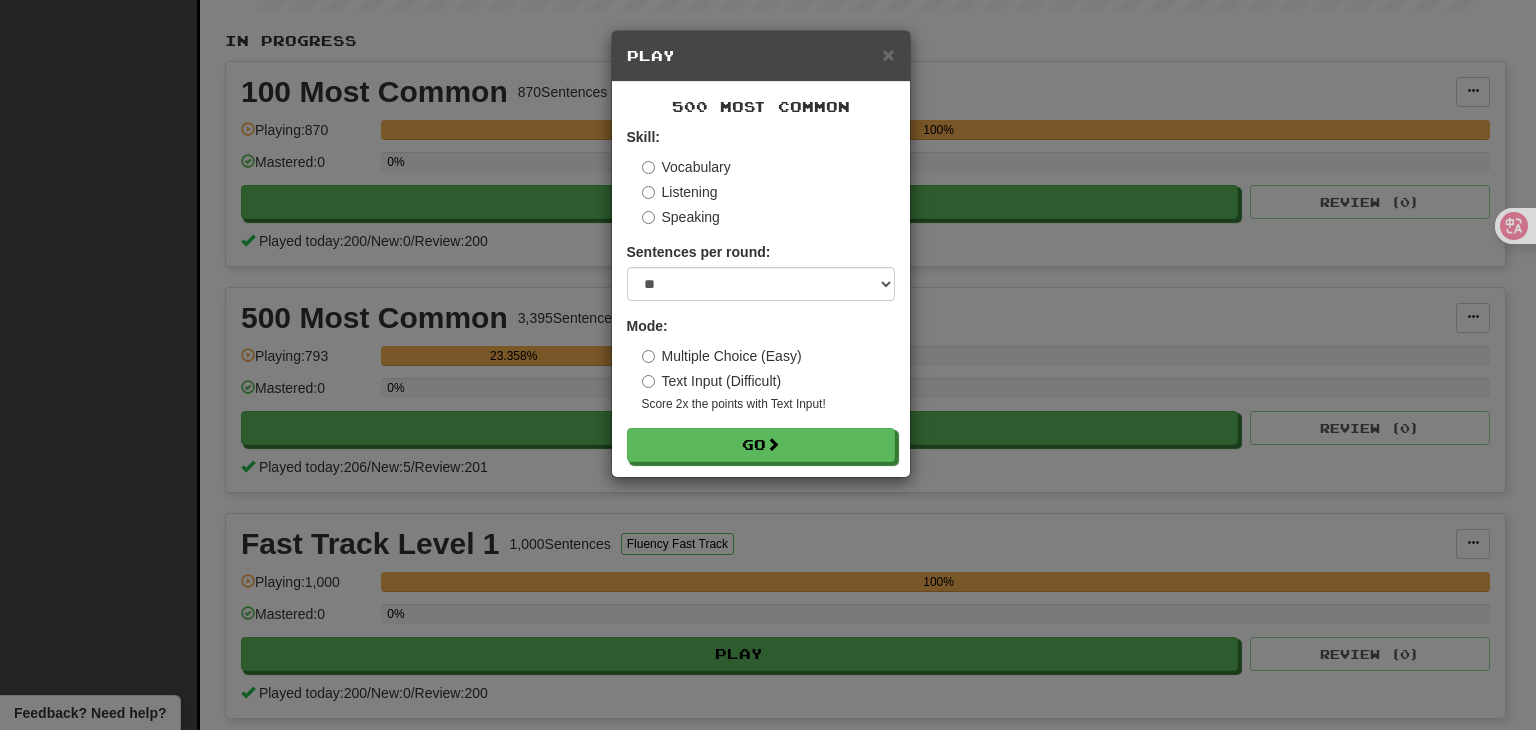 click on "Listening" at bounding box center [680, 192] 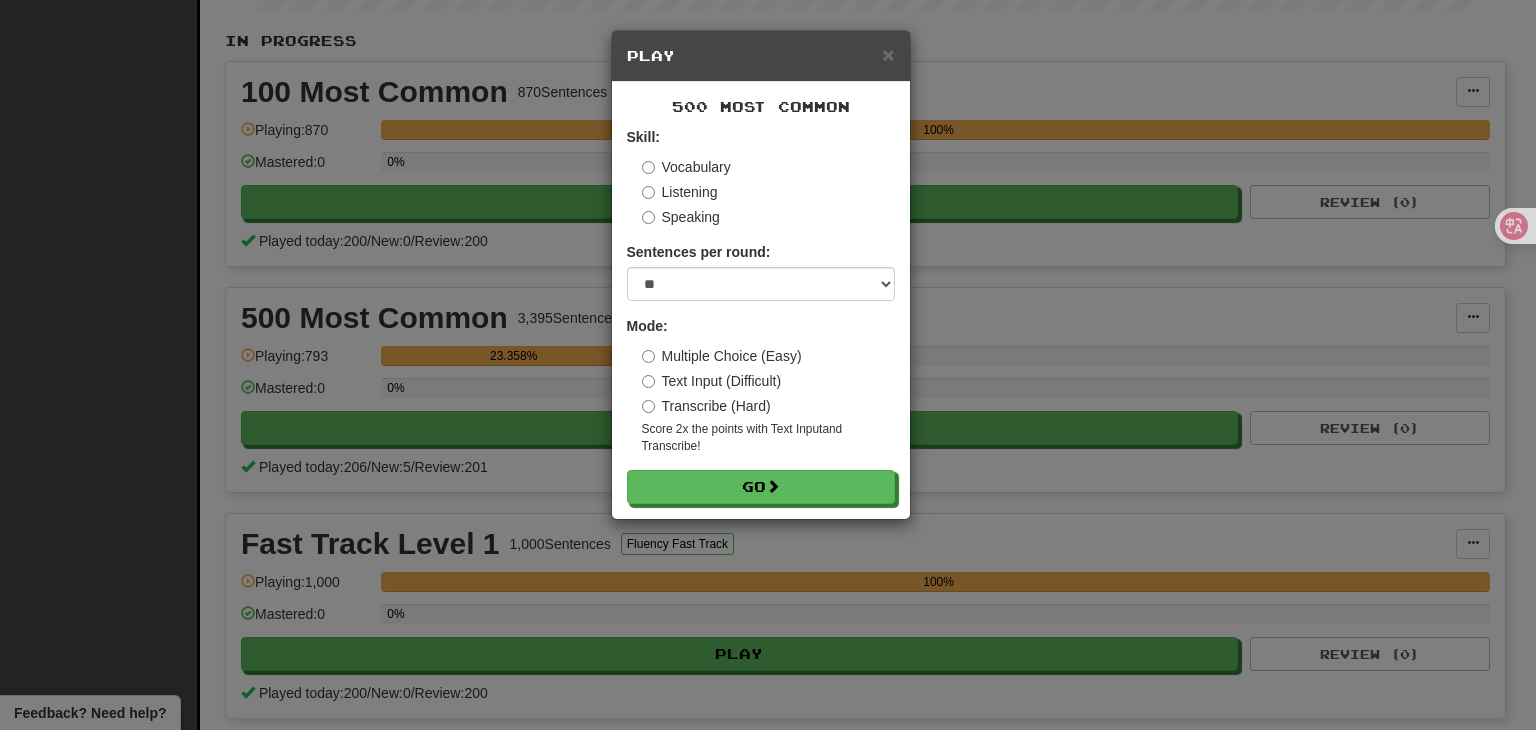 click on "Speaking" at bounding box center [681, 217] 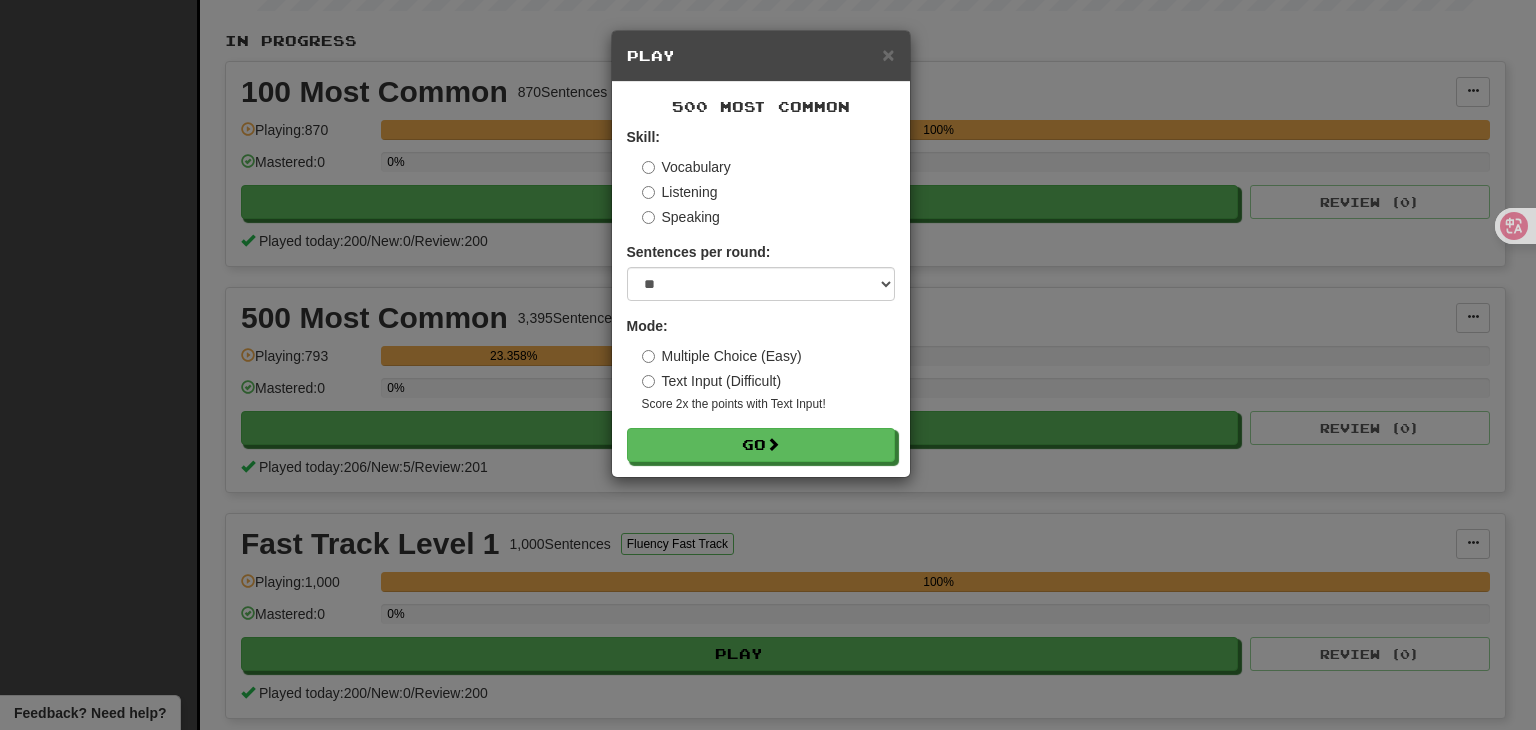 click on "Vocabulary" at bounding box center (686, 167) 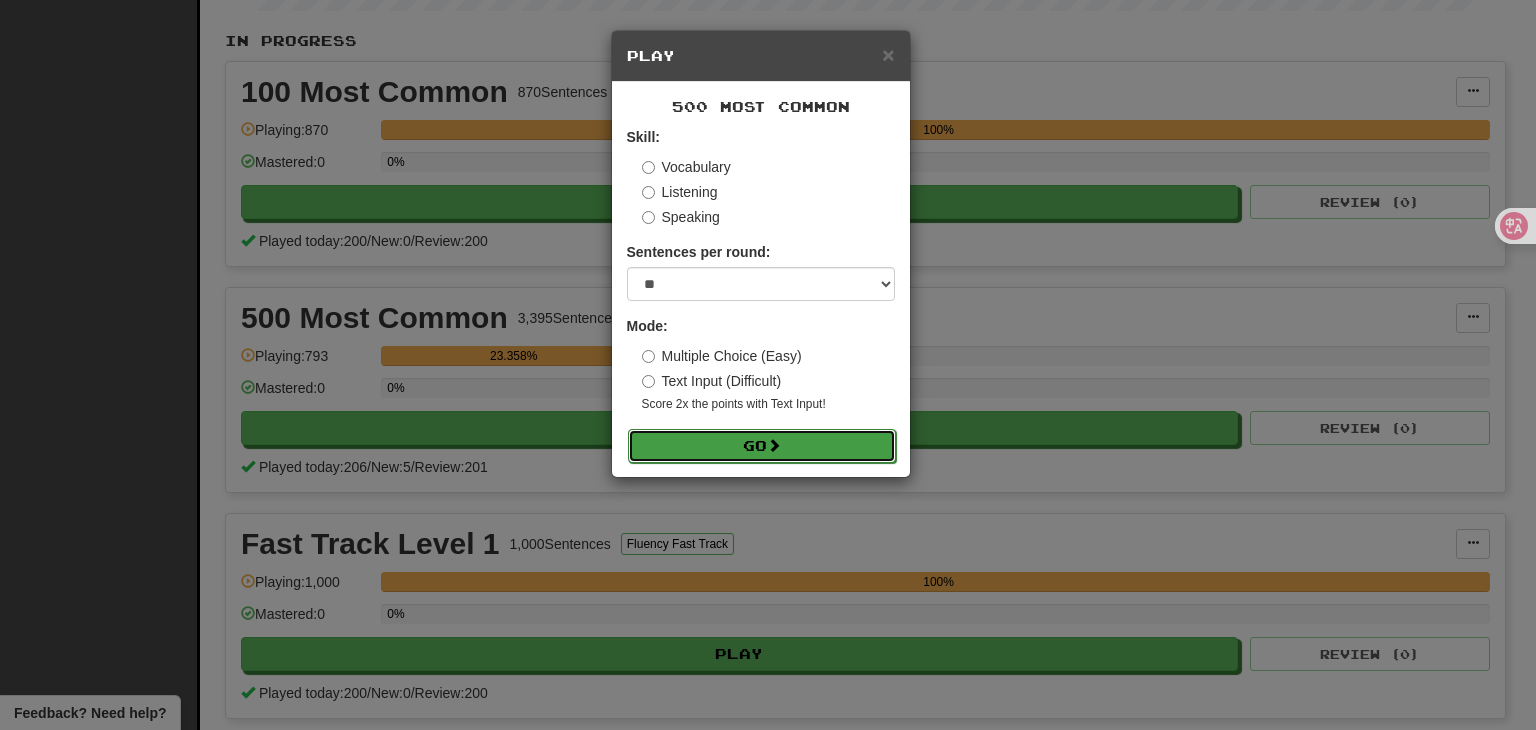 click on "Go" at bounding box center (762, 446) 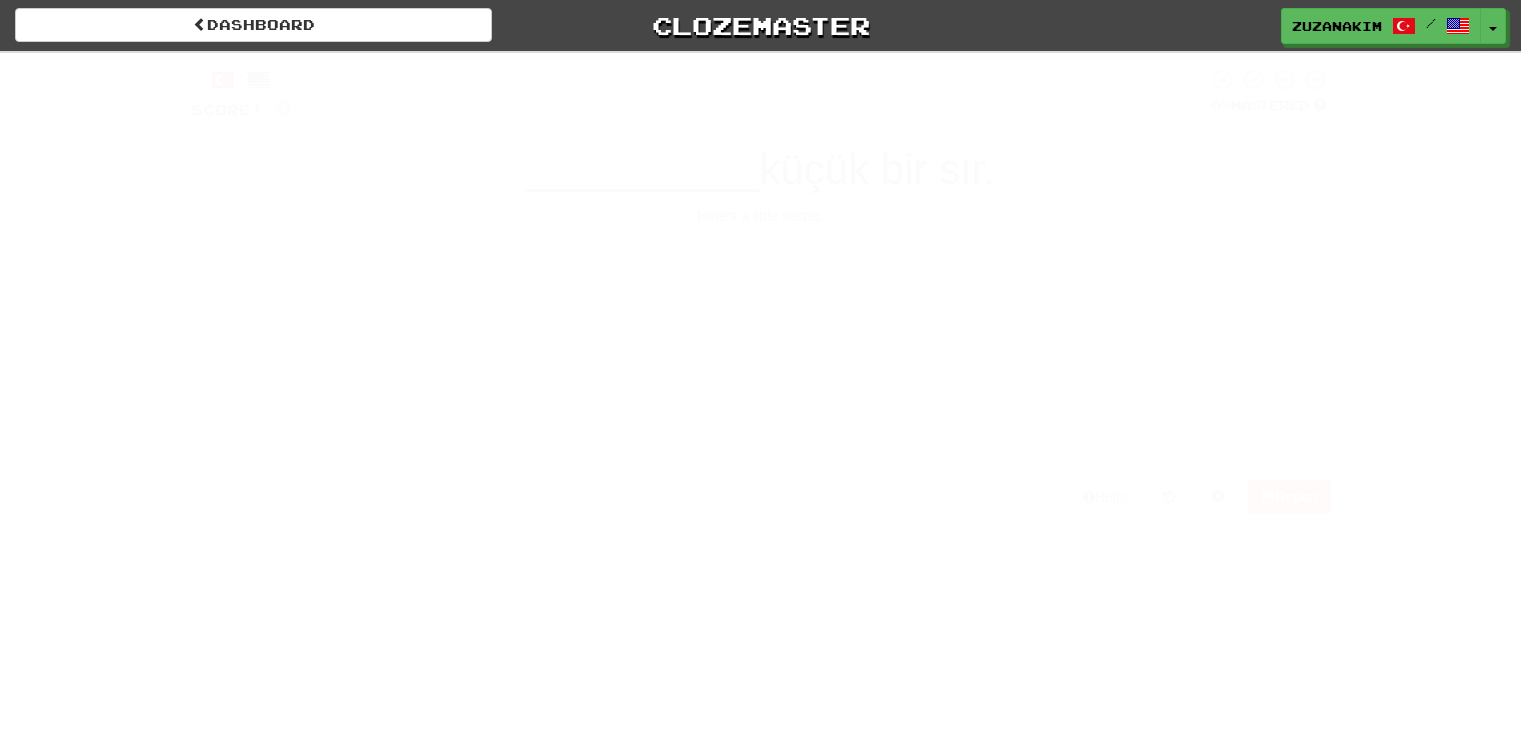 scroll, scrollTop: 0, scrollLeft: 0, axis: both 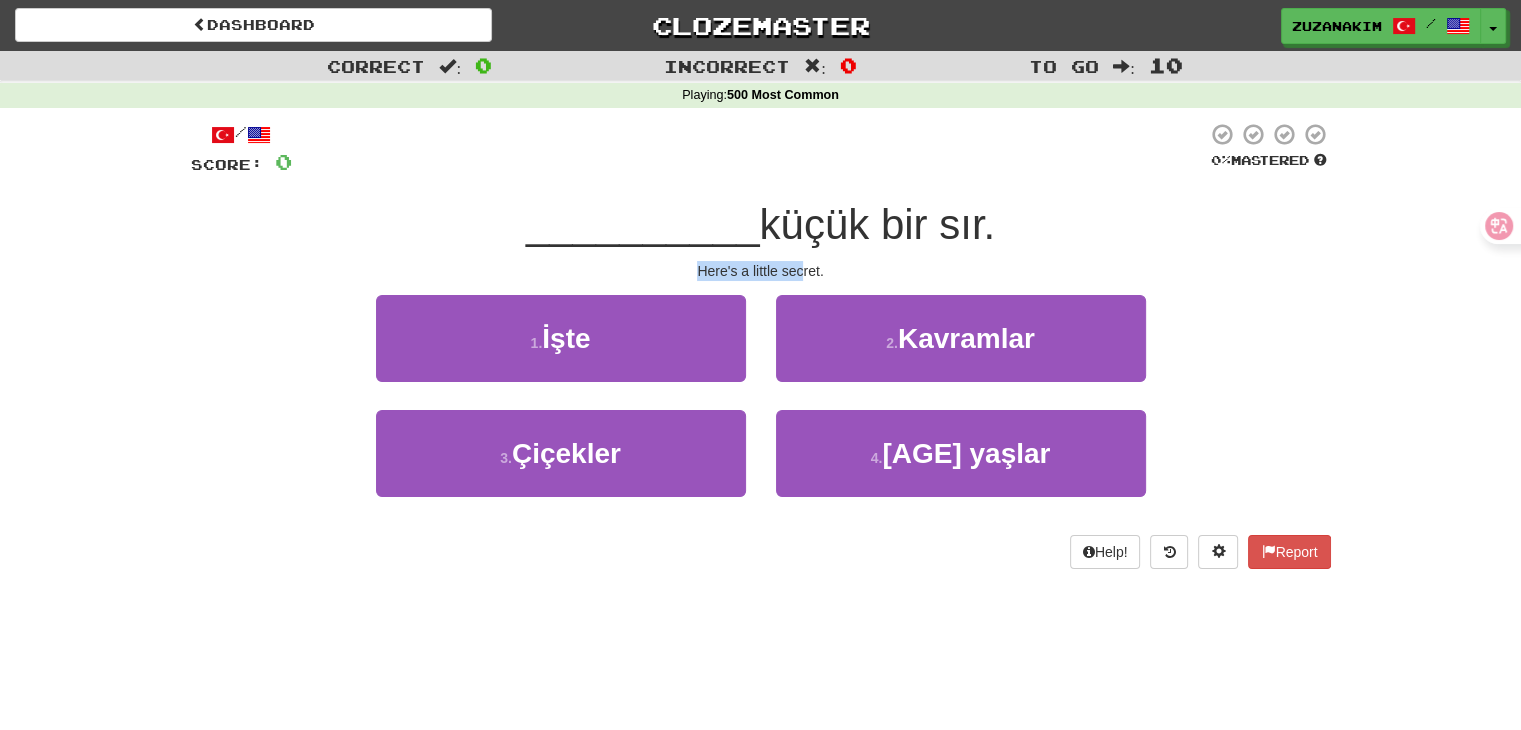 drag, startPoint x: 692, startPoint y: 280, endPoint x: 801, endPoint y: 277, distance: 109.041275 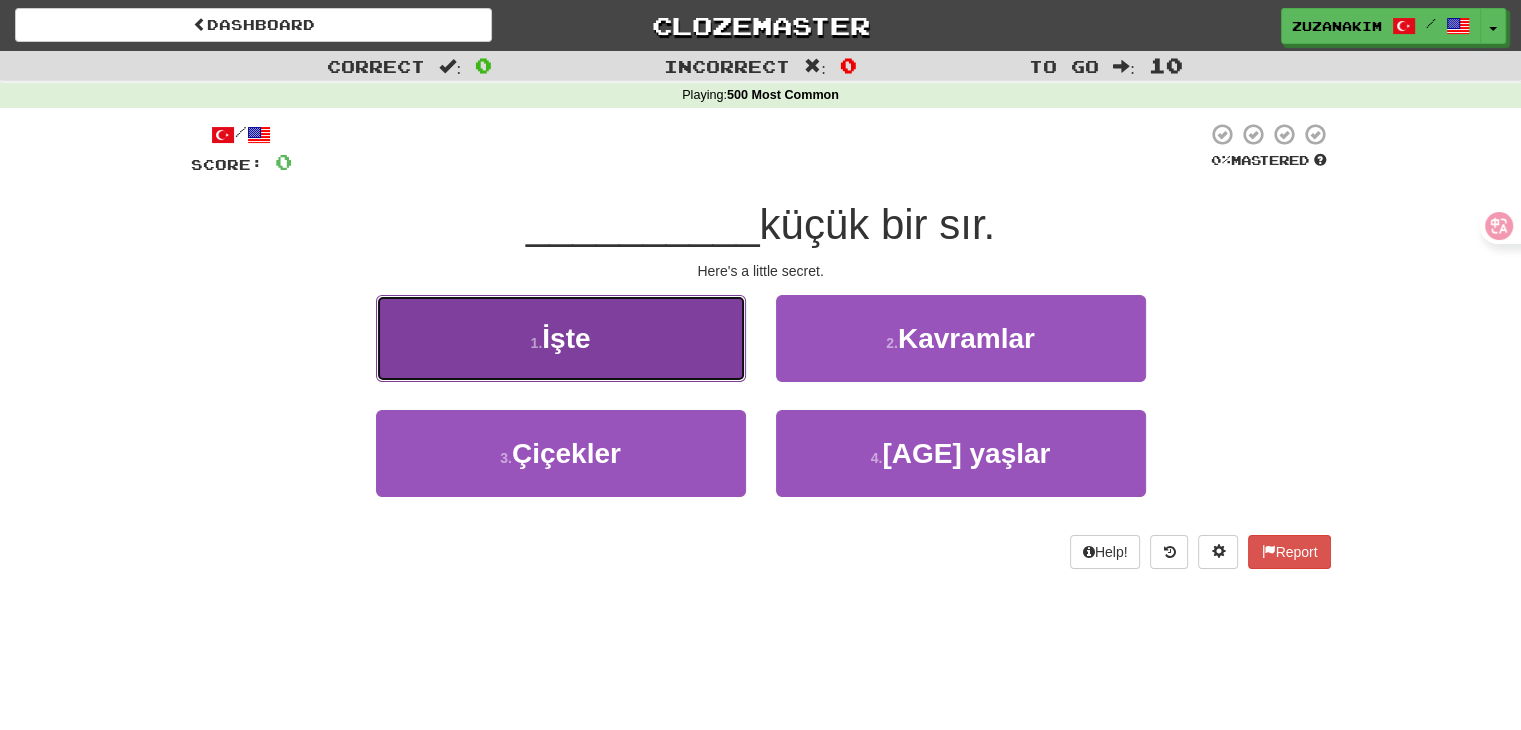 click on "1 .  İşte" at bounding box center [561, 338] 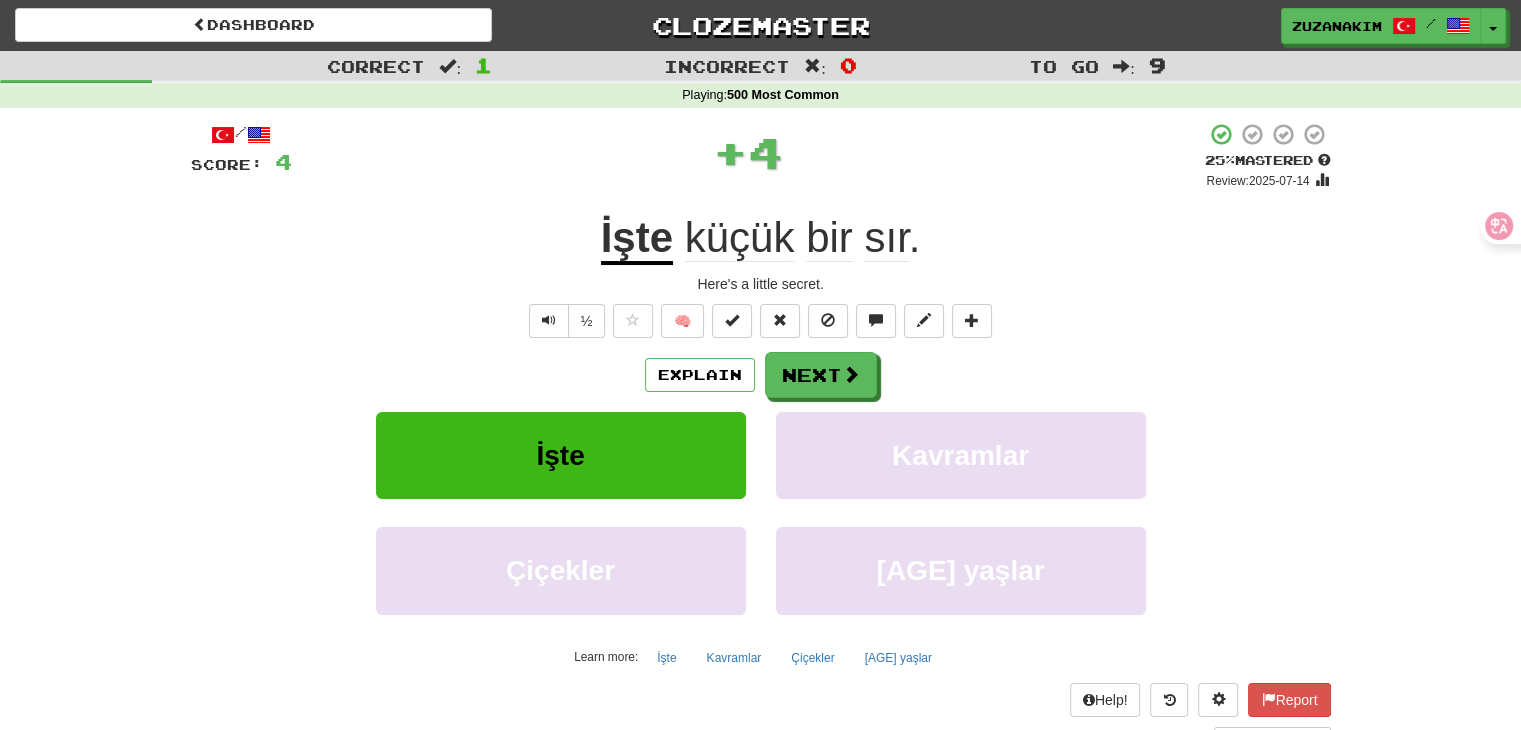 click on "İşte" at bounding box center (637, 239) 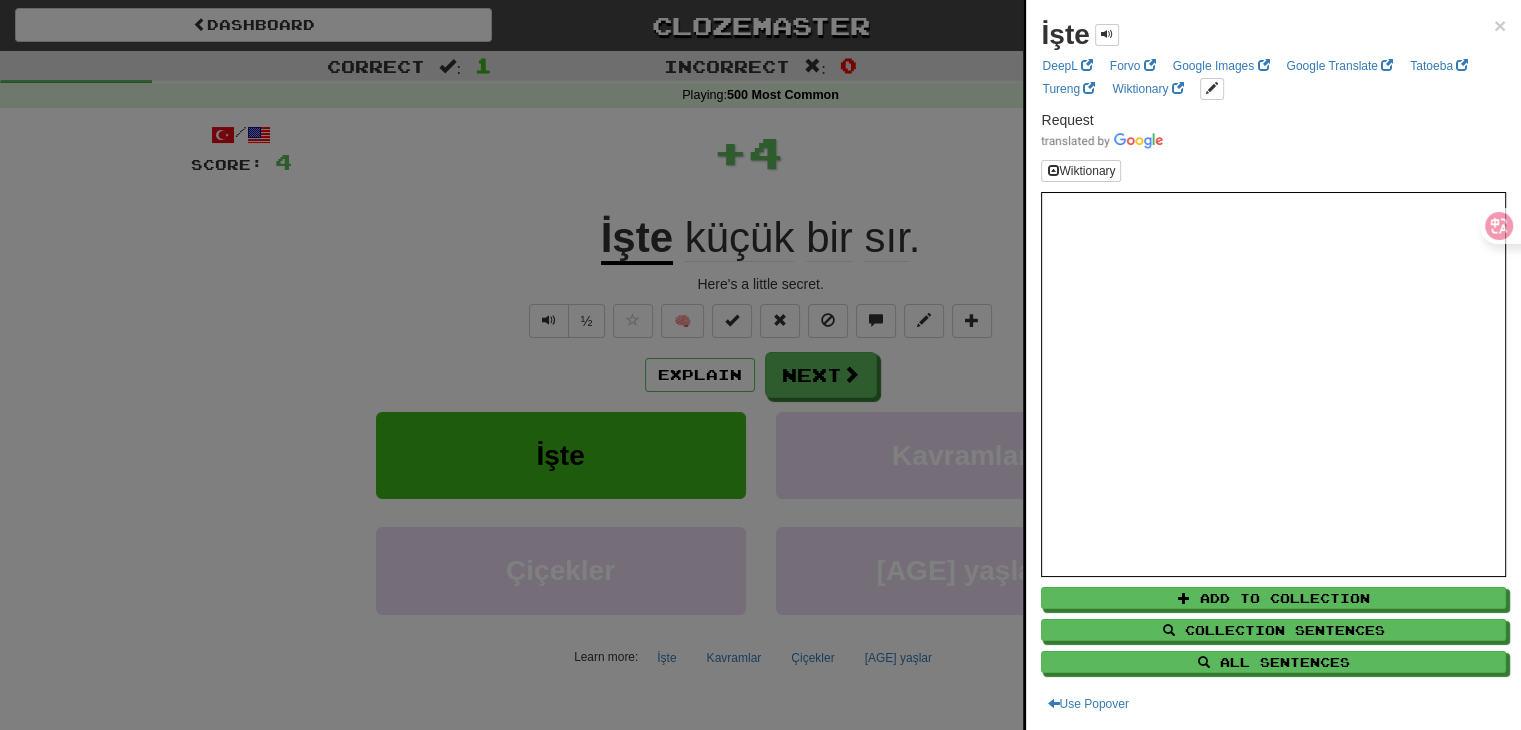 click at bounding box center [760, 365] 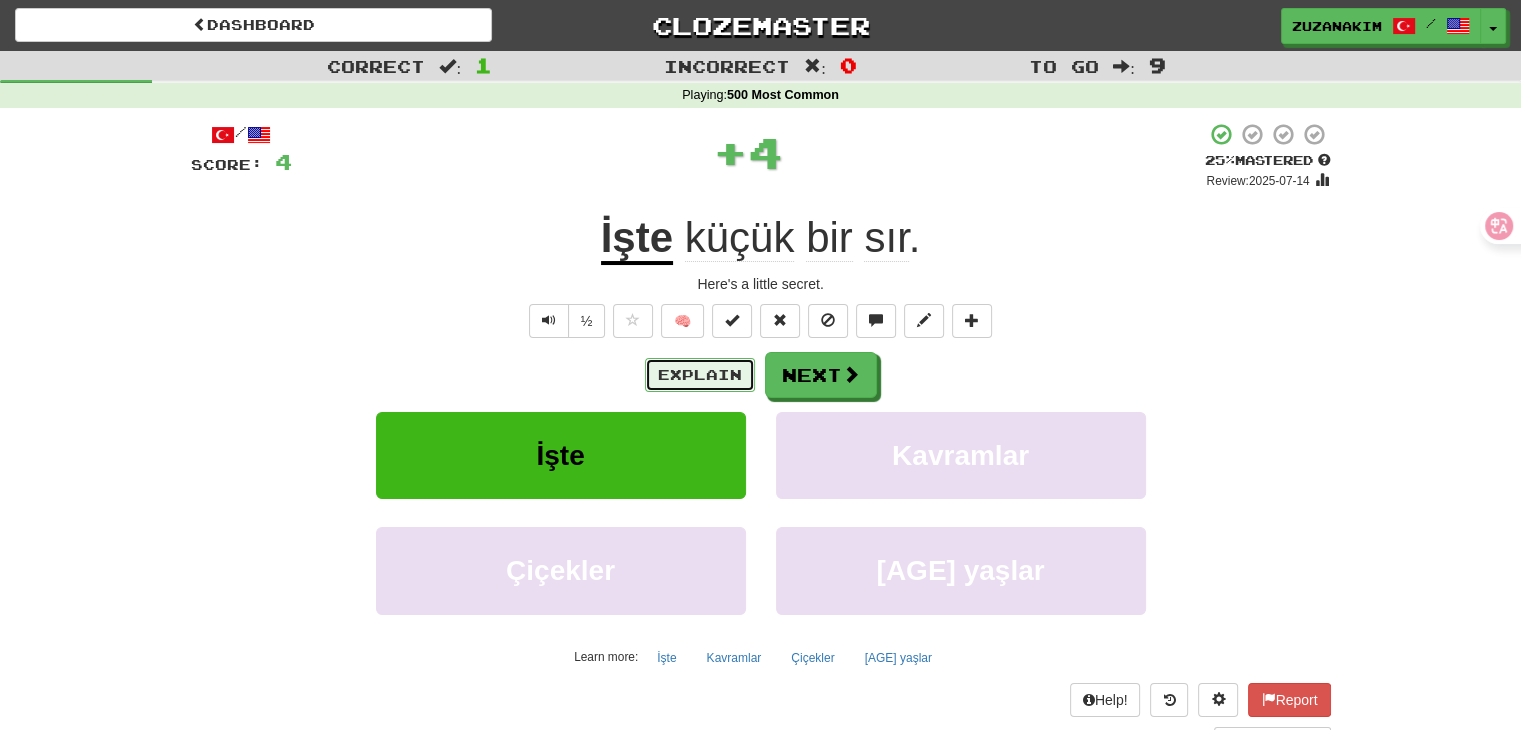 click on "Explain" at bounding box center (700, 375) 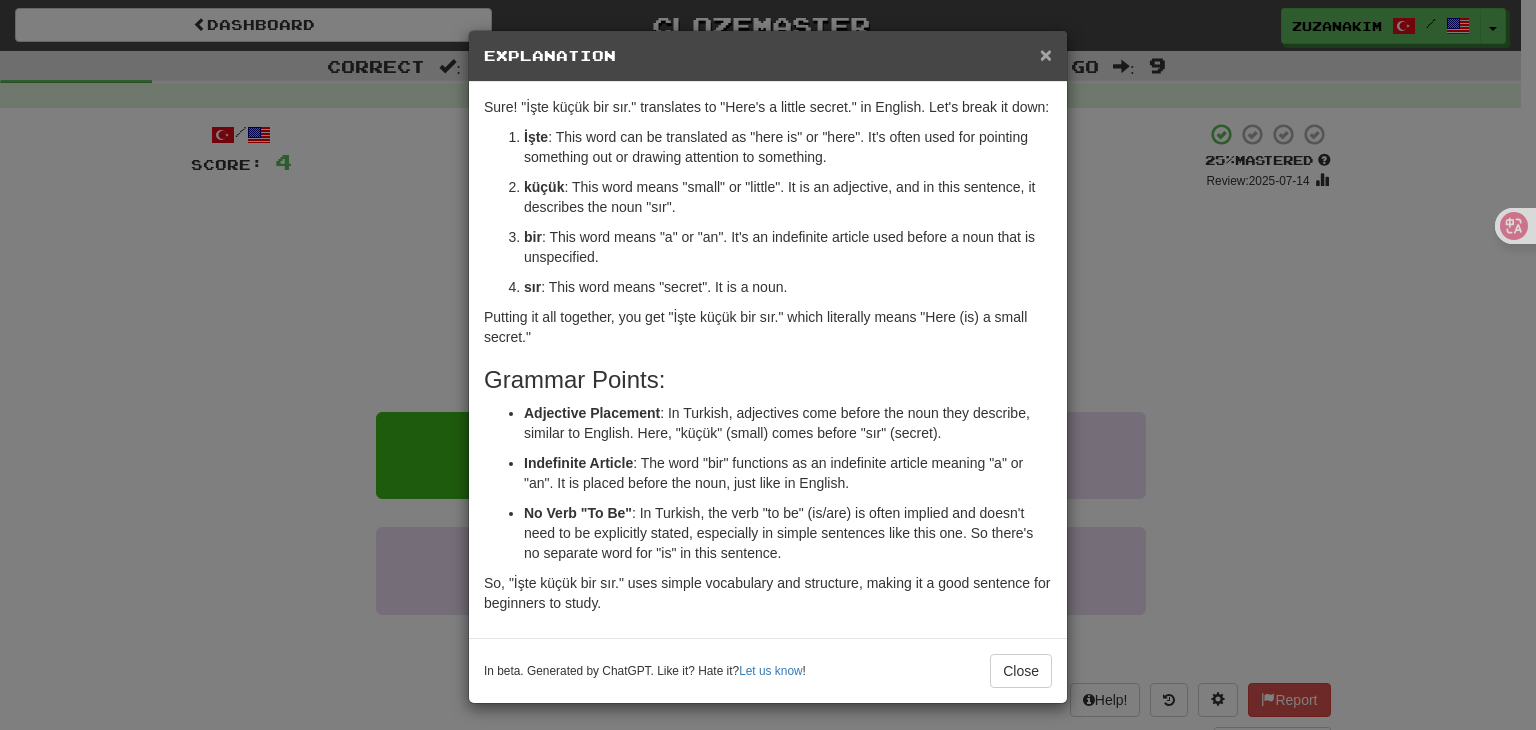 click on "×" at bounding box center [1046, 54] 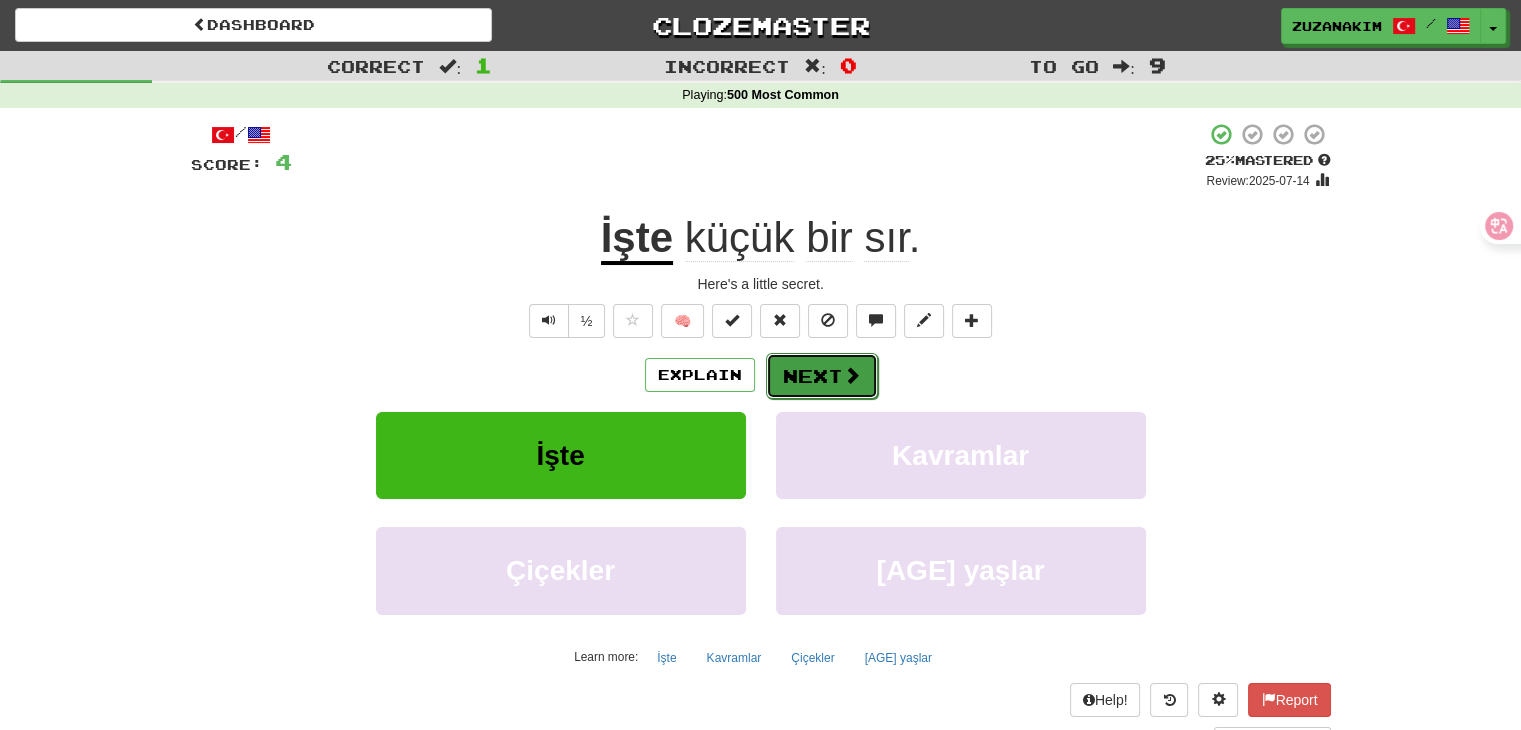 click on "Next" at bounding box center [822, 376] 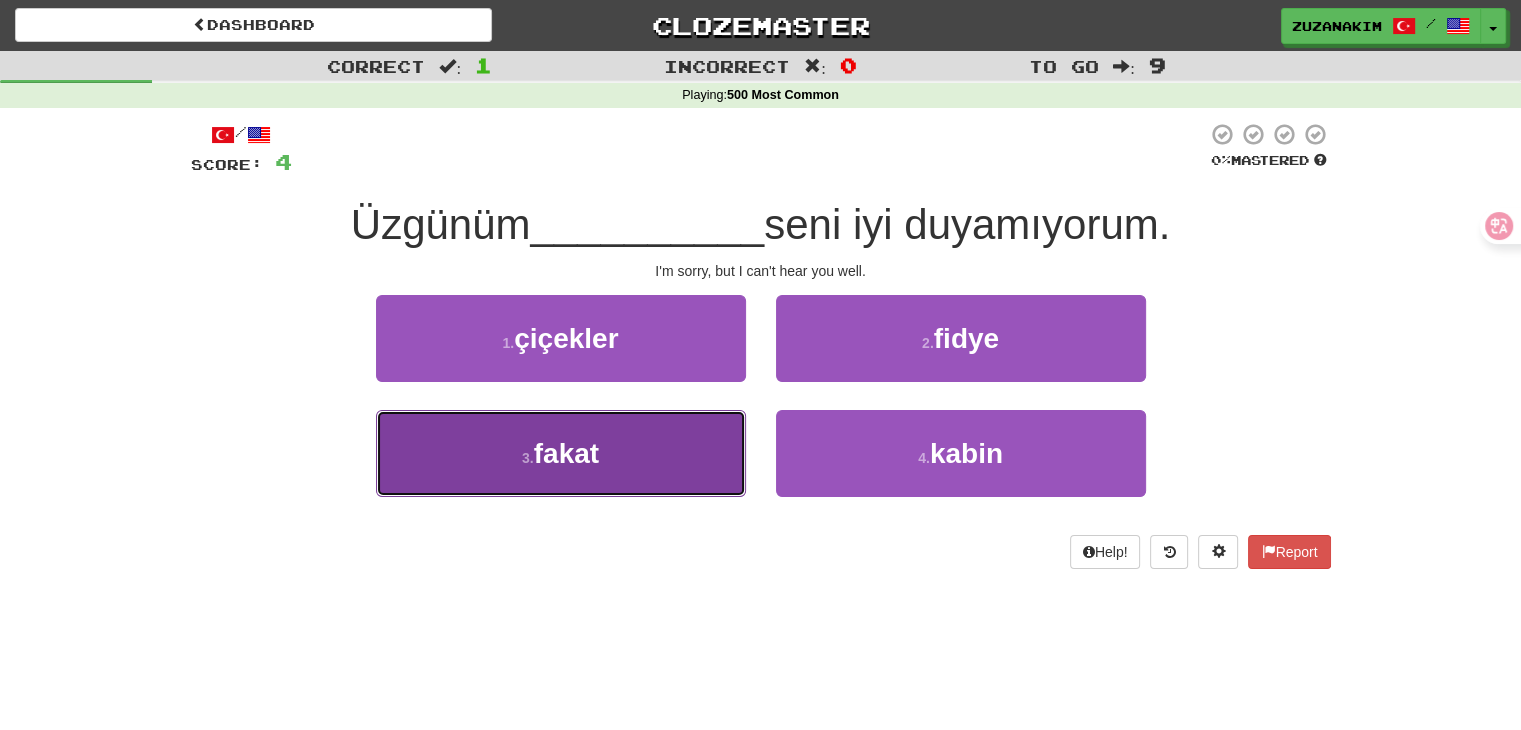 click on "3 .  fakat" at bounding box center (561, 453) 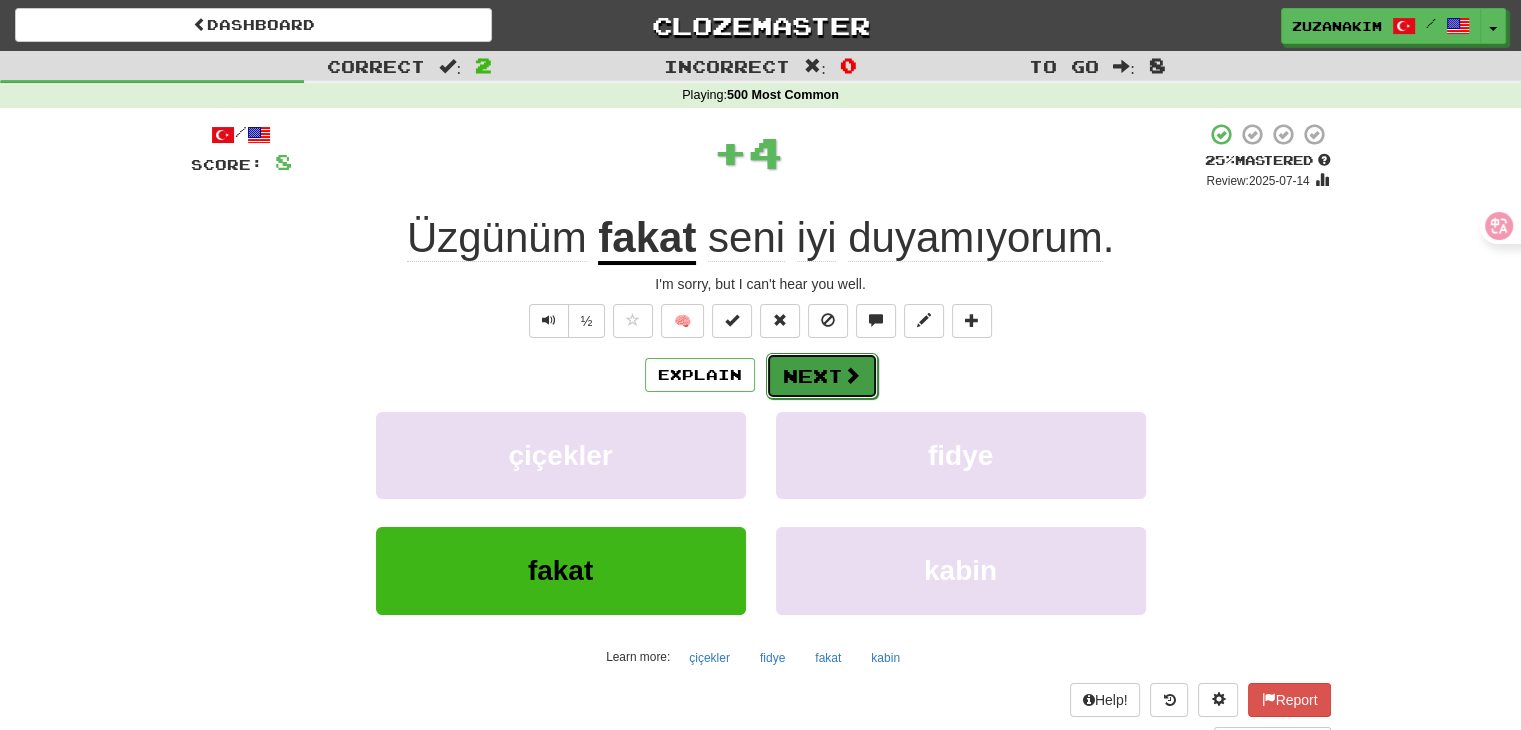 click on "Next" at bounding box center (822, 376) 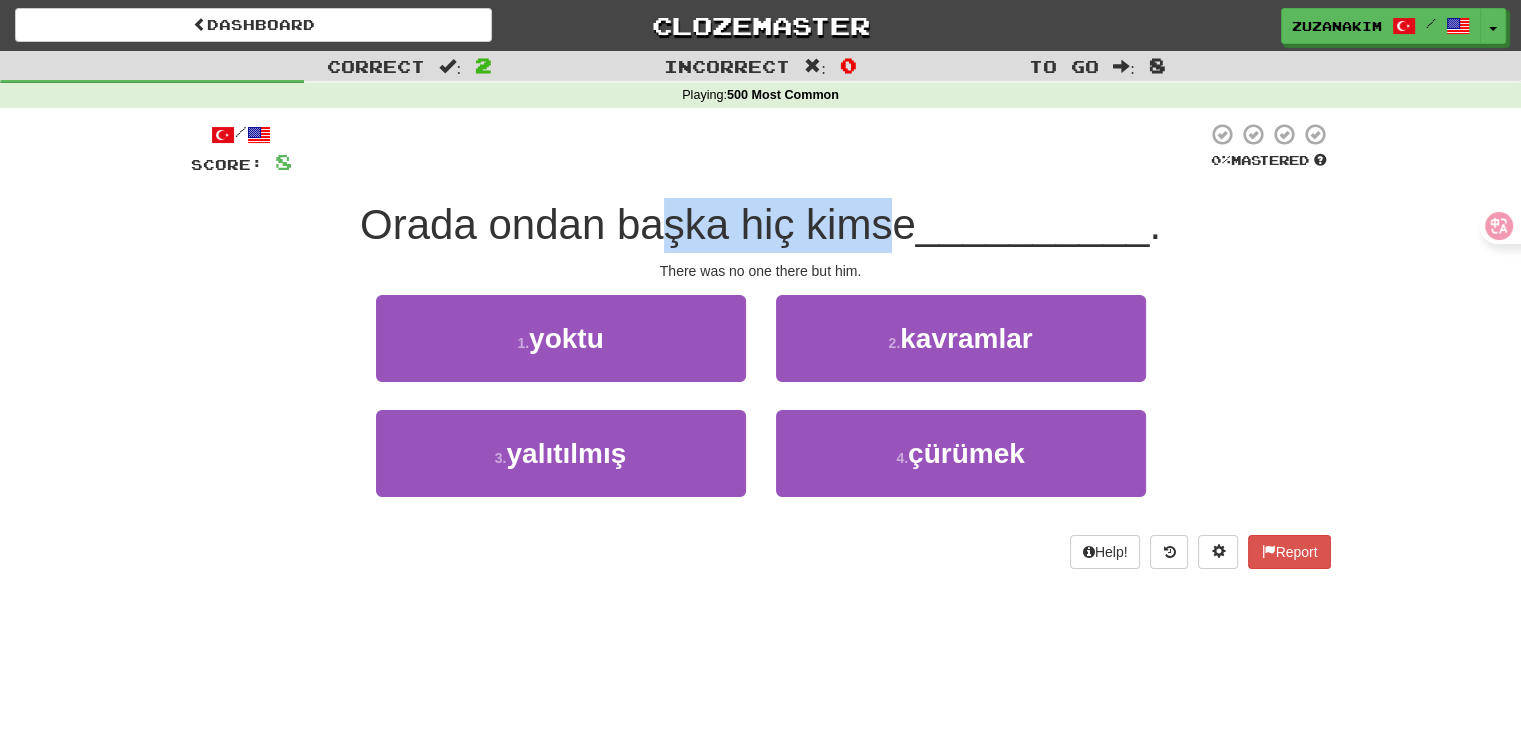 drag, startPoint x: 653, startPoint y: 228, endPoint x: 881, endPoint y: 228, distance: 228 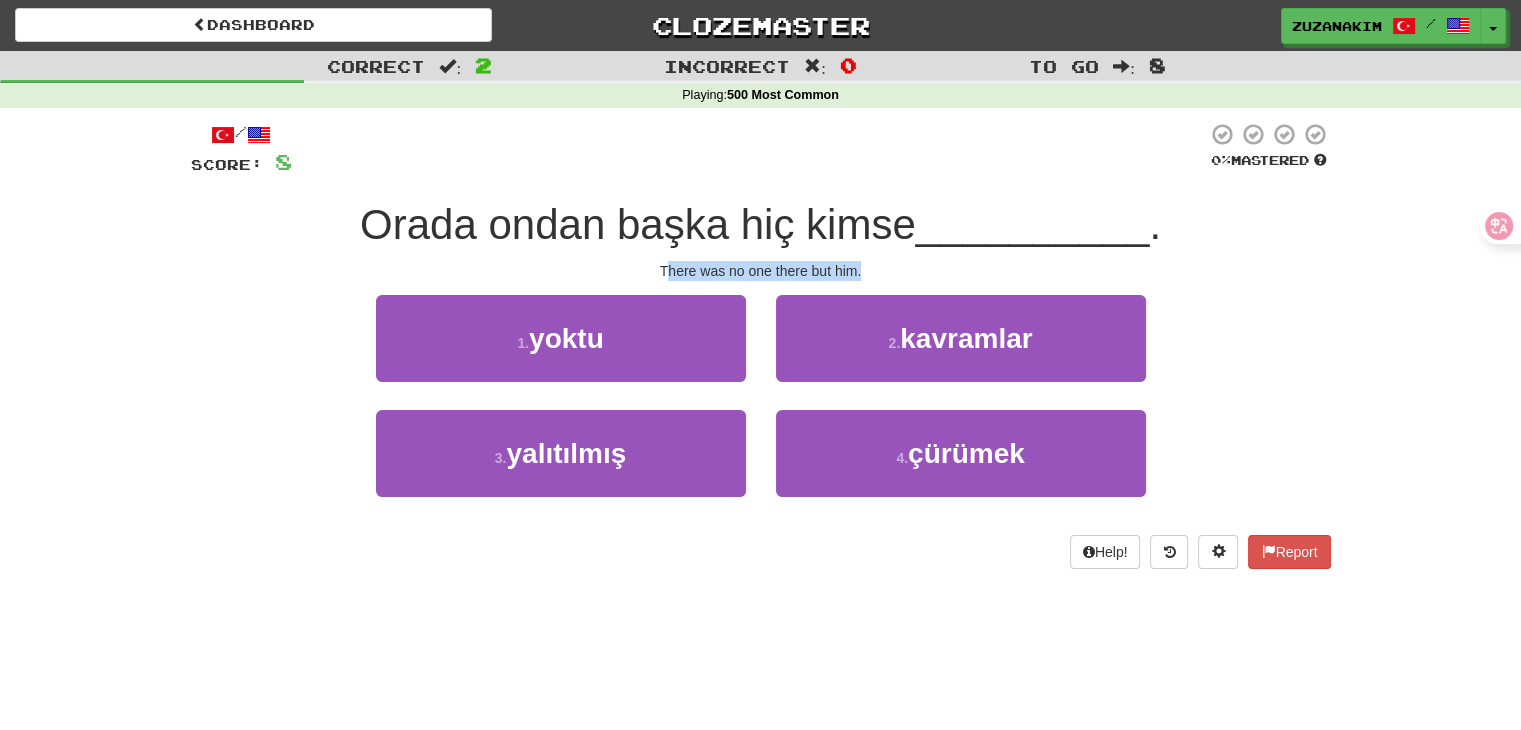 drag, startPoint x: 670, startPoint y: 274, endPoint x: 869, endPoint y: 274, distance: 199 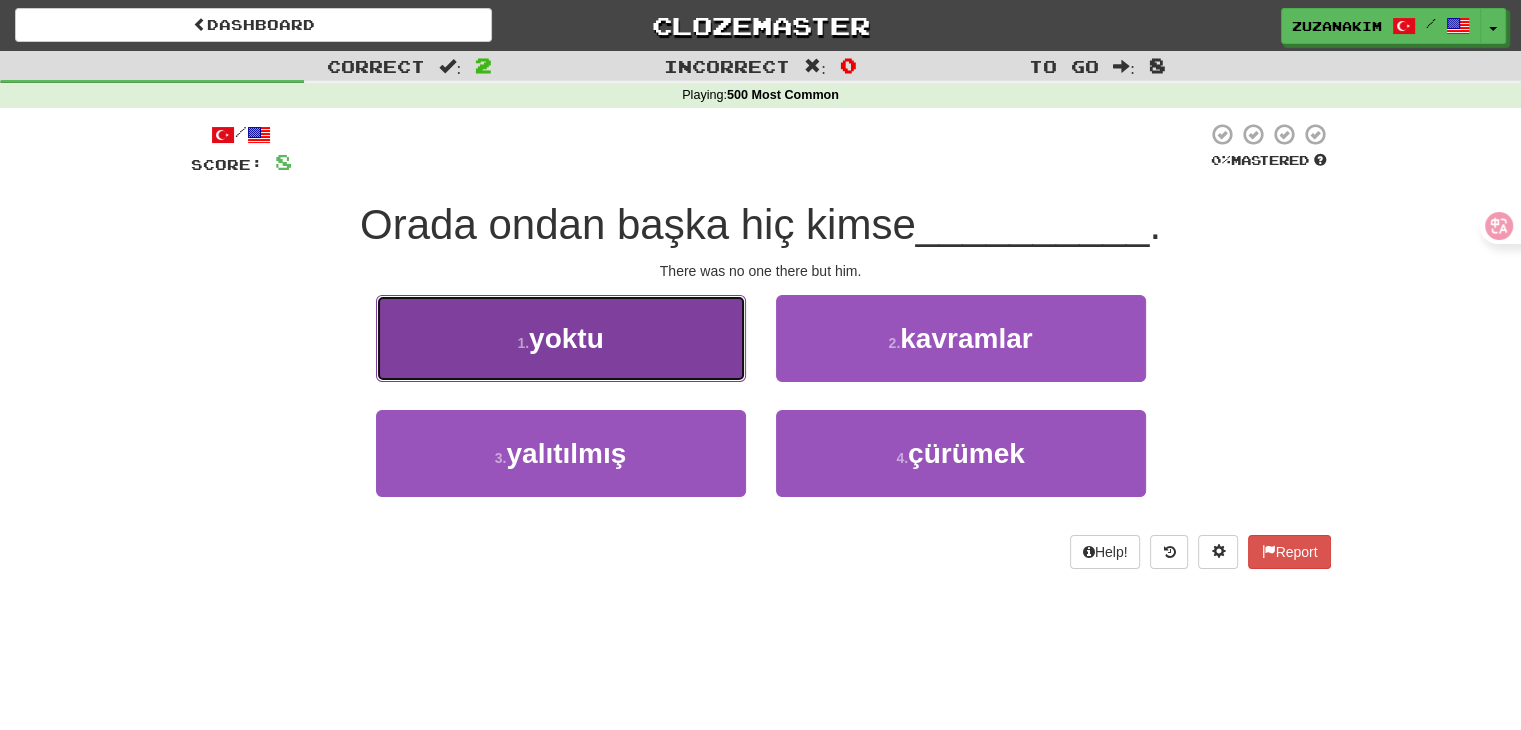 click on "1 .  yoktu" at bounding box center (561, 338) 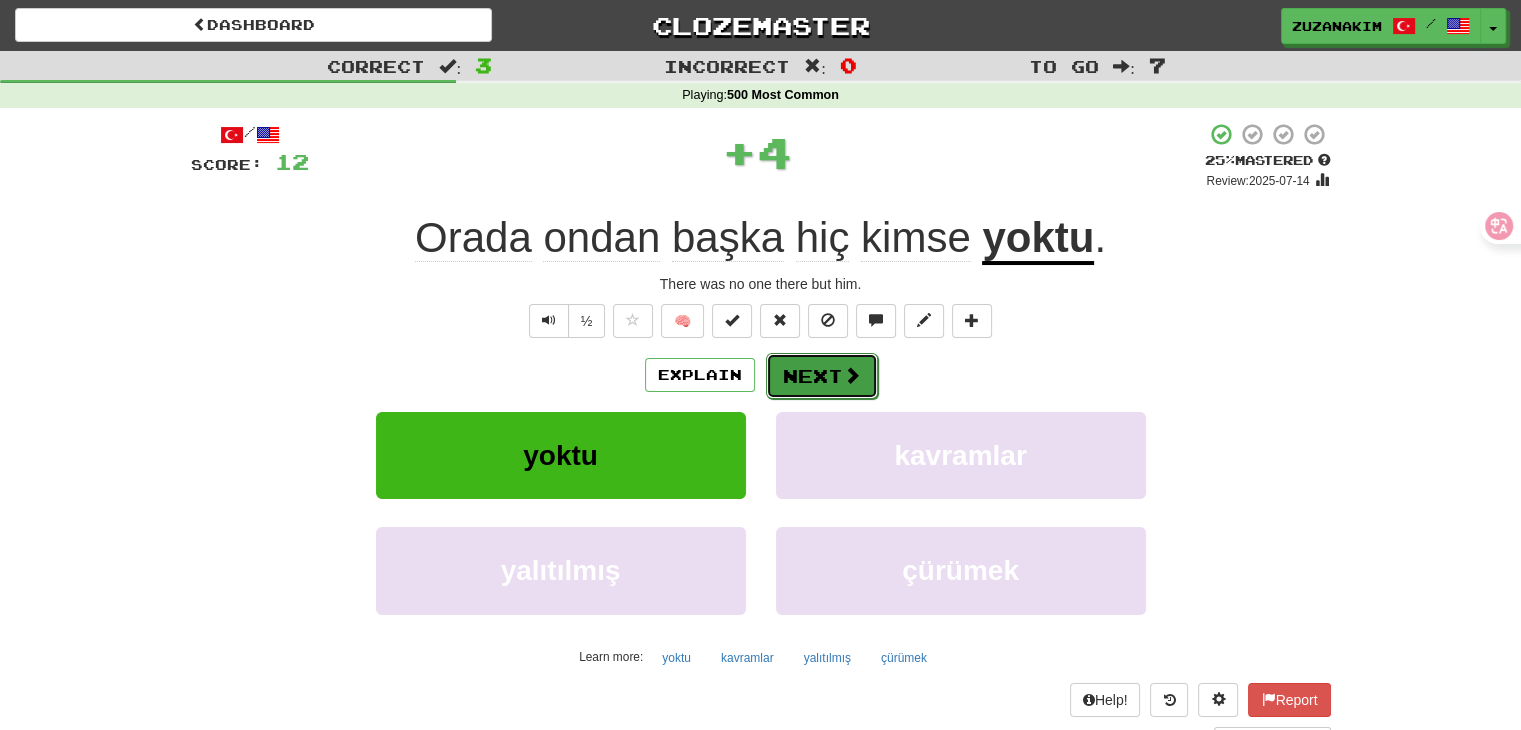 click on "Next" at bounding box center (822, 376) 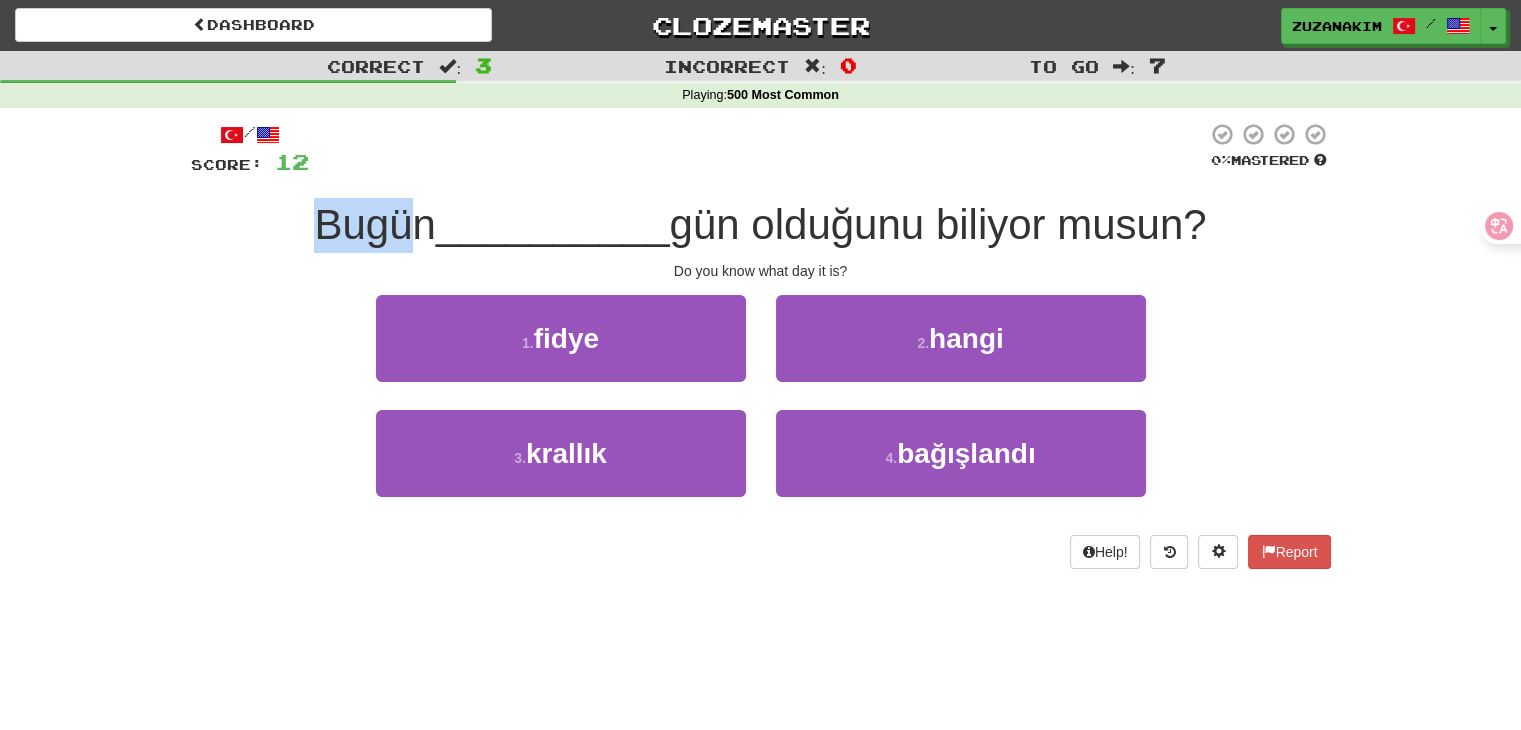 drag, startPoint x: 296, startPoint y: 237, endPoint x: 408, endPoint y: 237, distance: 112 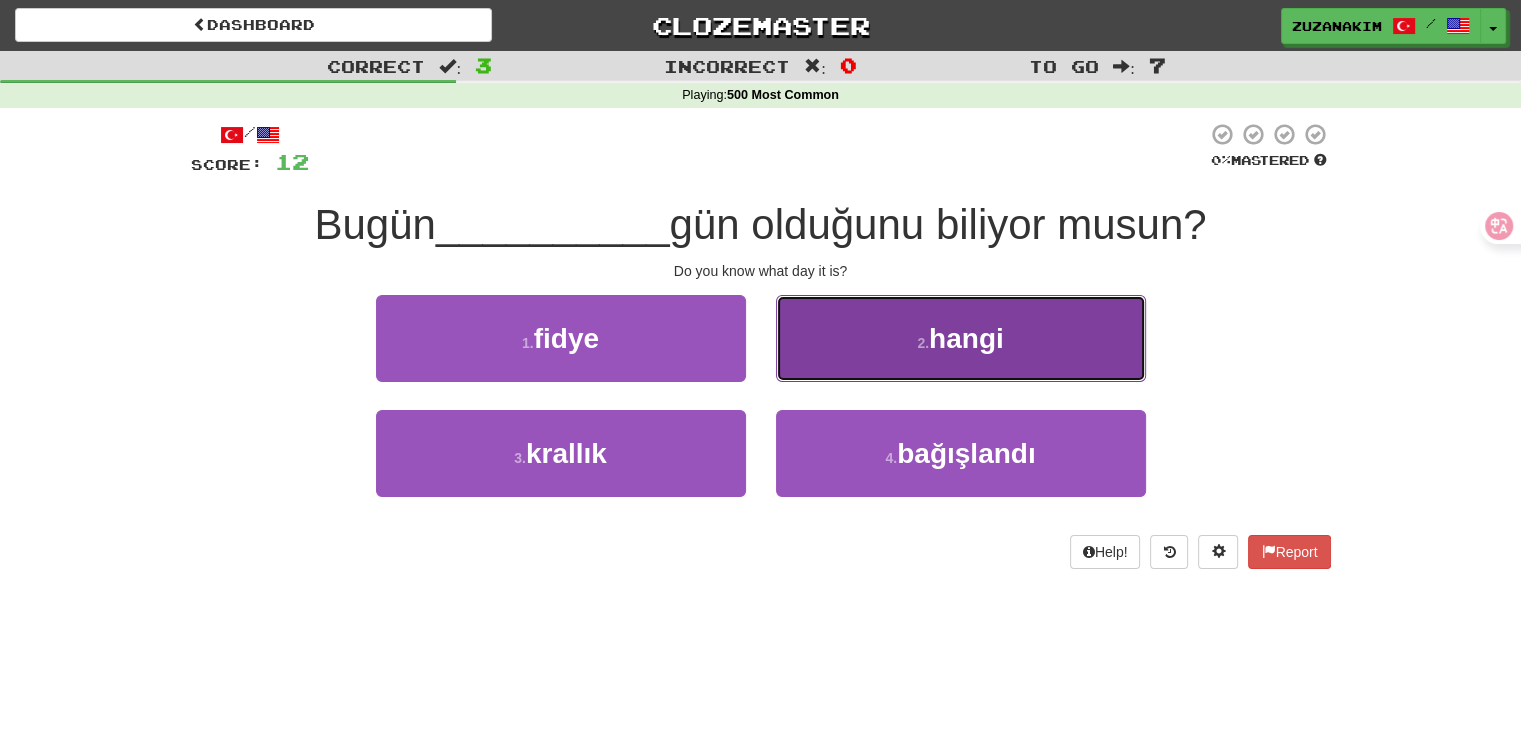 click on "2 .  hangi" at bounding box center [961, 338] 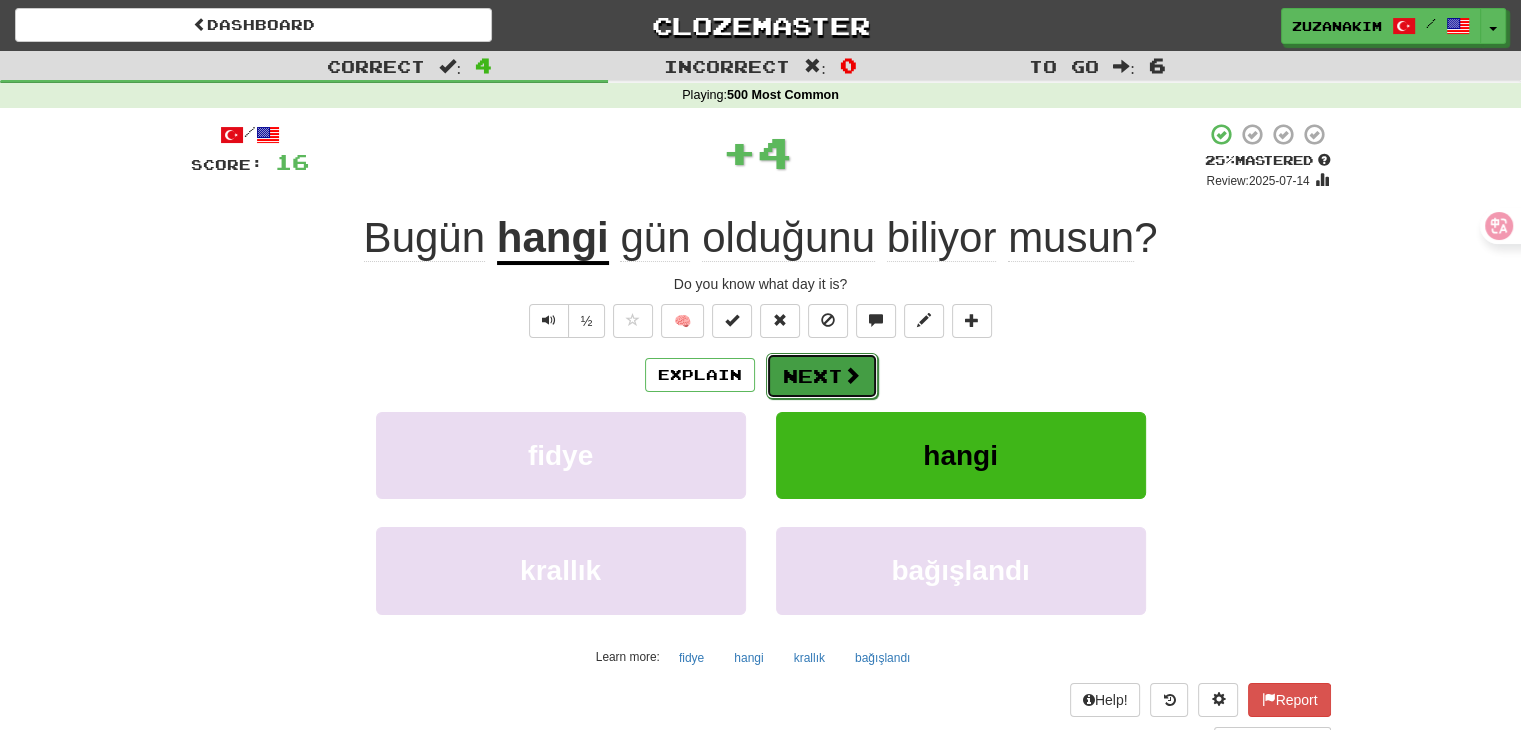 click on "Next" at bounding box center [822, 376] 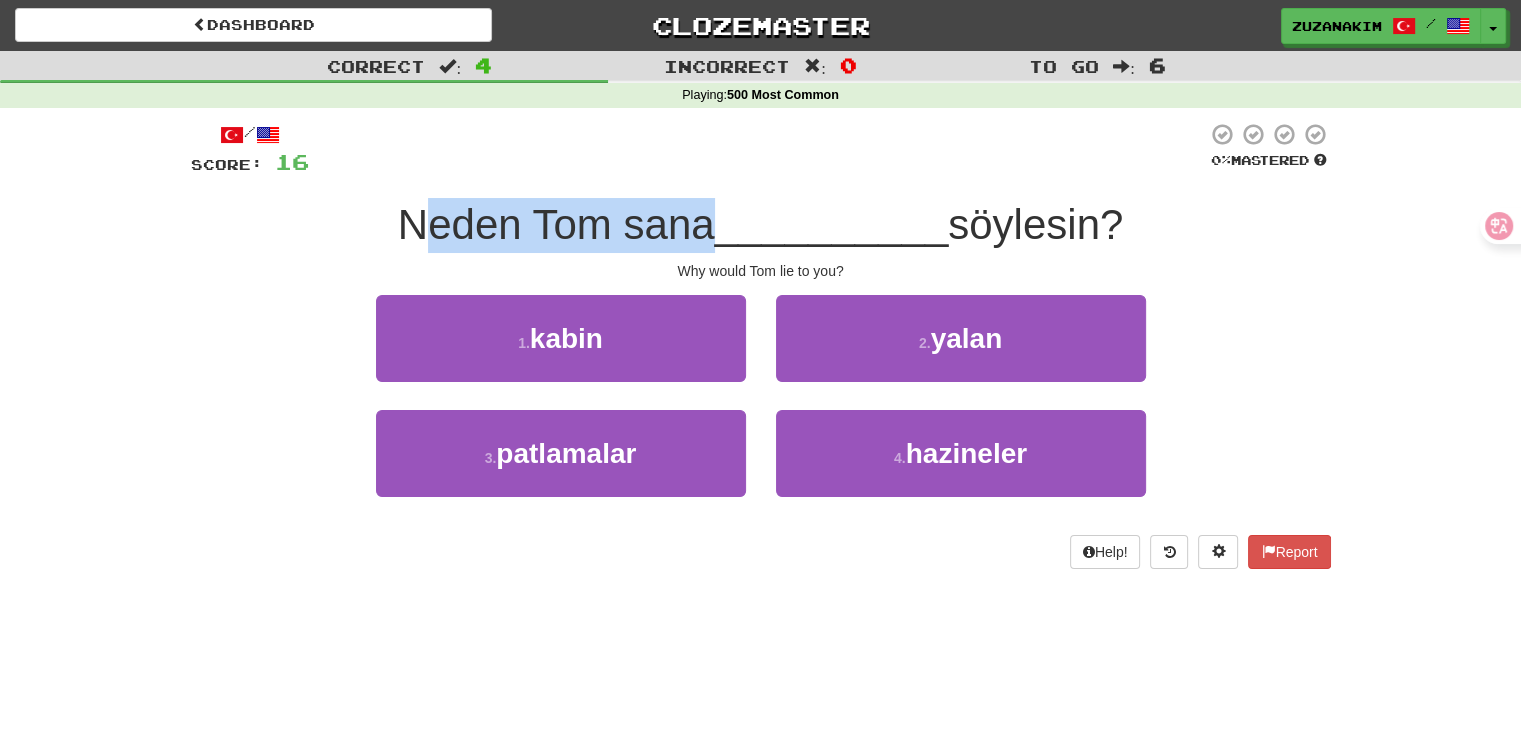 drag, startPoint x: 418, startPoint y: 231, endPoint x: 699, endPoint y: 230, distance: 281.00177 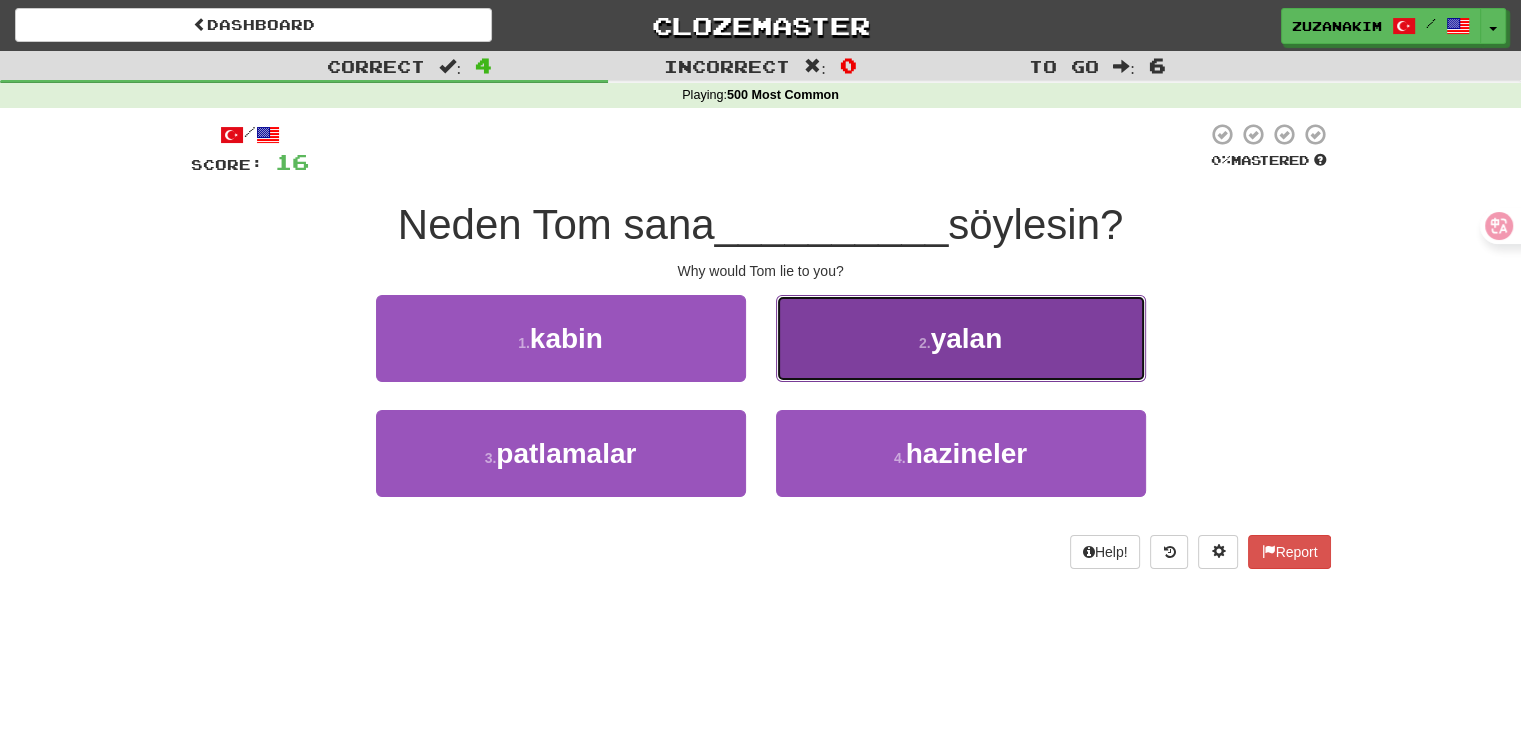 click on "2 .  yalan" at bounding box center (961, 338) 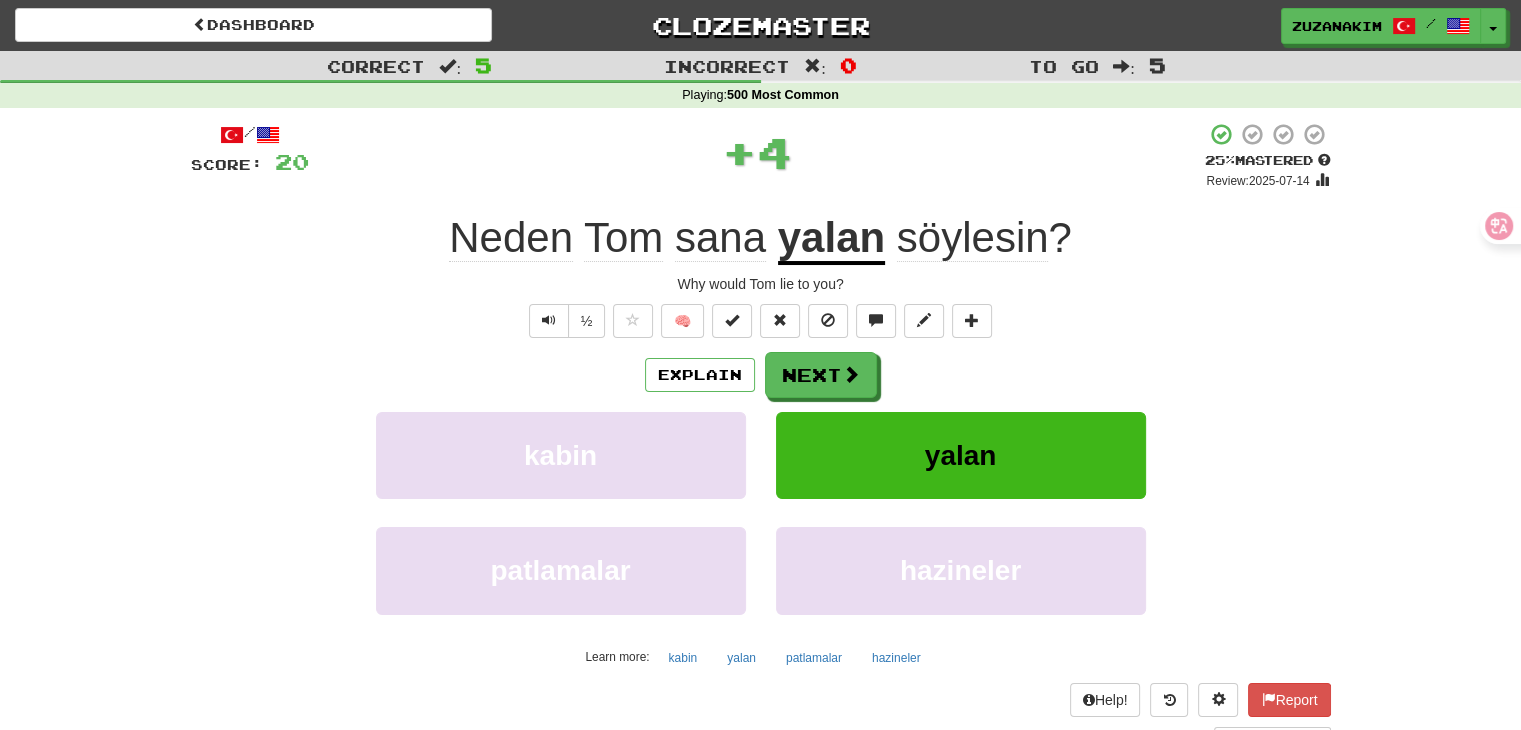 click on "yalan" at bounding box center [831, 239] 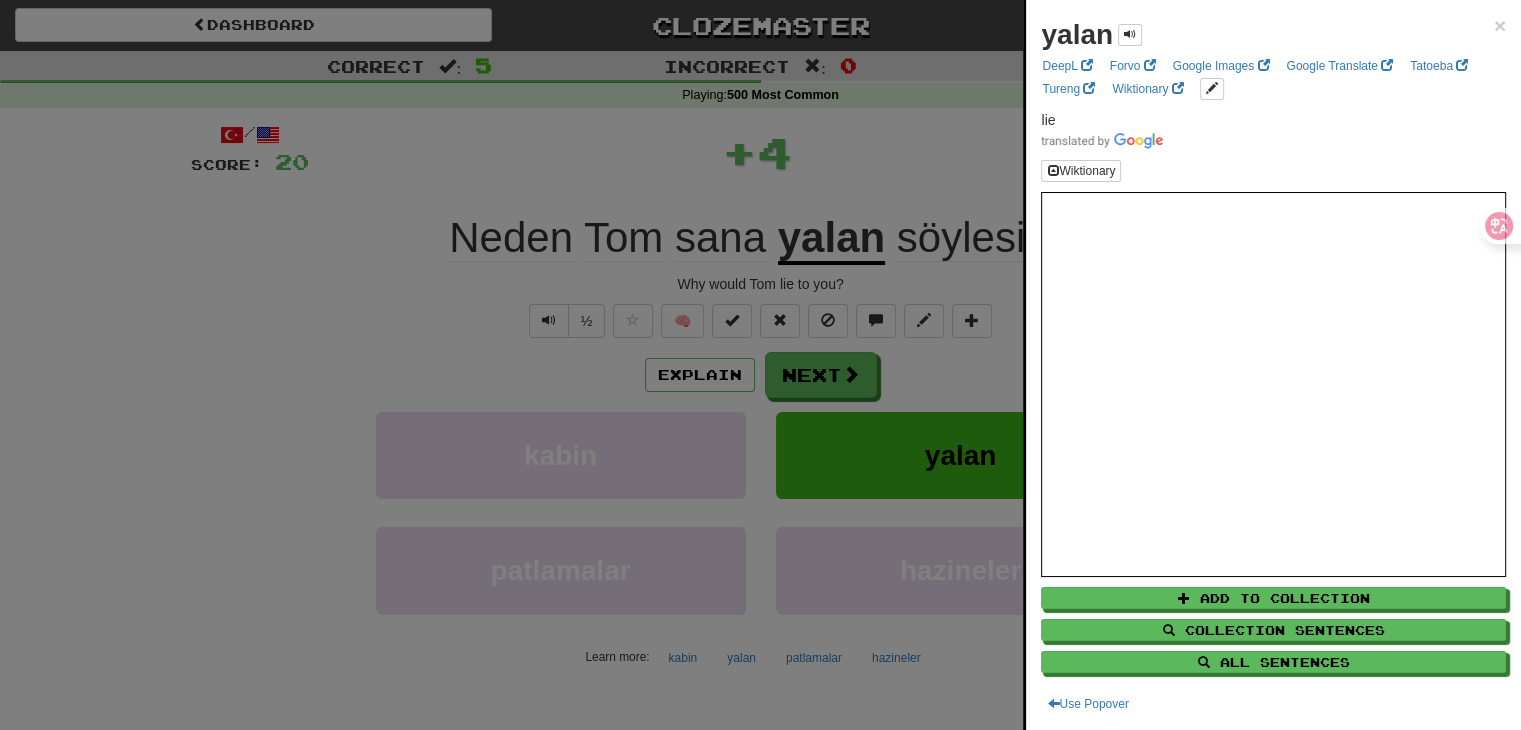 click at bounding box center (760, 365) 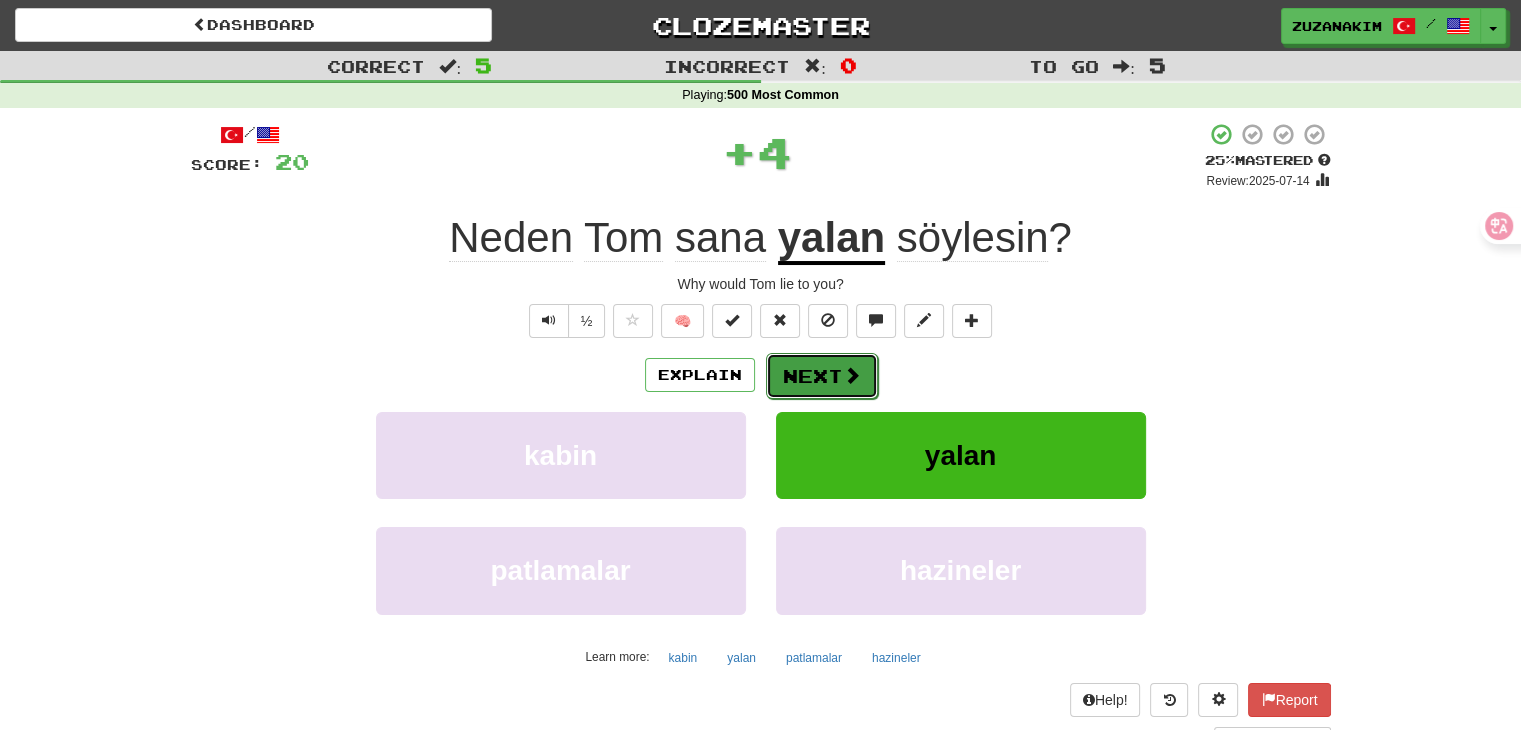 click on "Next" at bounding box center (822, 376) 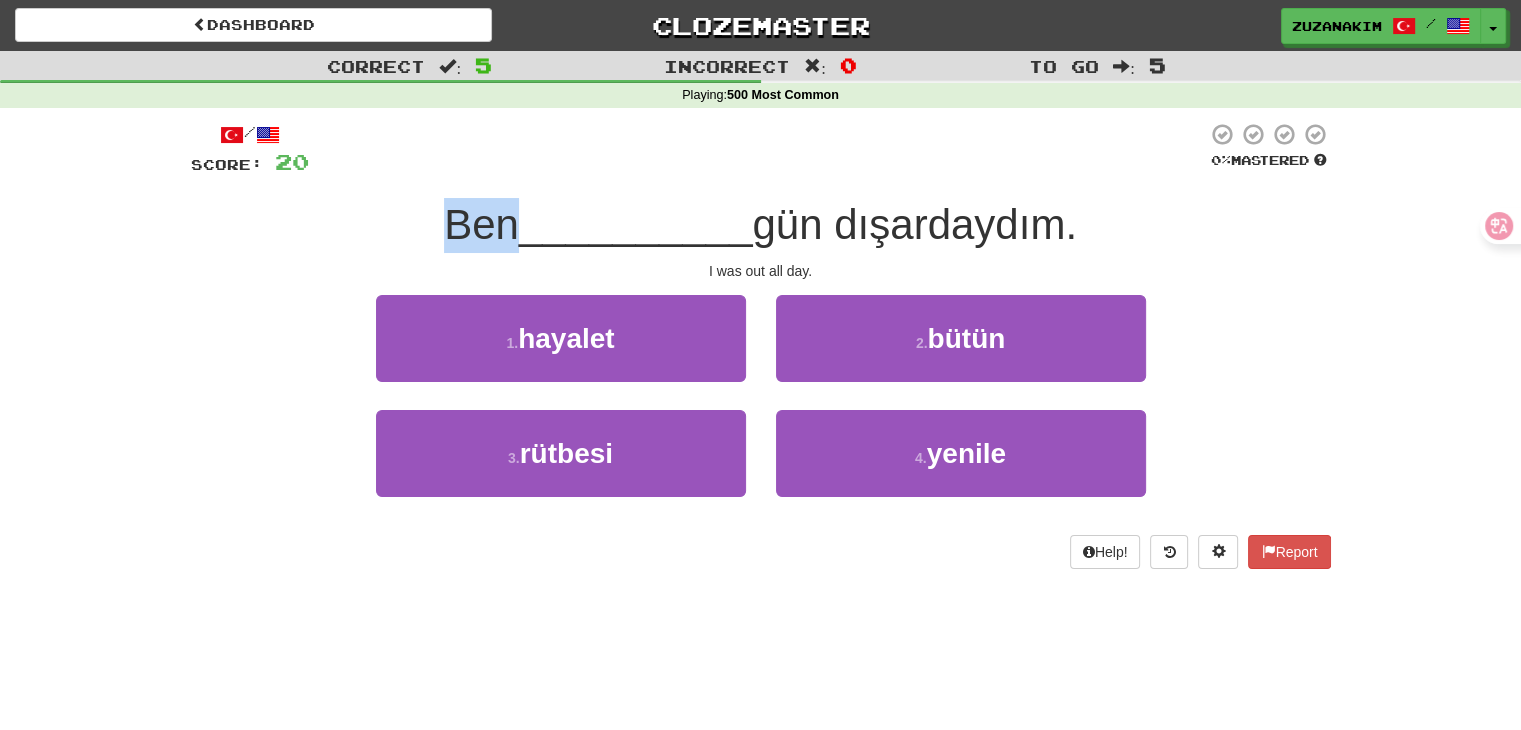 drag, startPoint x: 414, startPoint y: 224, endPoint x: 509, endPoint y: 226, distance: 95.02105 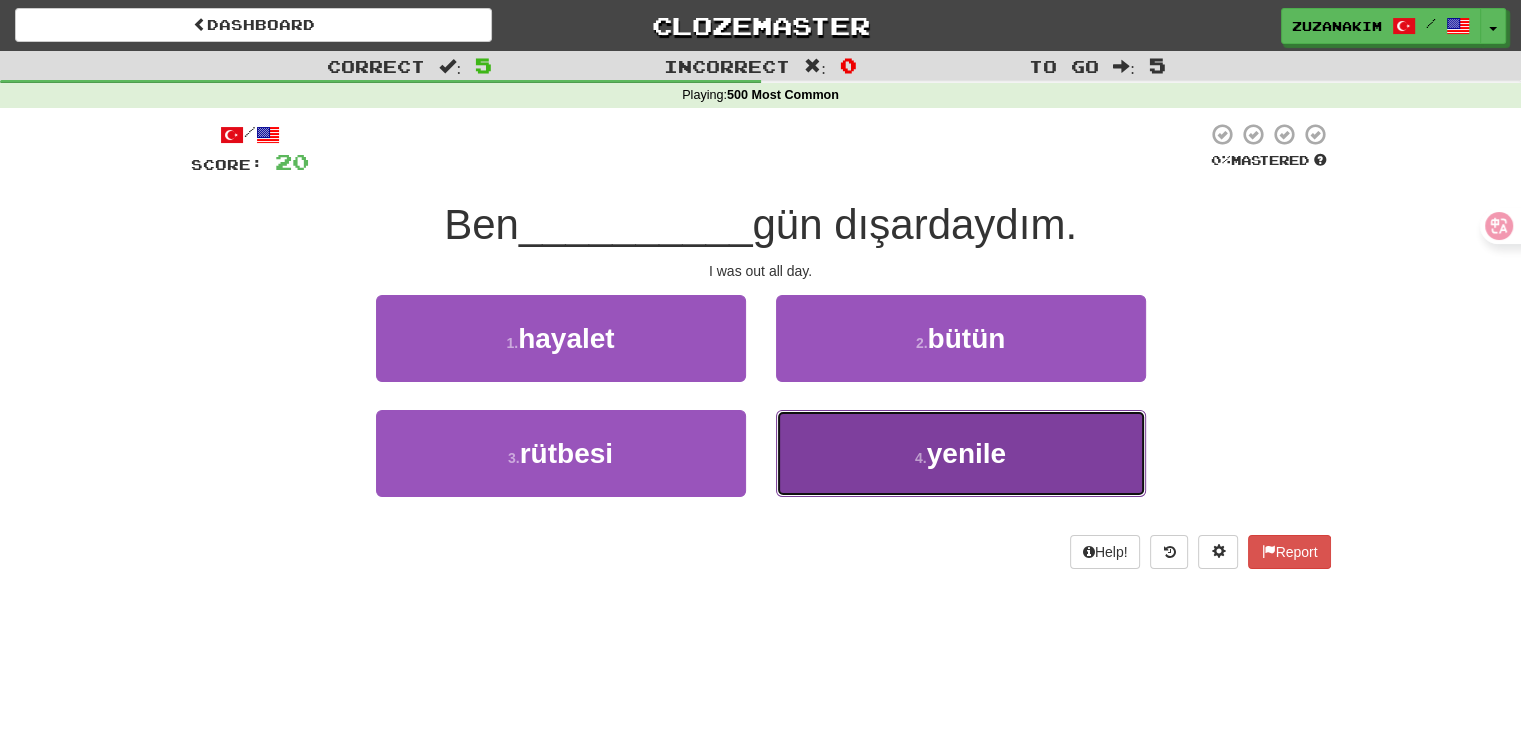 click on "4 .  yenile" at bounding box center [961, 453] 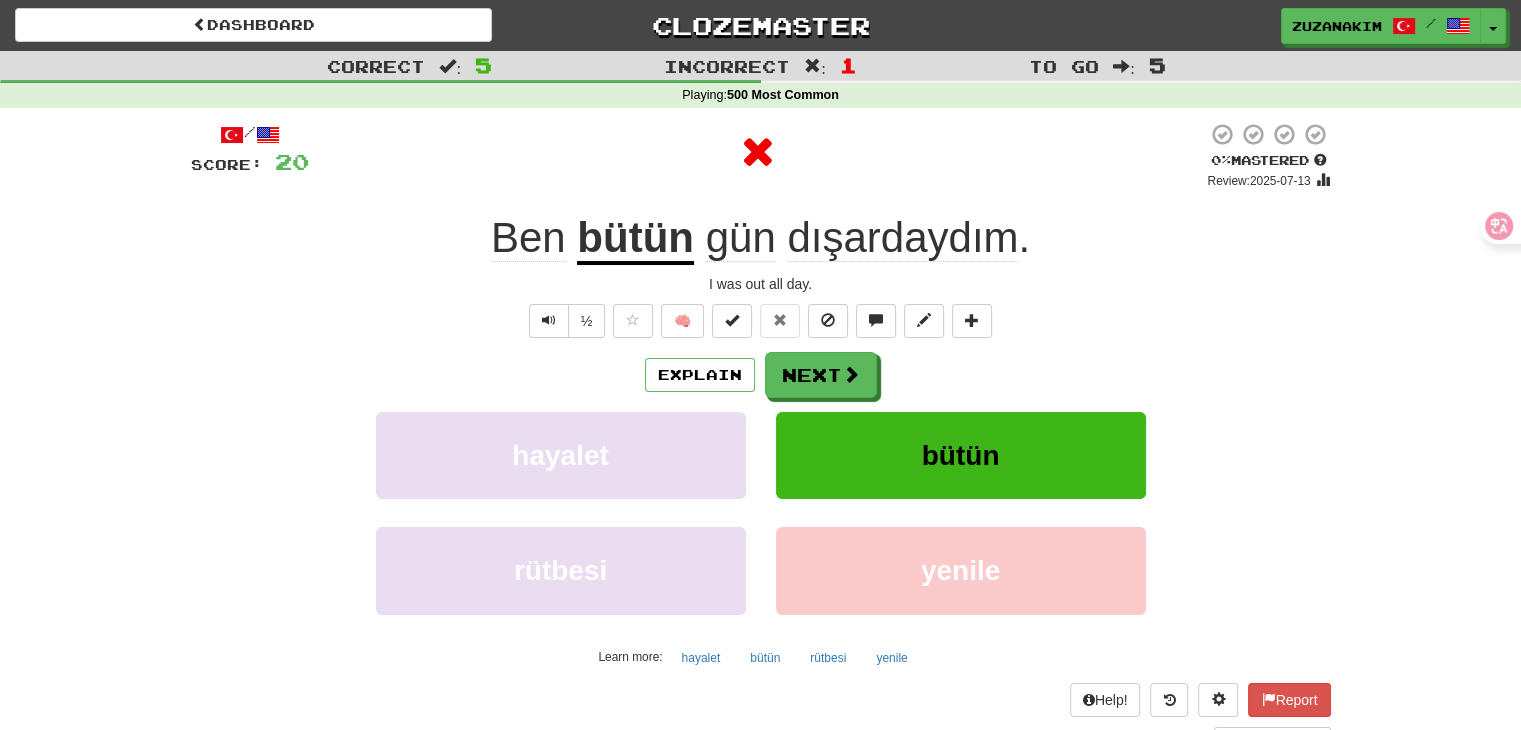 click on "bütün" at bounding box center (635, 239) 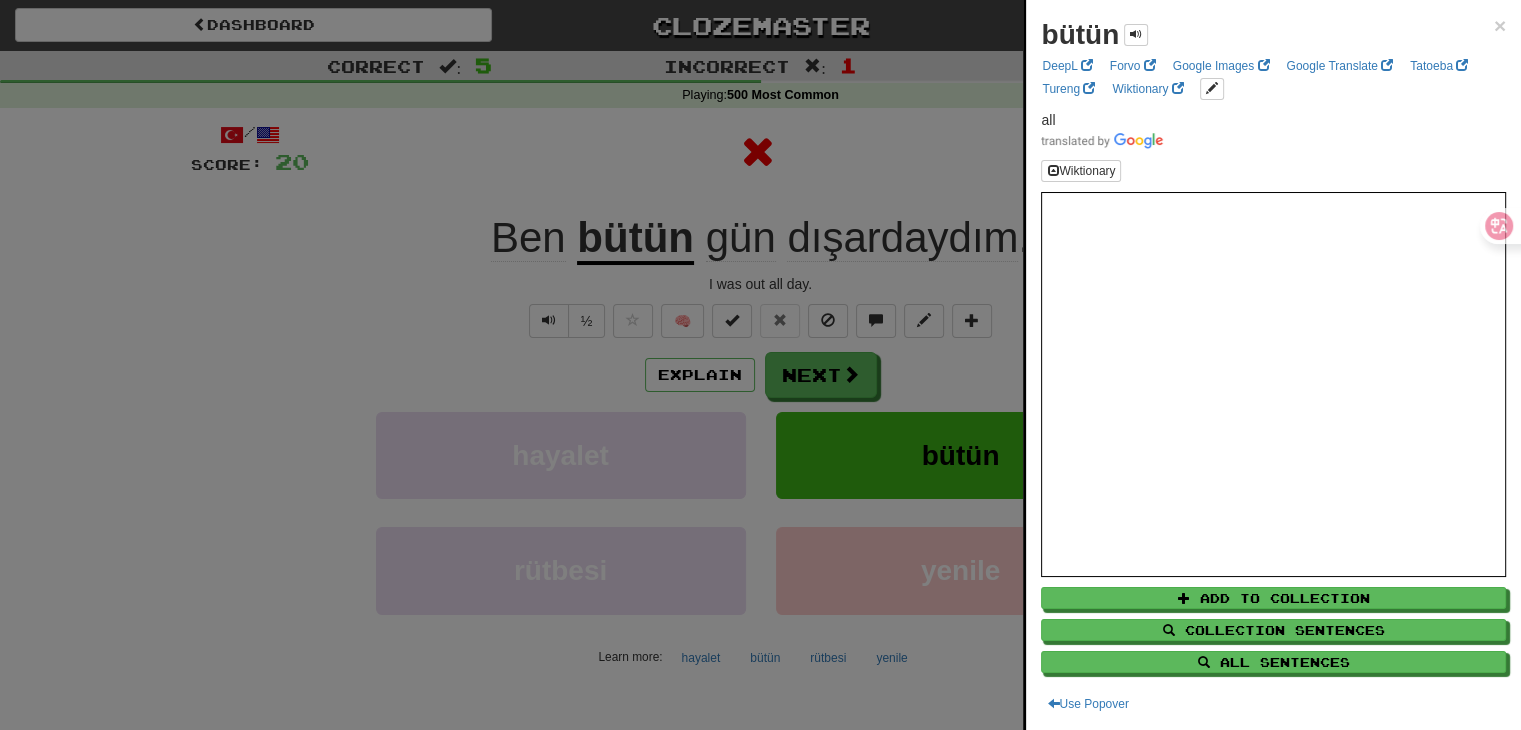 click at bounding box center [760, 365] 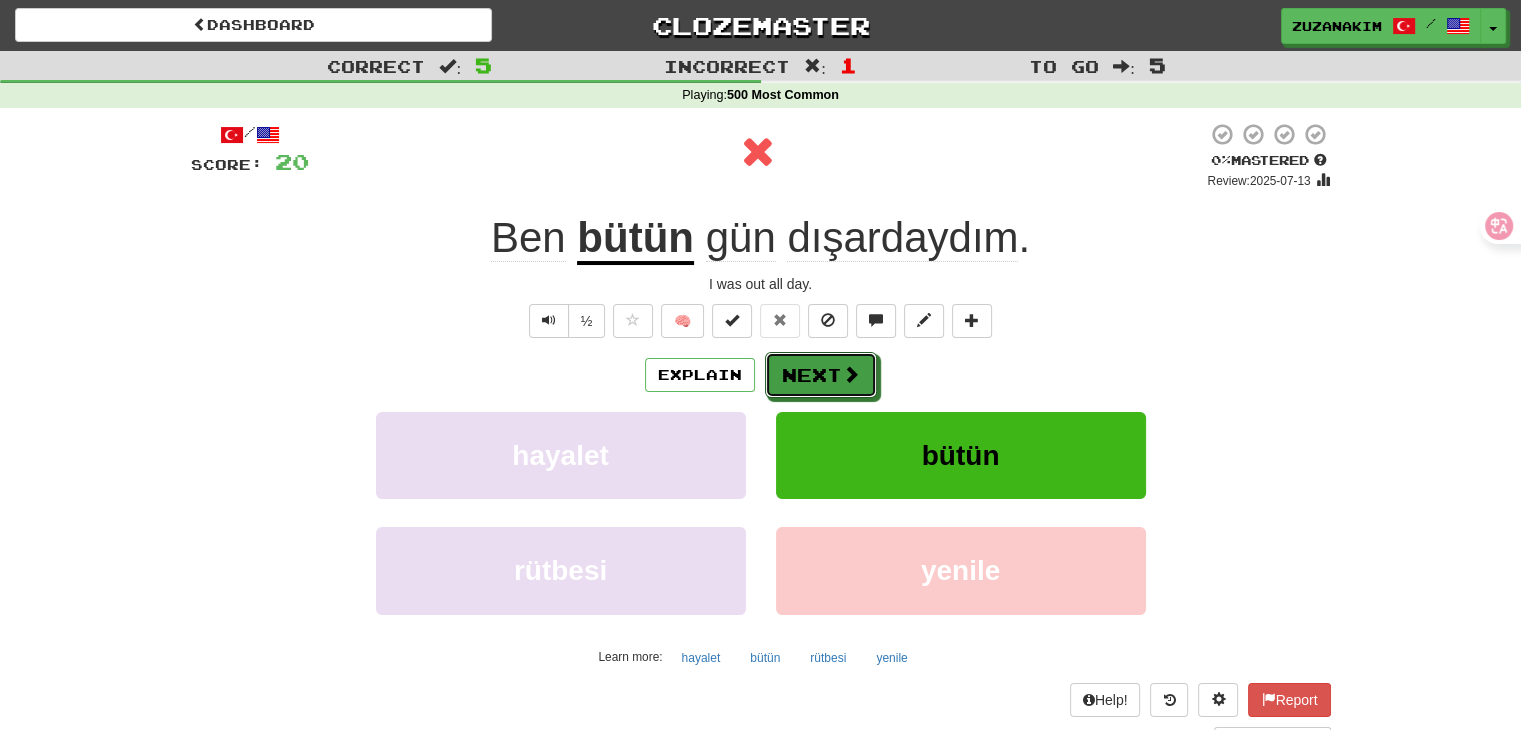 click on "Next" at bounding box center (821, 375) 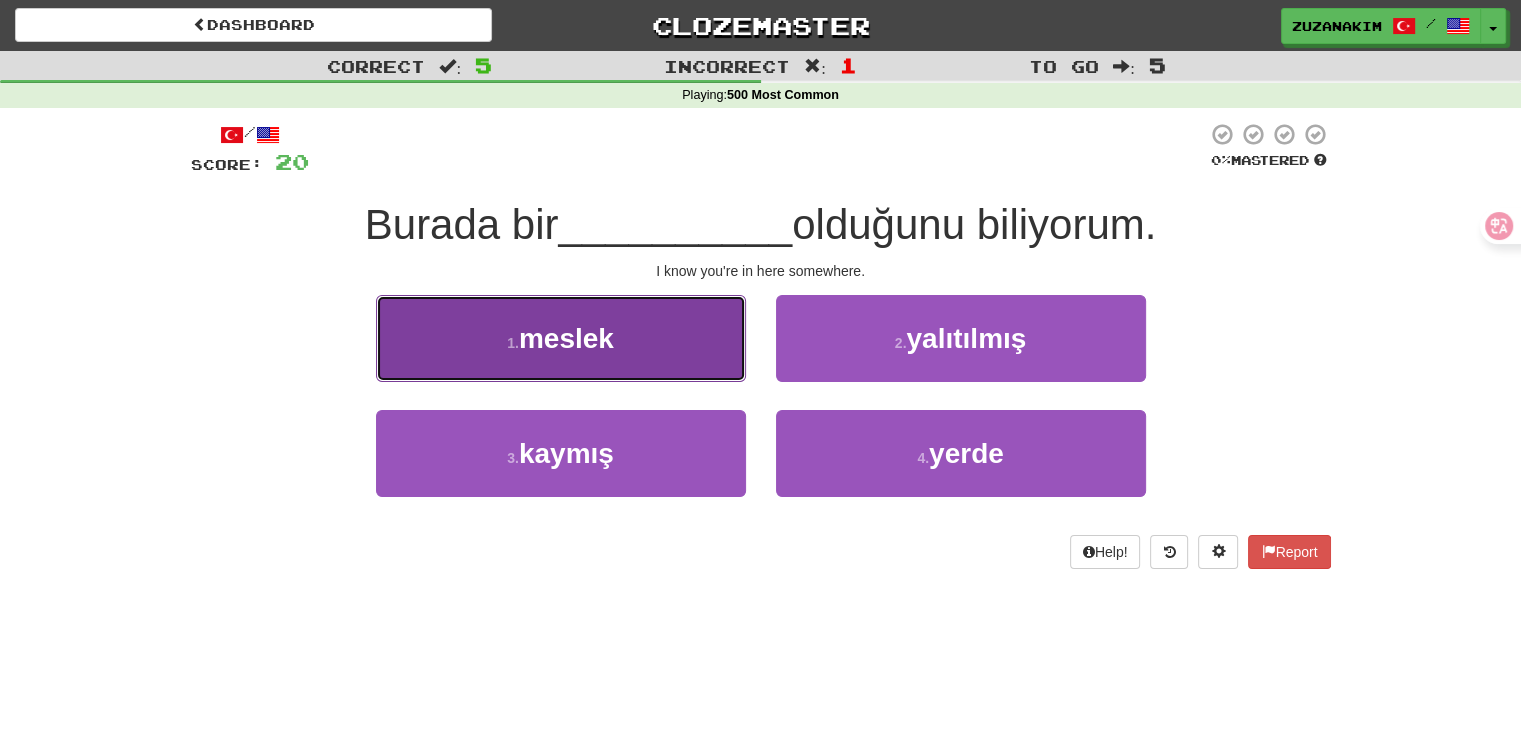 click on "1 .  meslek" at bounding box center (561, 338) 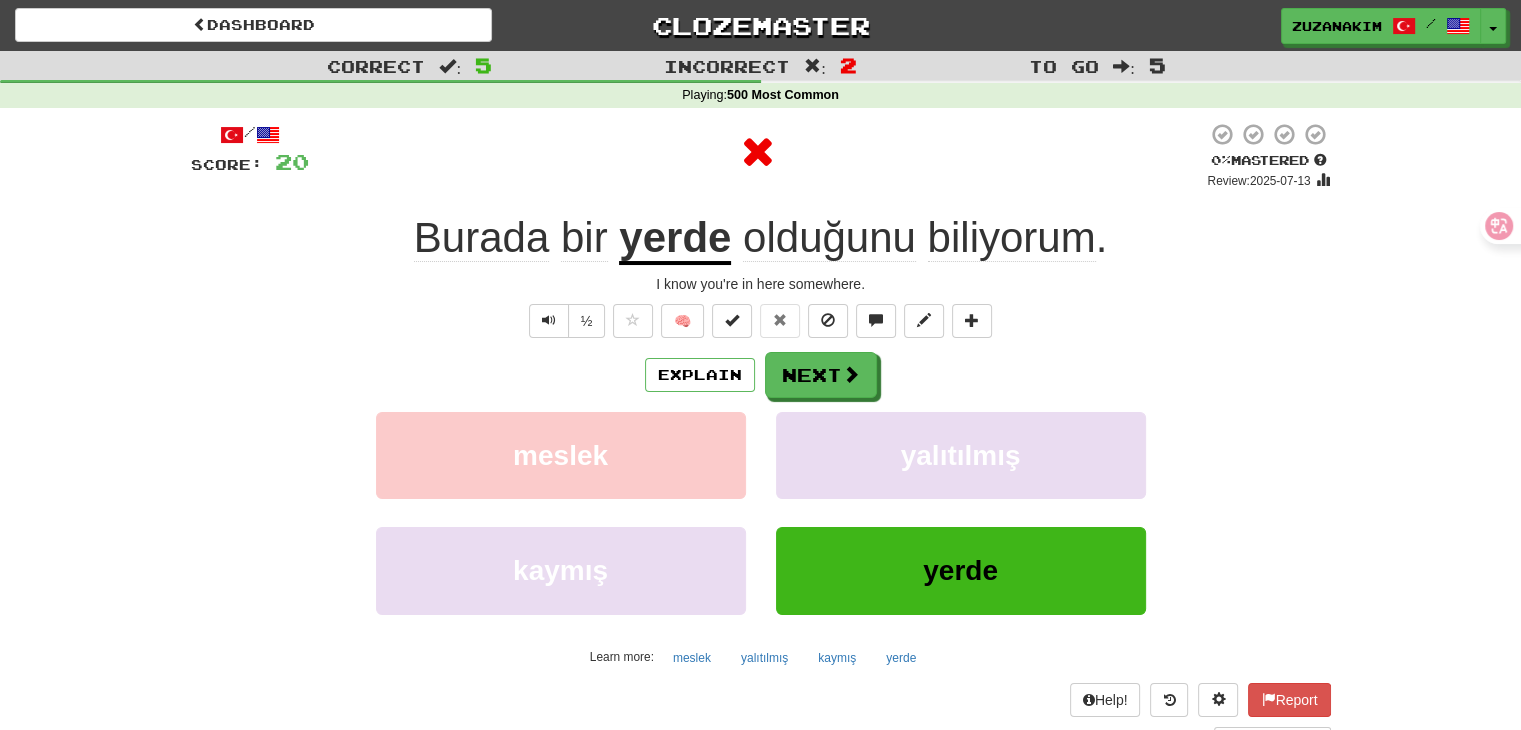 click on "yerde" at bounding box center [675, 239] 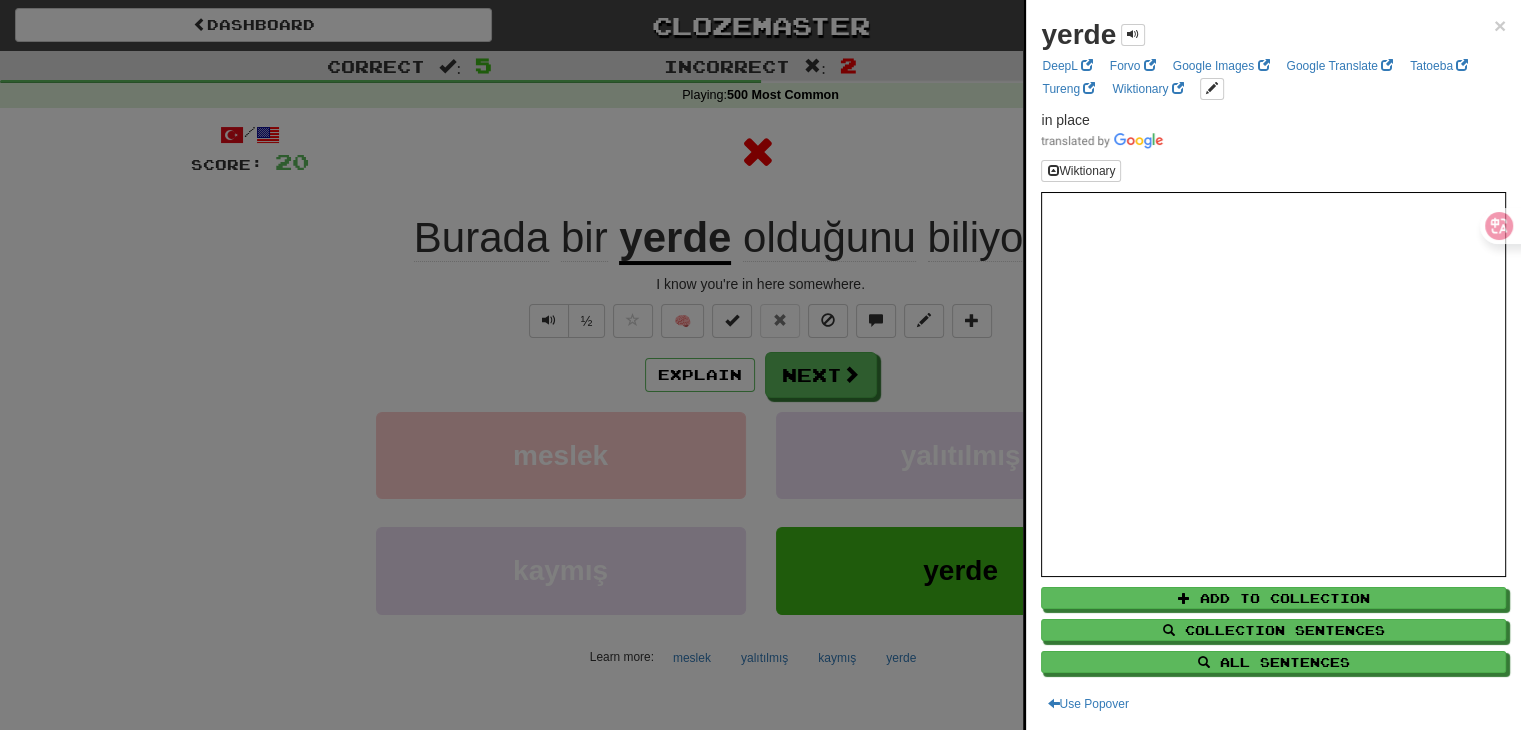 click at bounding box center [760, 365] 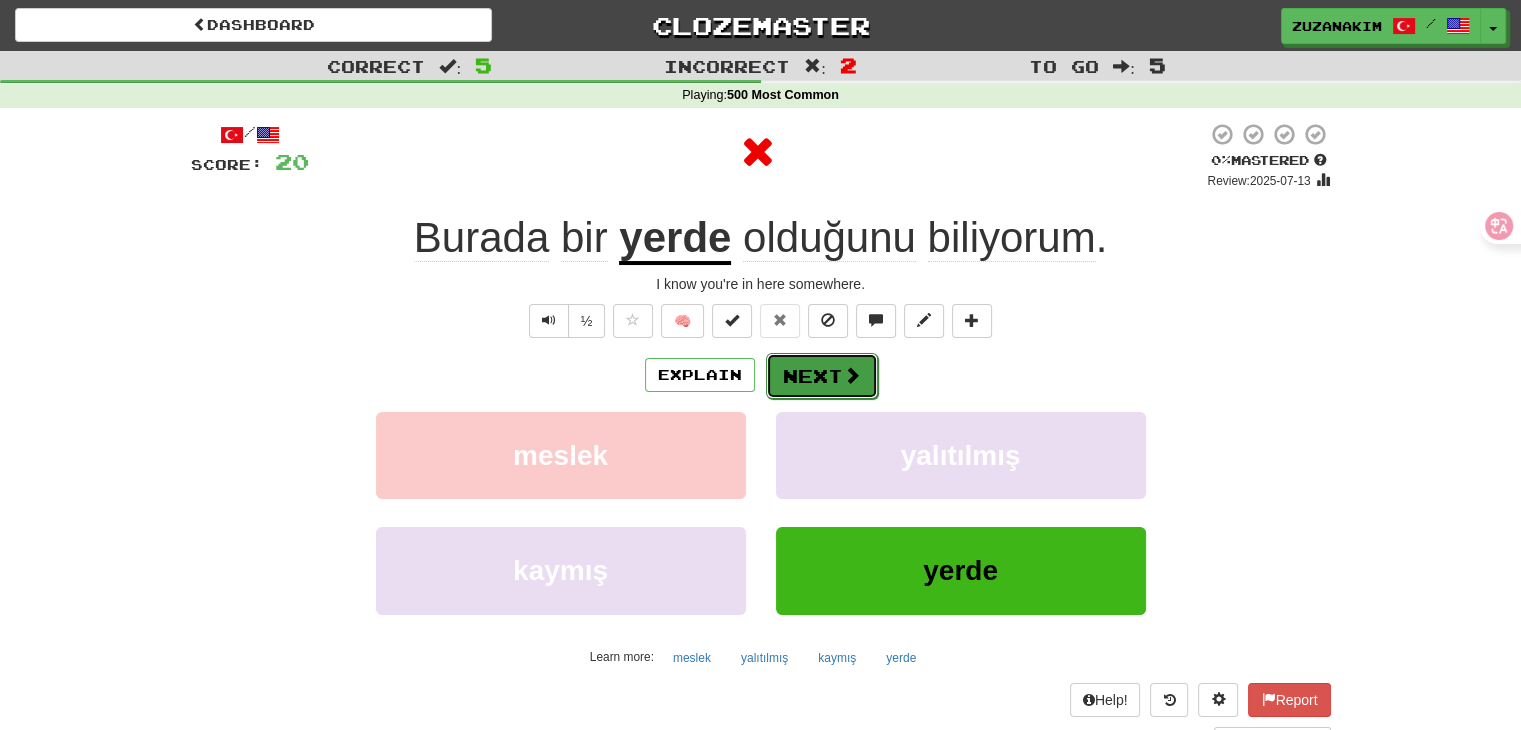 click on "Next" at bounding box center [822, 376] 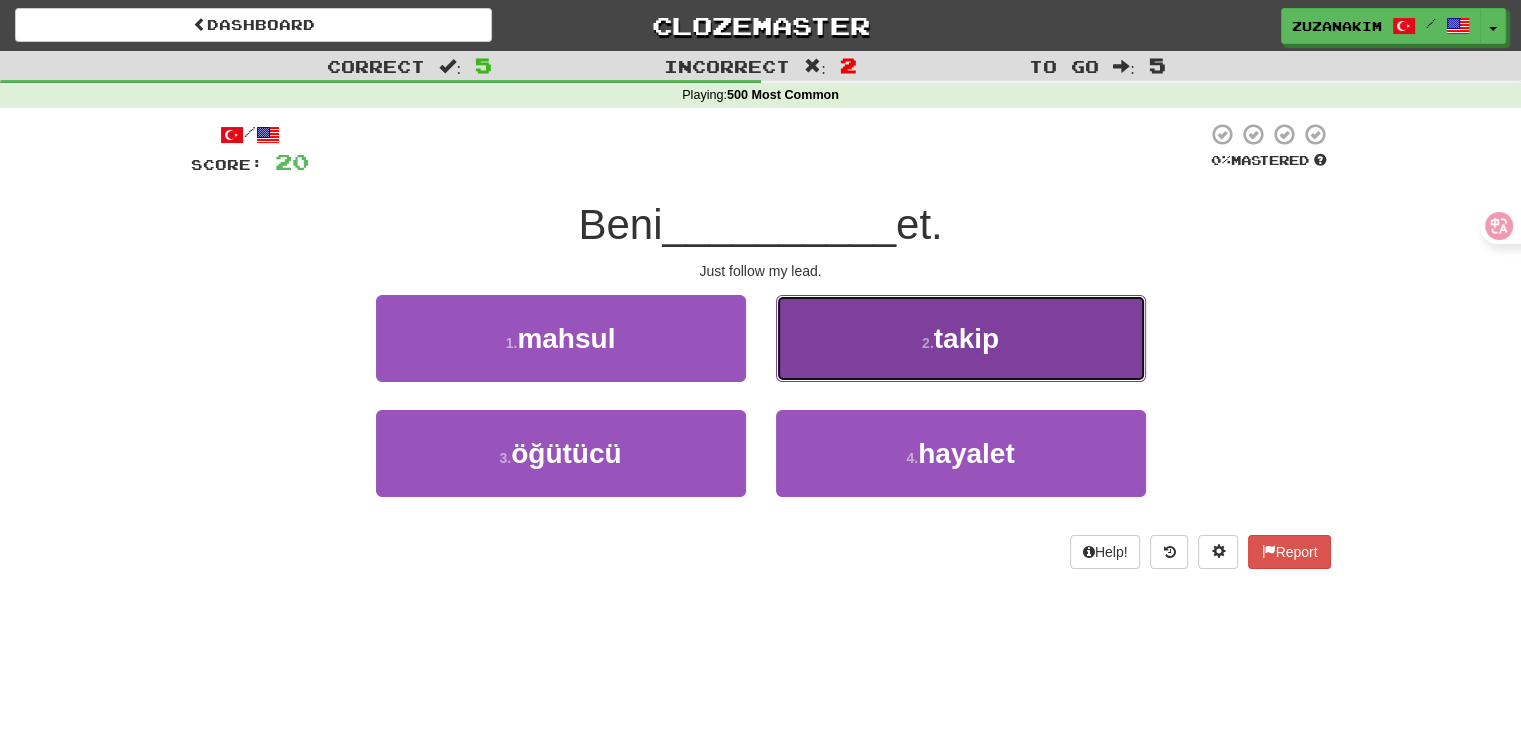 click on "2 .  takip" at bounding box center (961, 338) 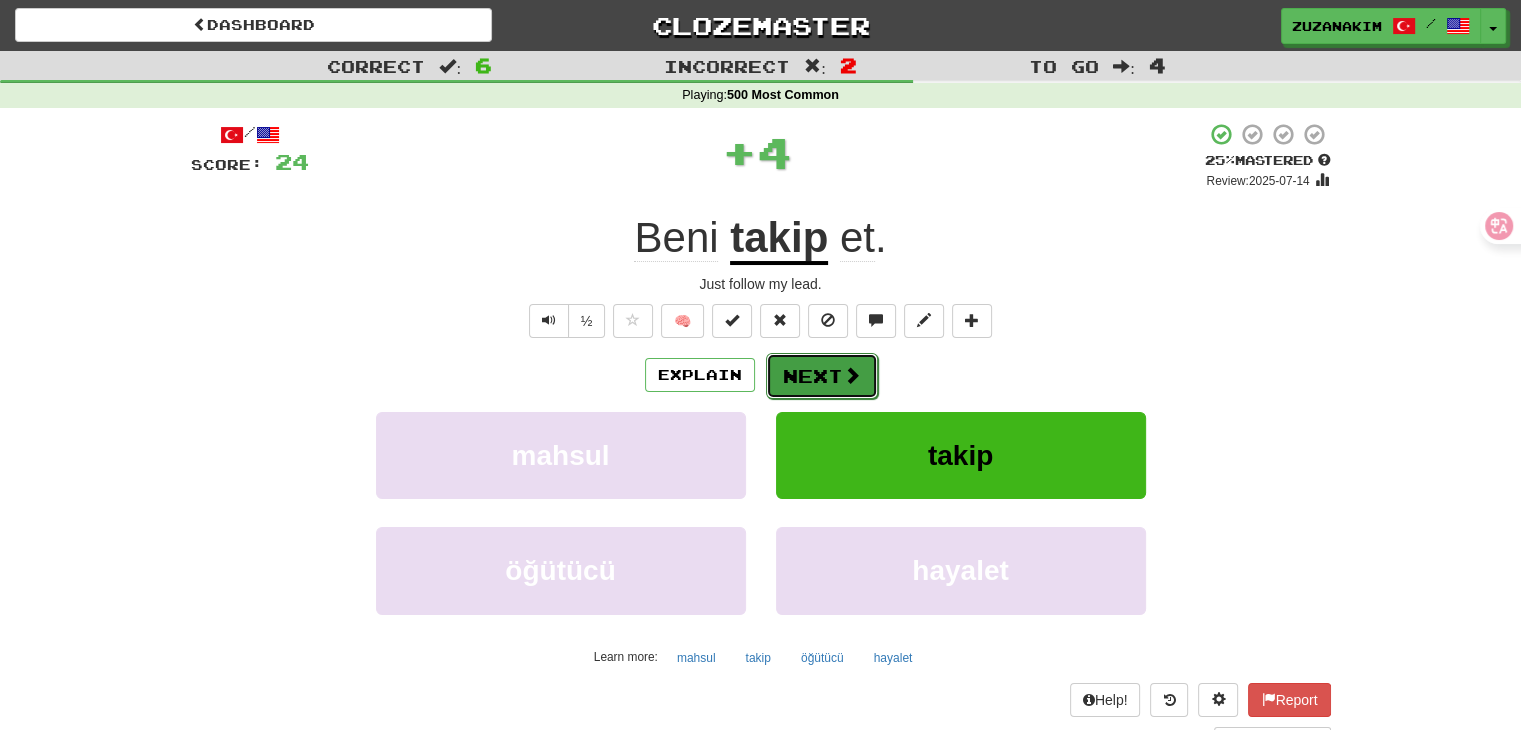 click on "Next" at bounding box center [822, 376] 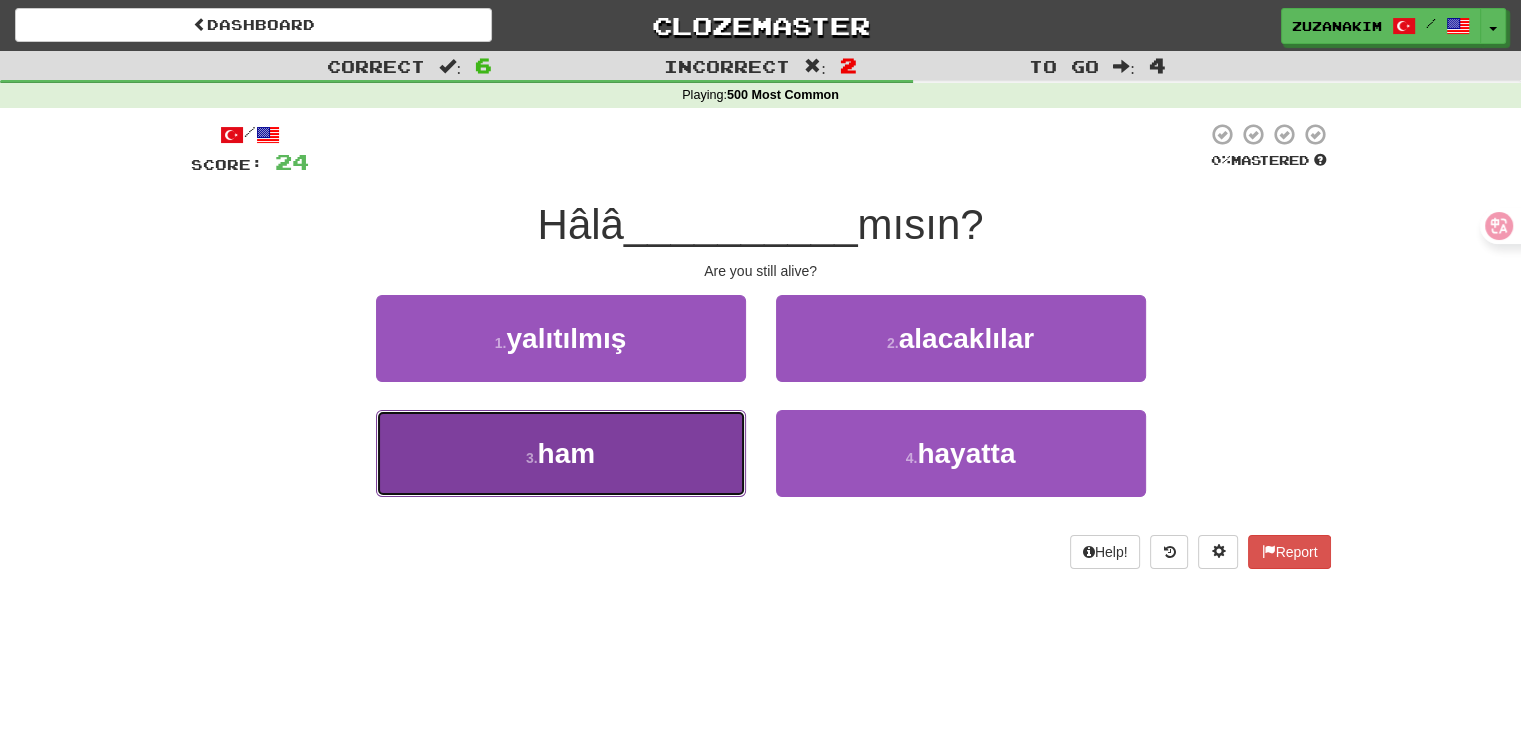 click on "3 .  ham" at bounding box center [561, 453] 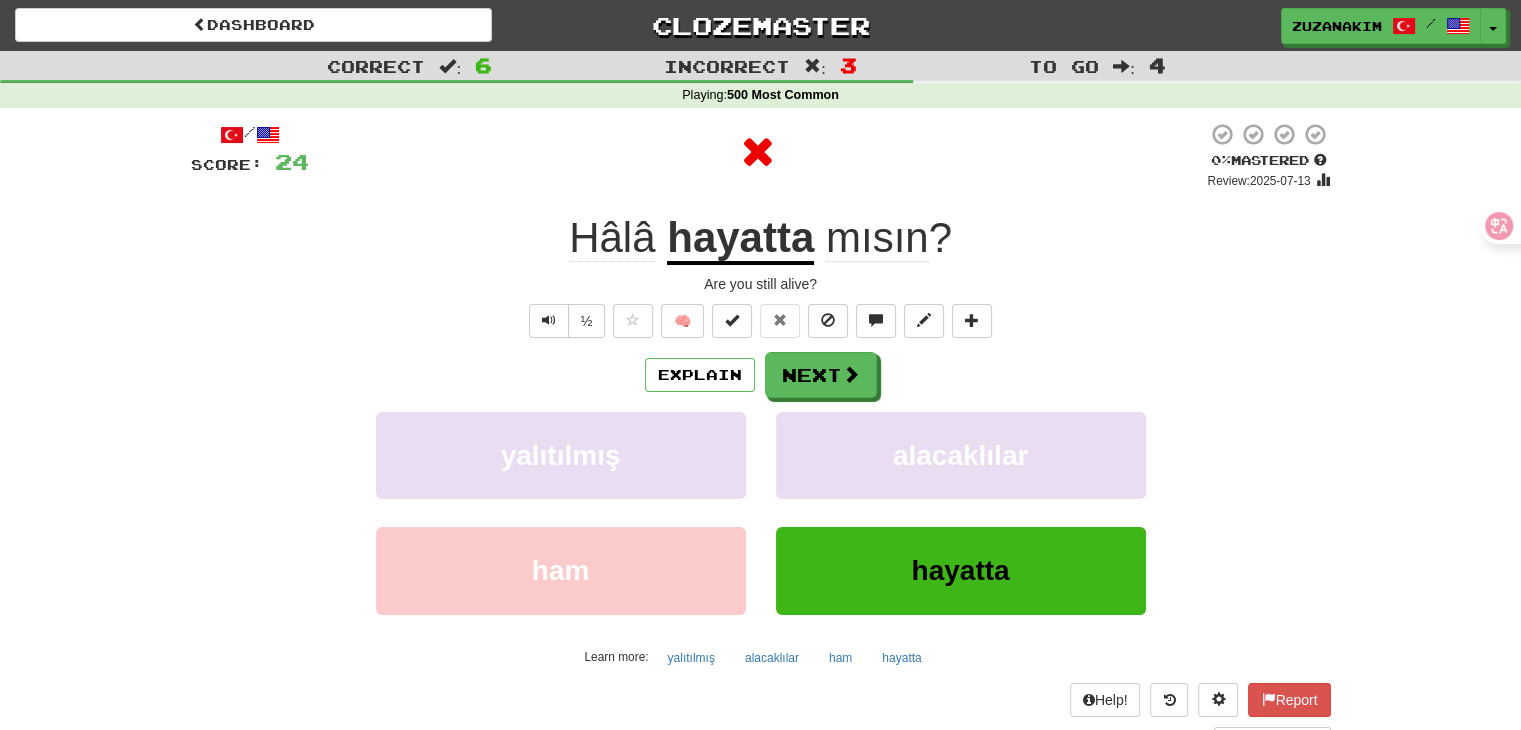 click on "hayatta" at bounding box center (740, 239) 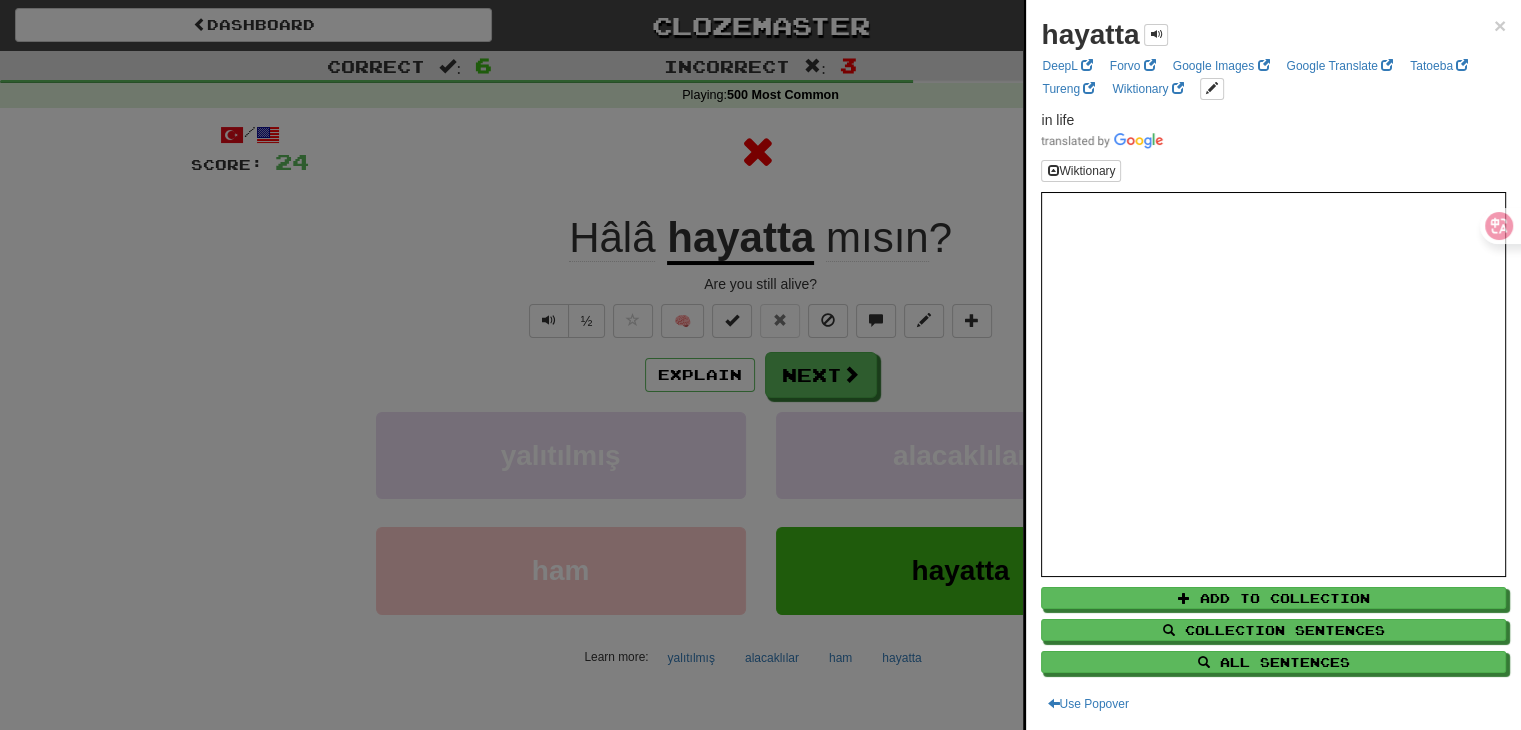 click at bounding box center (760, 365) 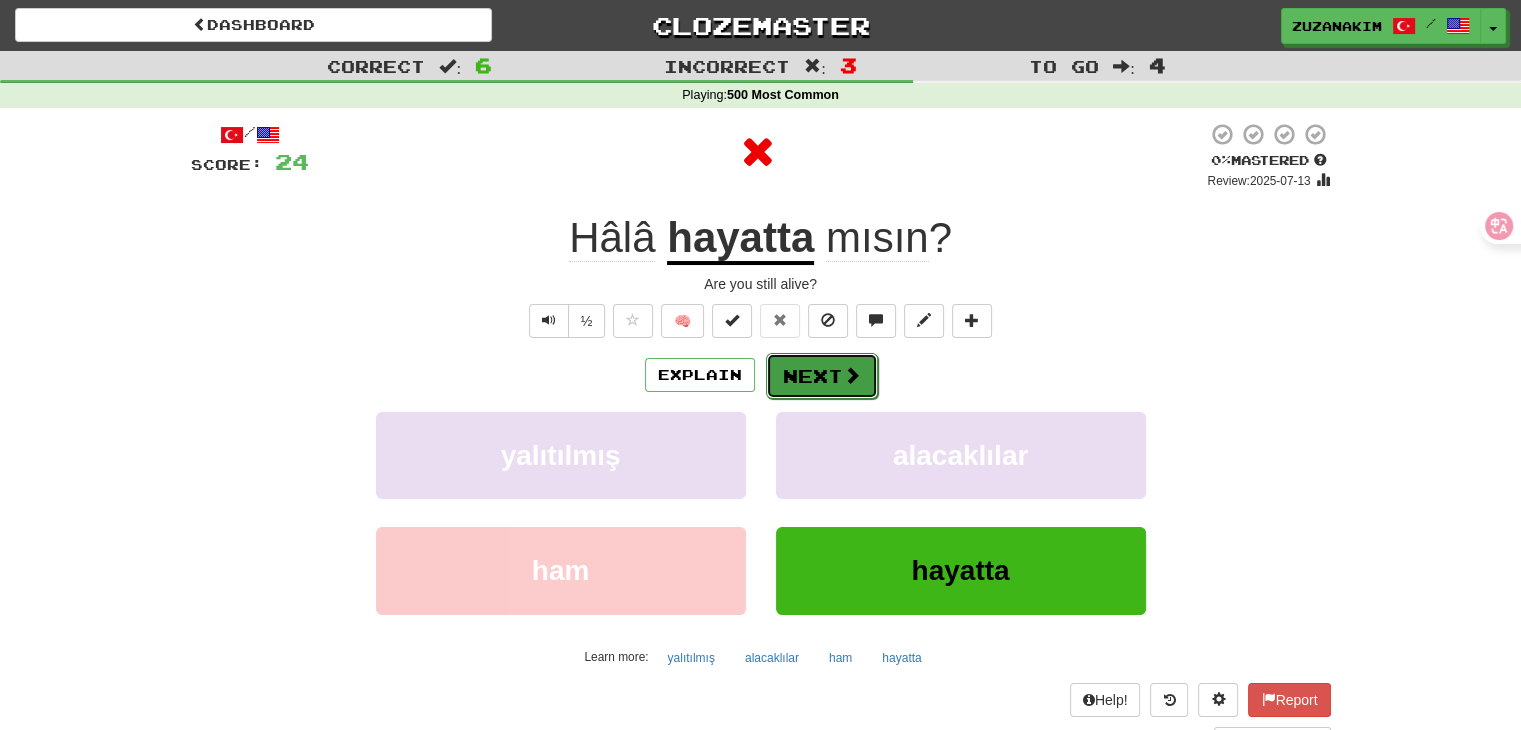 click on "Next" at bounding box center [822, 376] 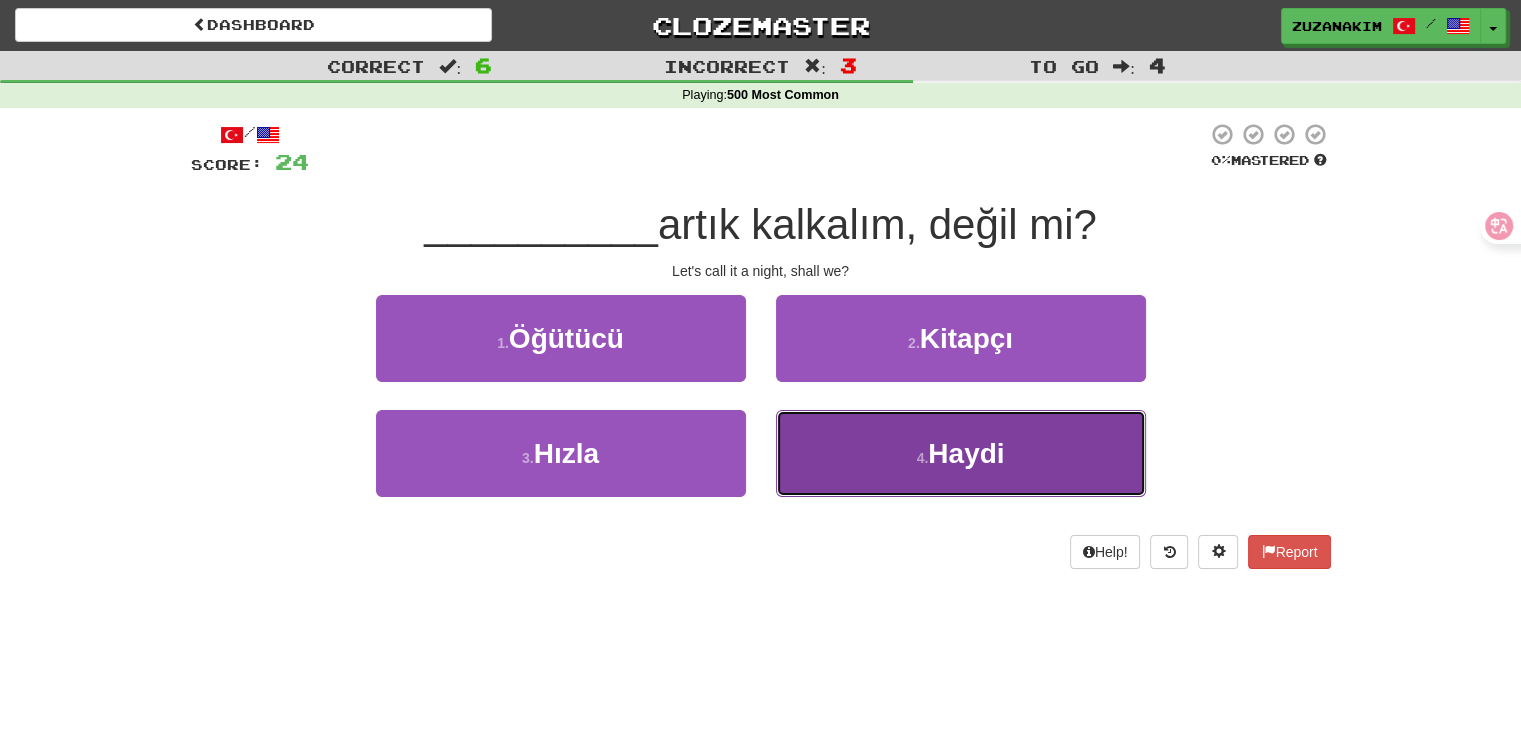 click on "4 .  Haydi" at bounding box center [961, 453] 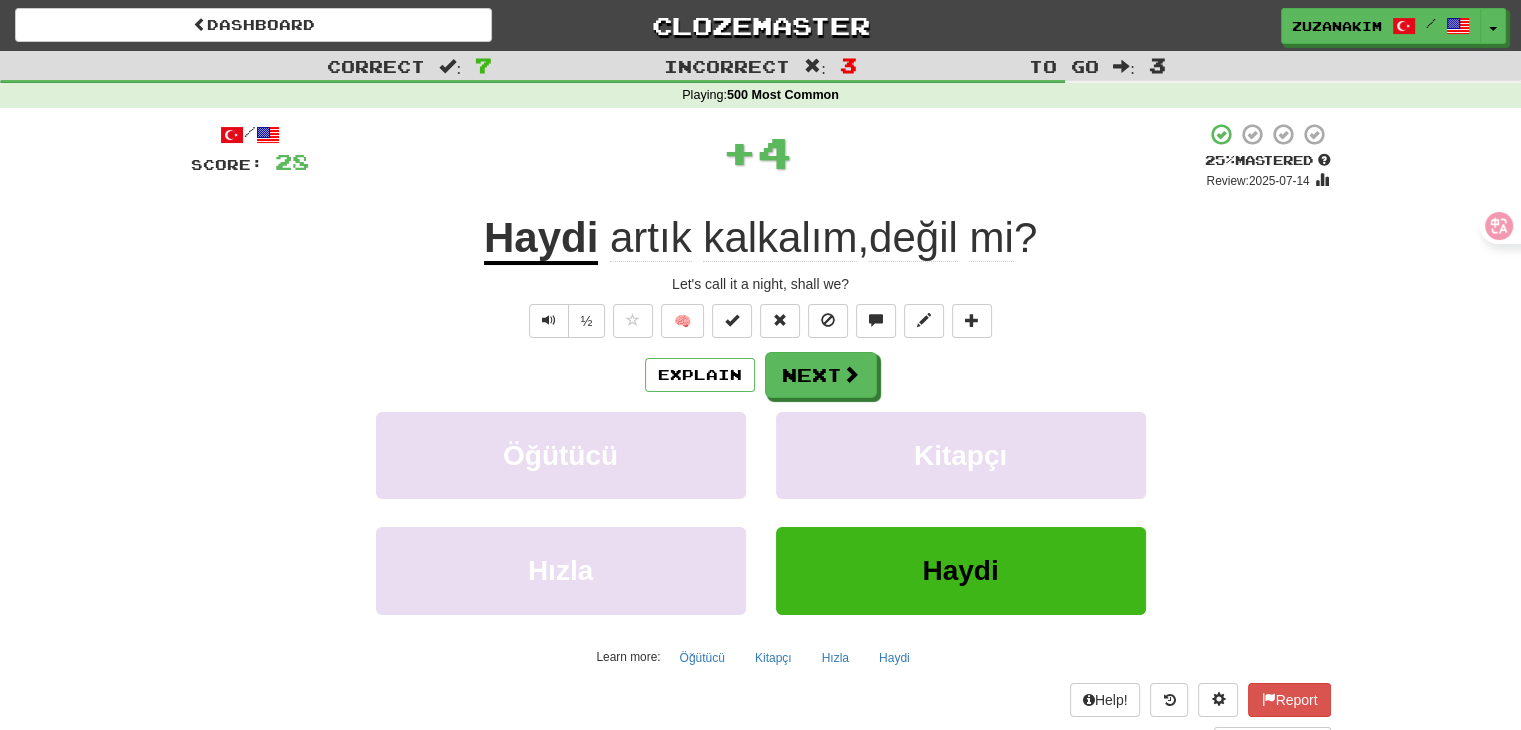 click on "artık" at bounding box center [651, 238] 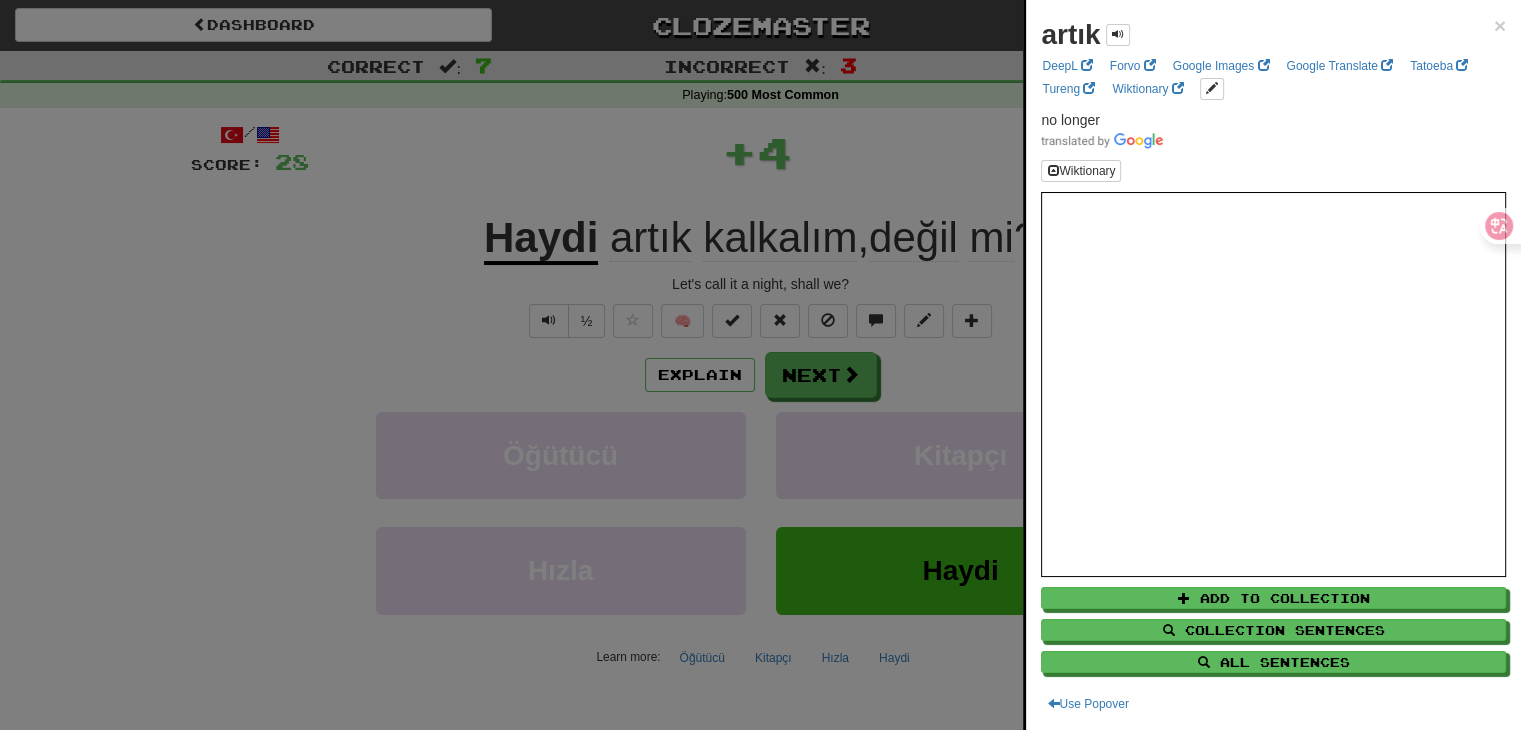 click at bounding box center (760, 365) 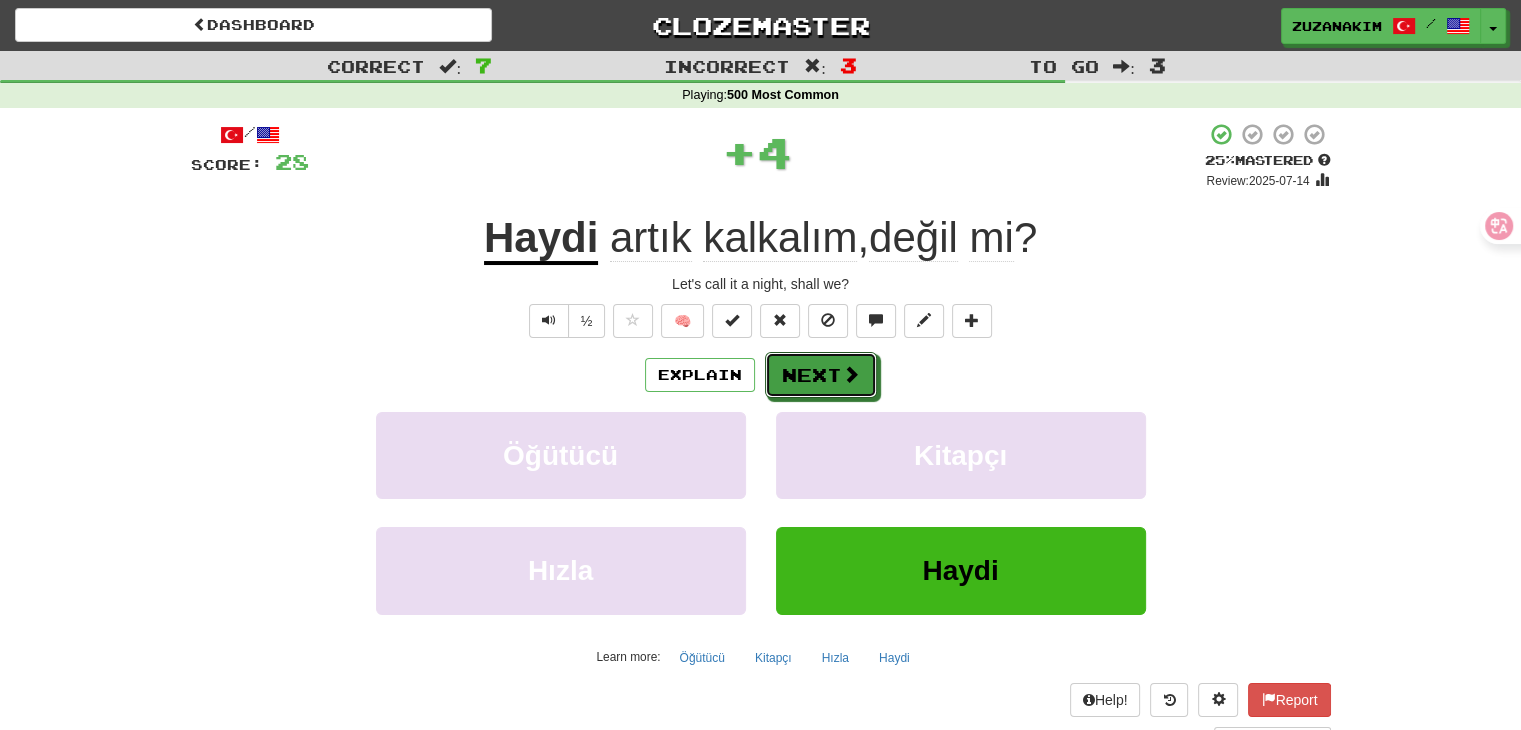click on "Next" at bounding box center (821, 375) 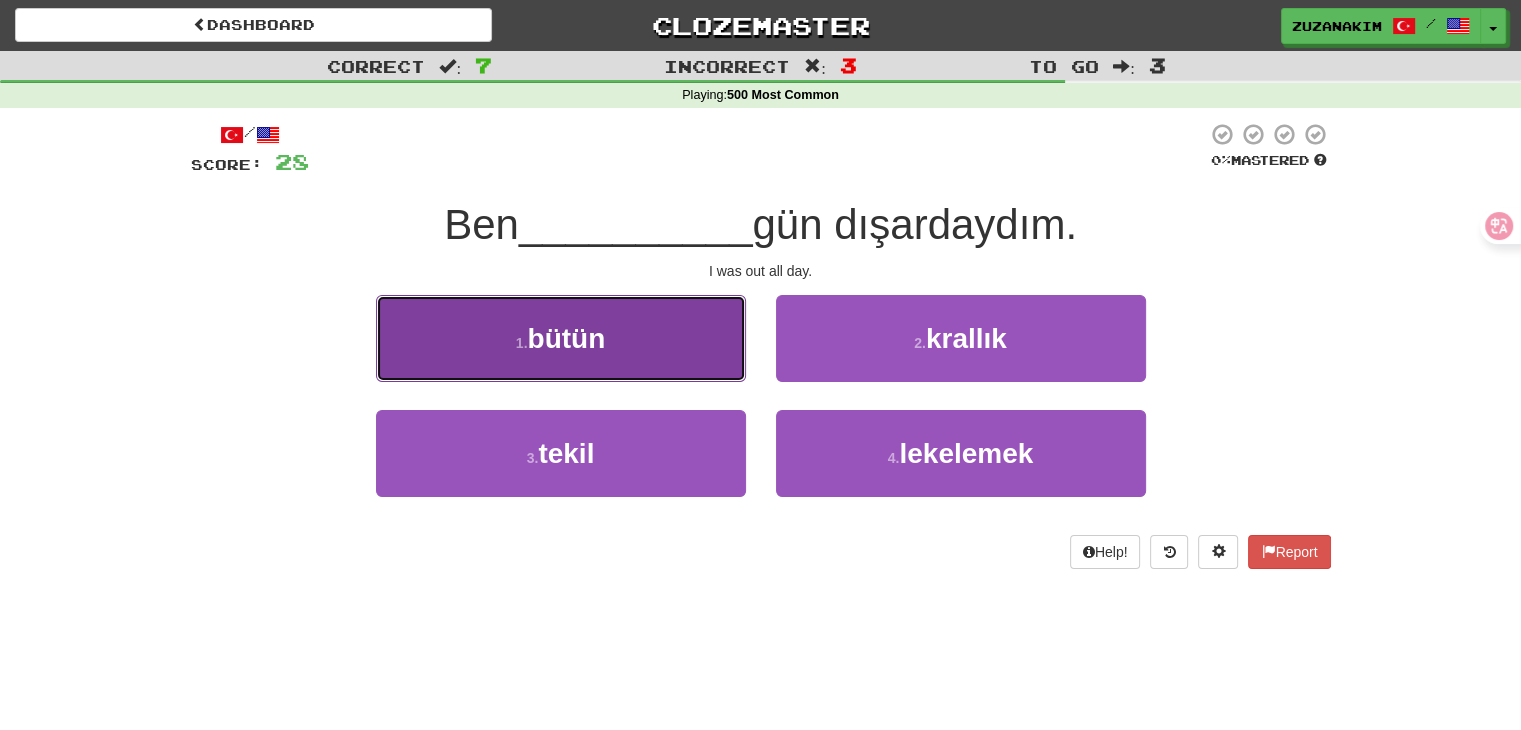 click on "1 .  bütün" at bounding box center (561, 338) 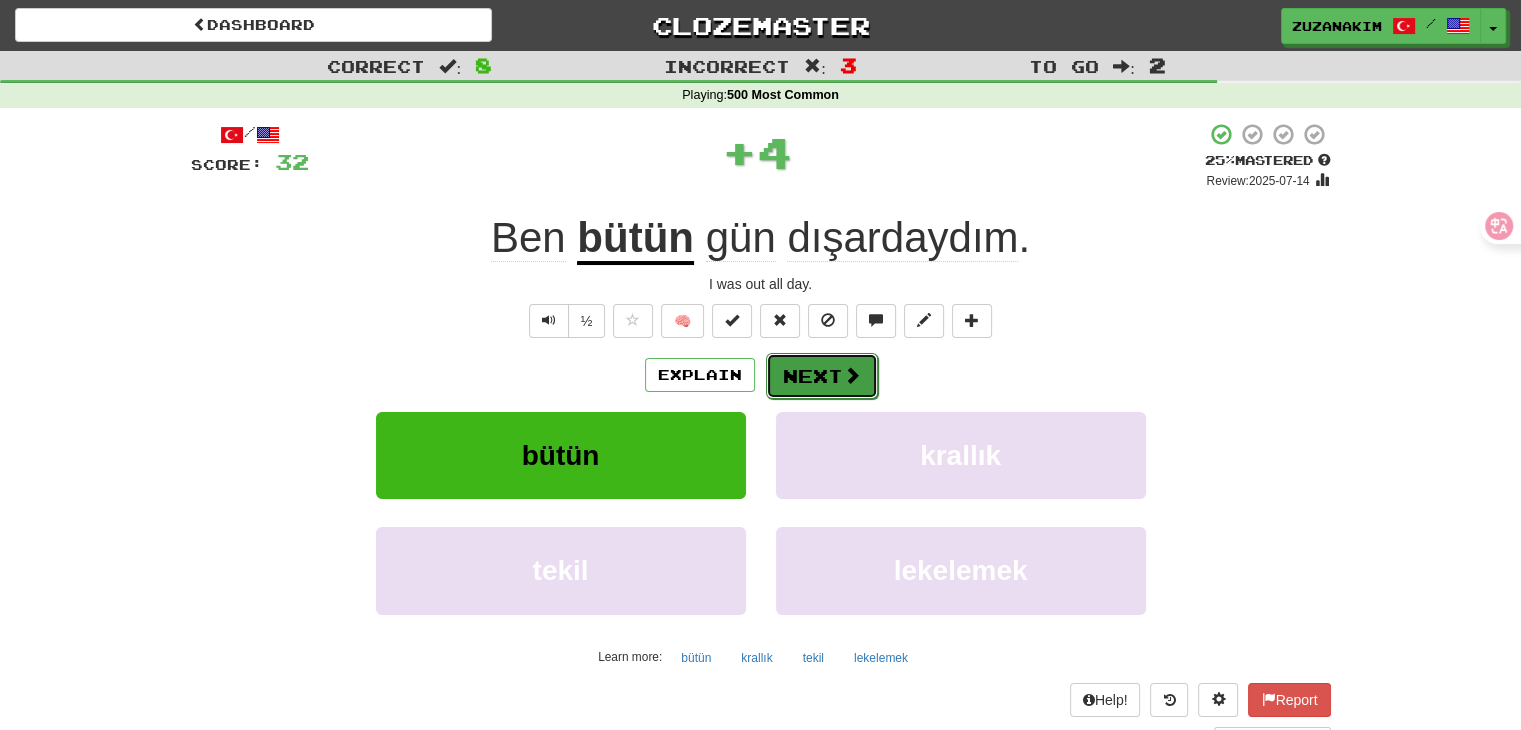 click on "Next" at bounding box center (822, 376) 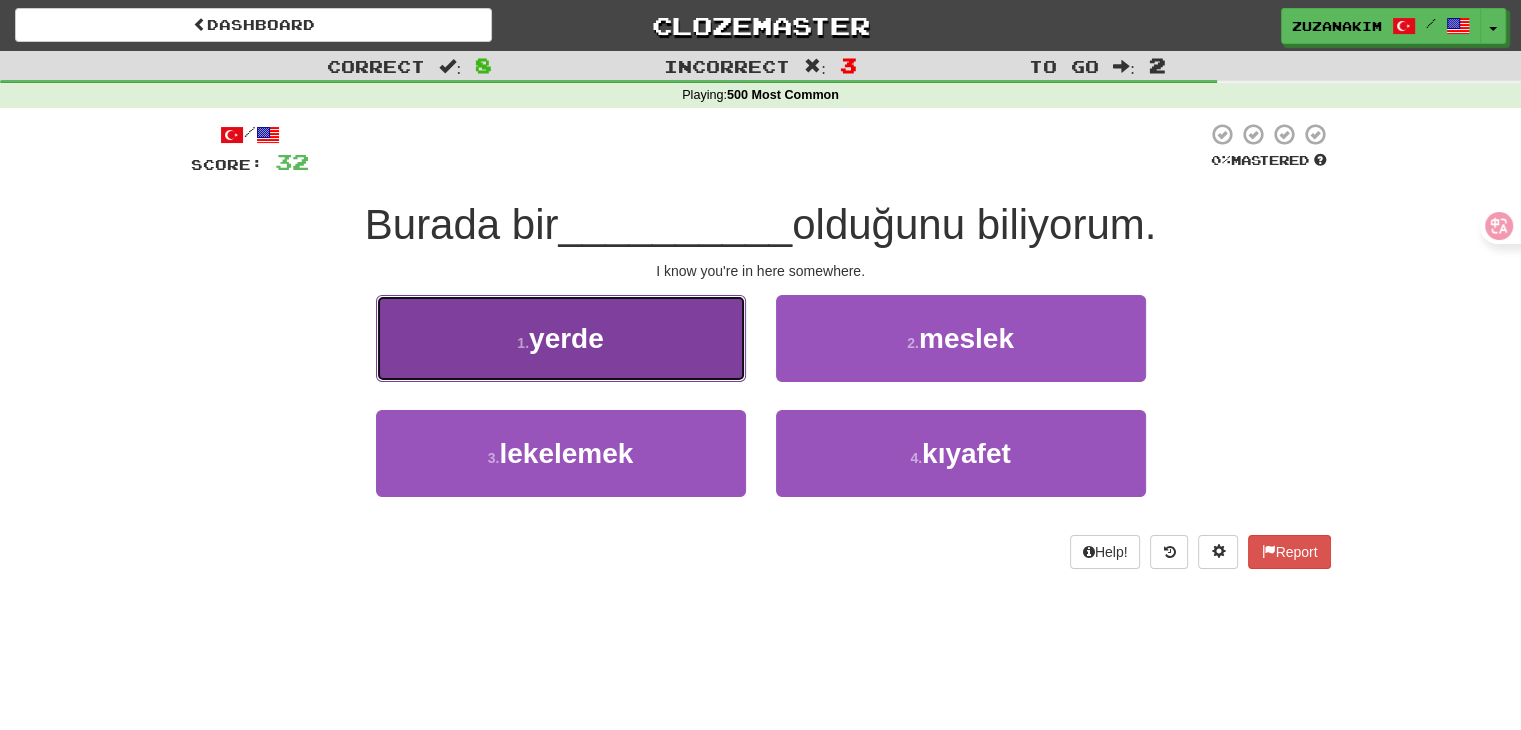 click on "yerde" at bounding box center [566, 338] 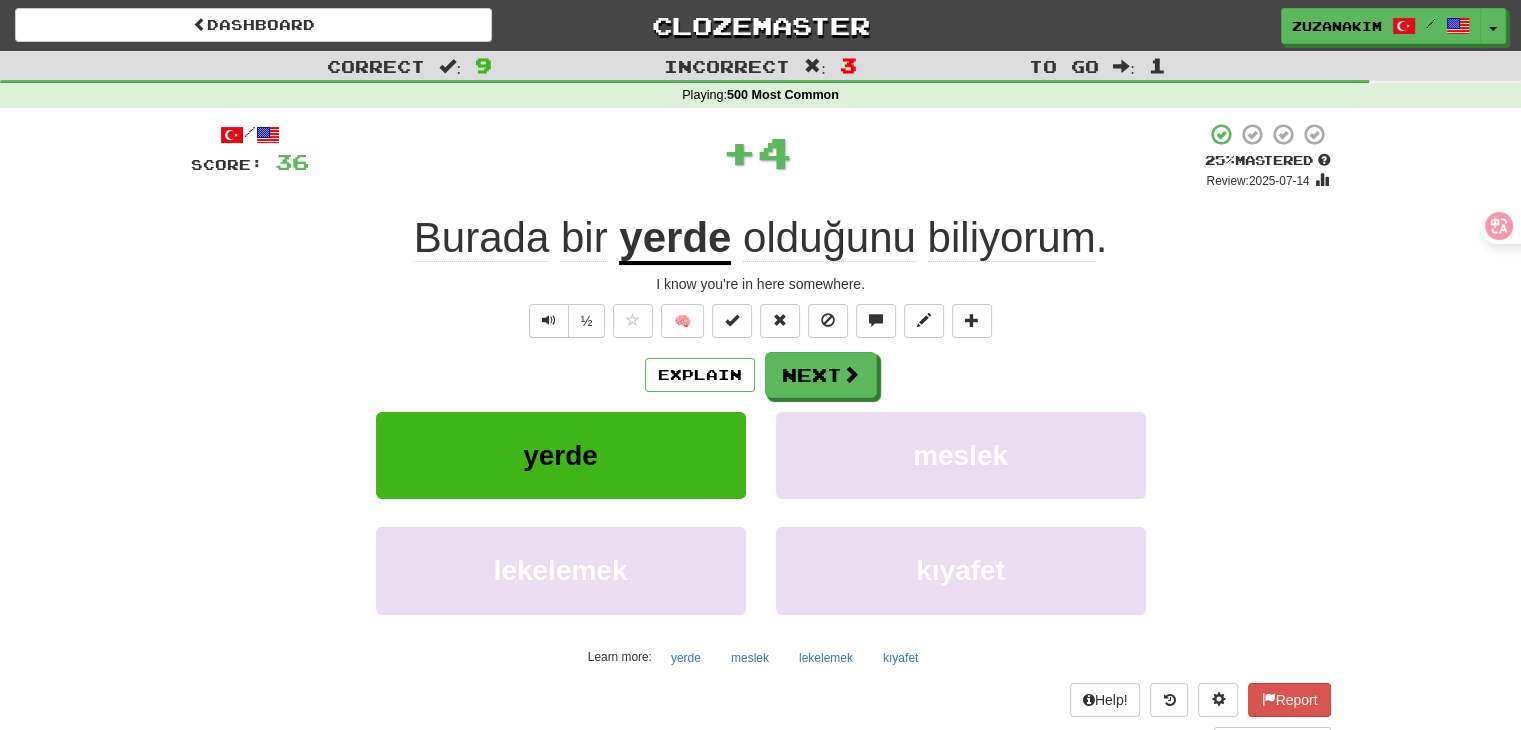 click on "Explain Next yerde meslek lekelemek kıyafet Learn more: yerde meslek lekelemek kıyafet" at bounding box center [761, 512] 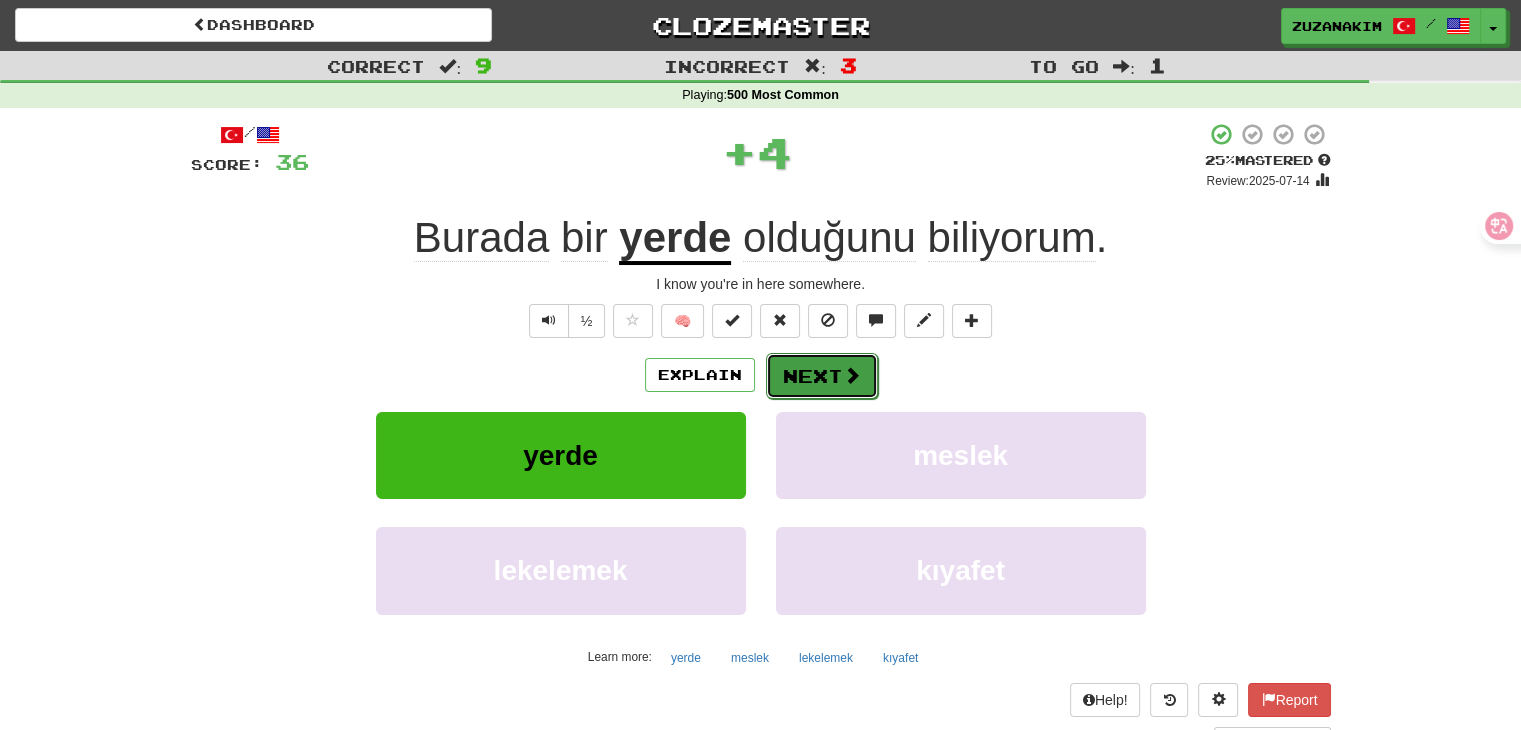 click on "Next" at bounding box center (822, 376) 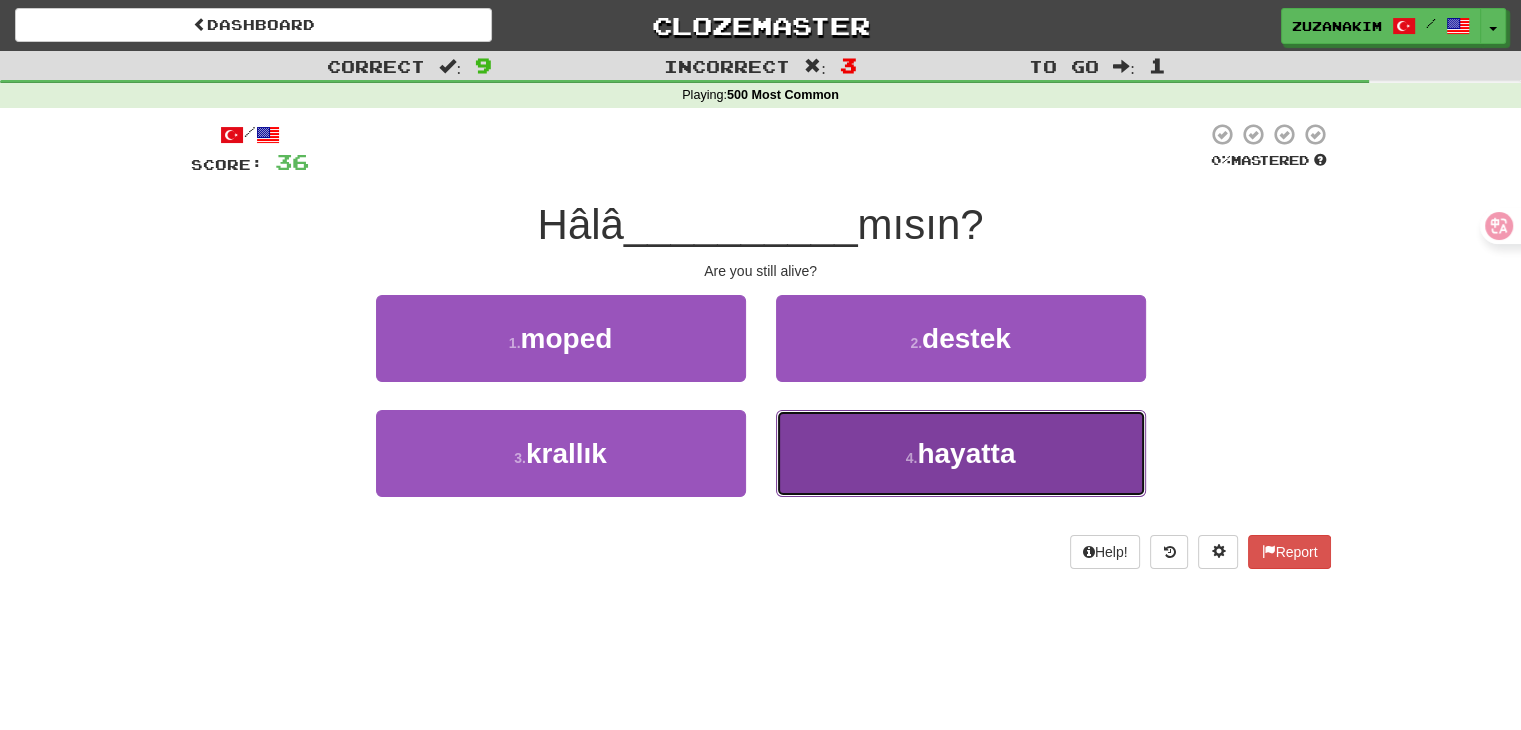 click on "hayatta" at bounding box center [966, 453] 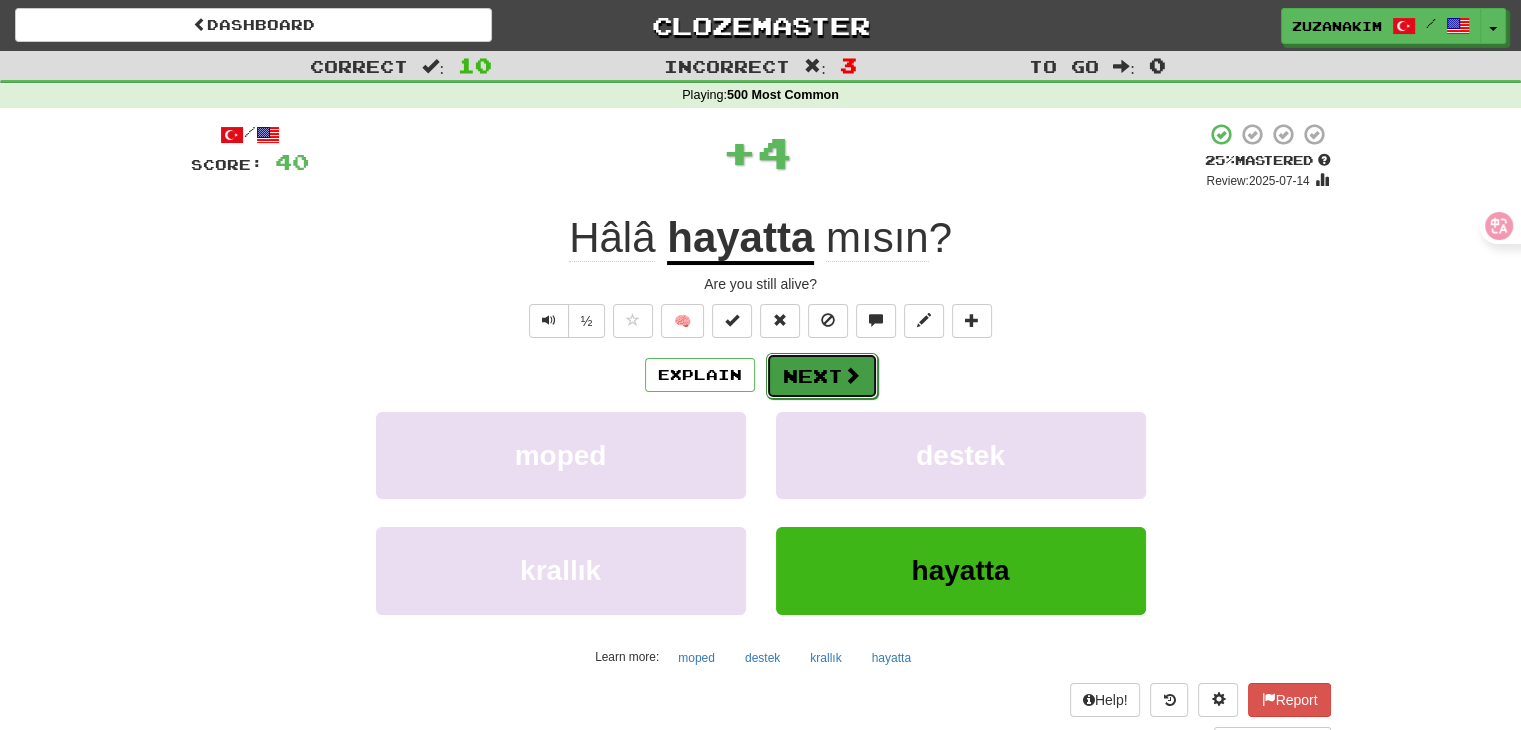 click on "Next" at bounding box center [822, 376] 